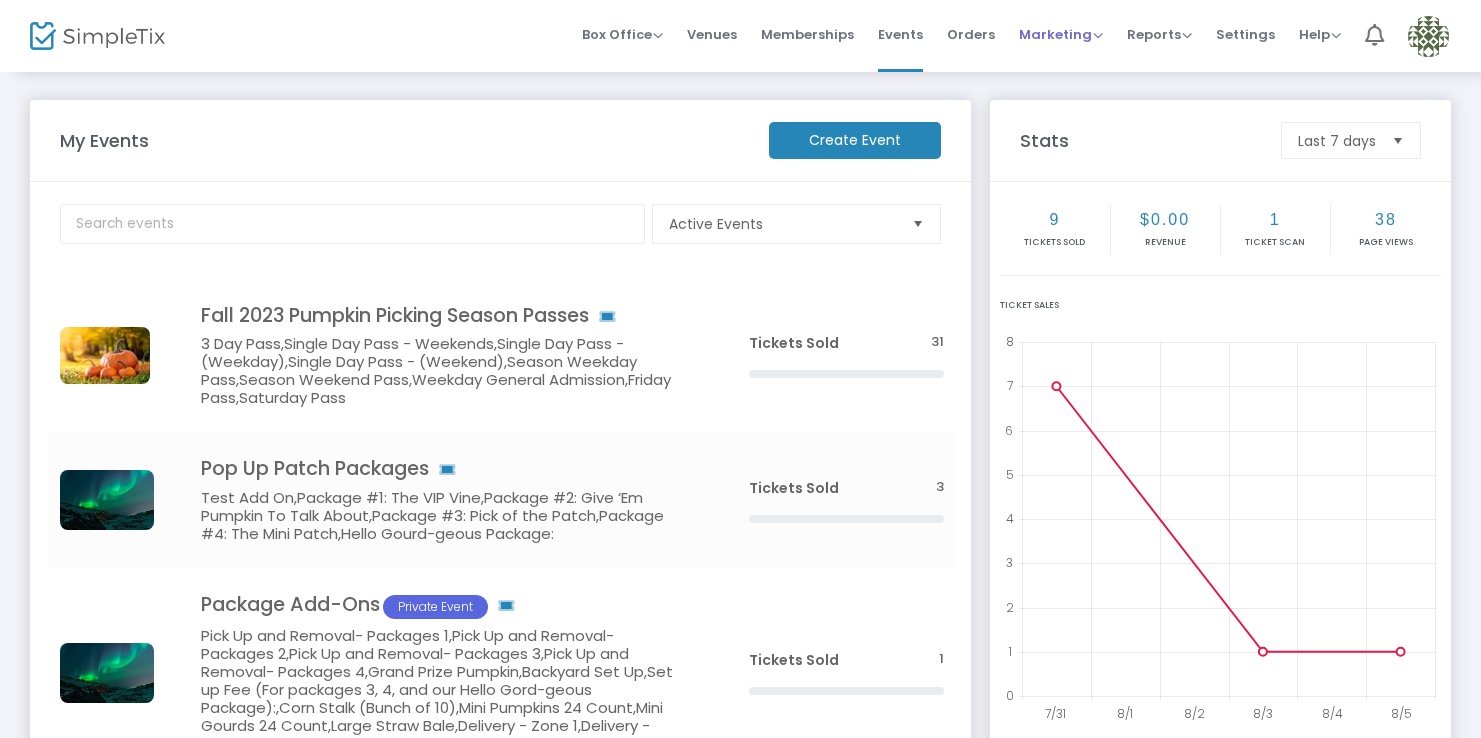 scroll, scrollTop: 0, scrollLeft: 0, axis: both 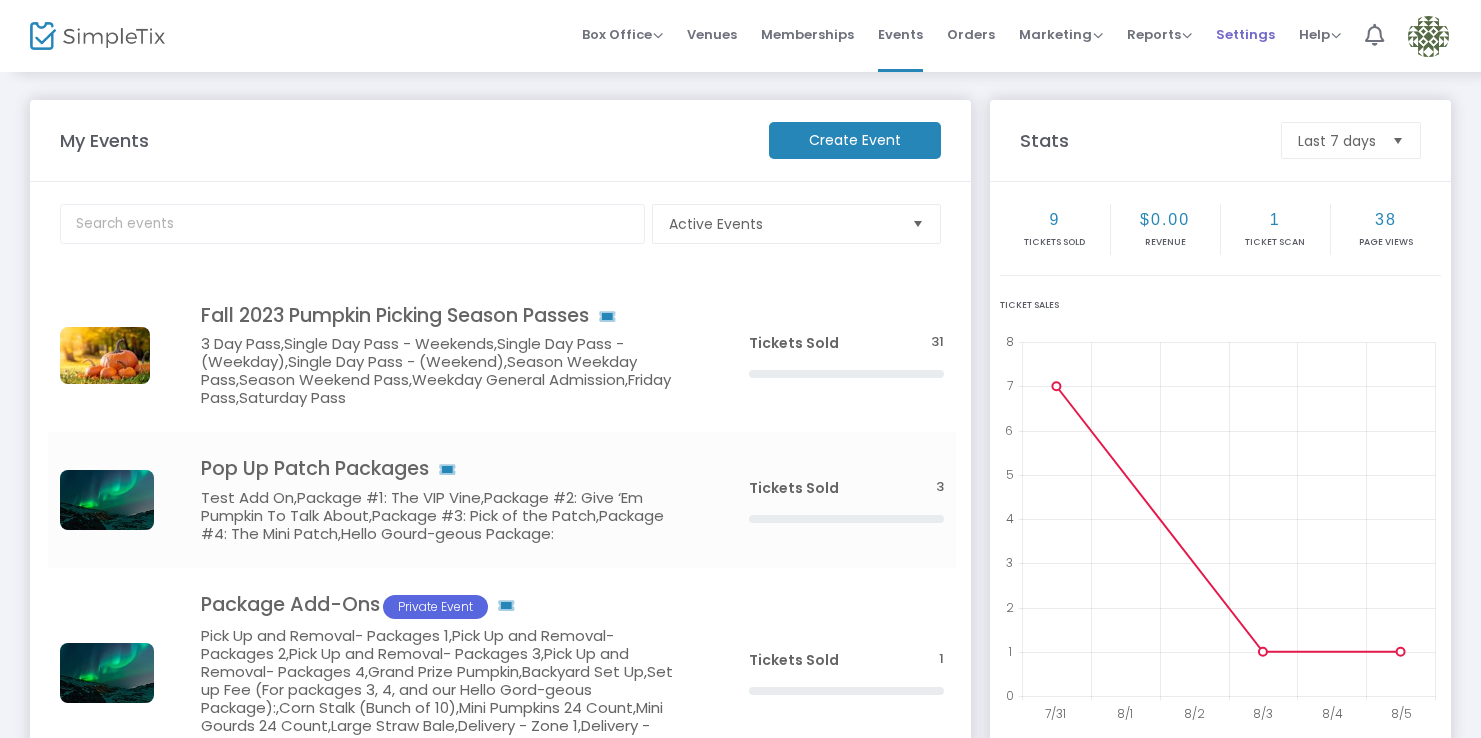 click on "Settings" at bounding box center (1245, 34) 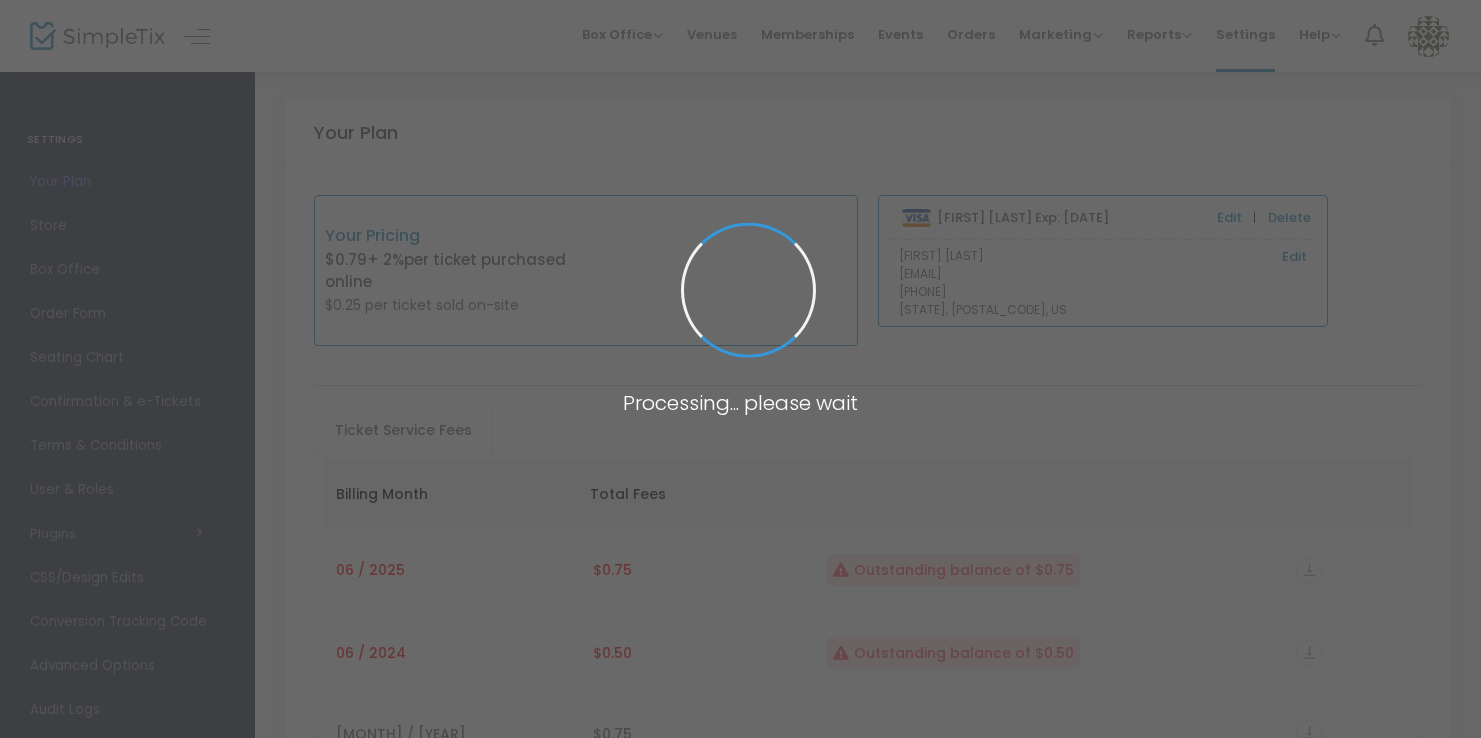 scroll, scrollTop: 263, scrollLeft: 0, axis: vertical 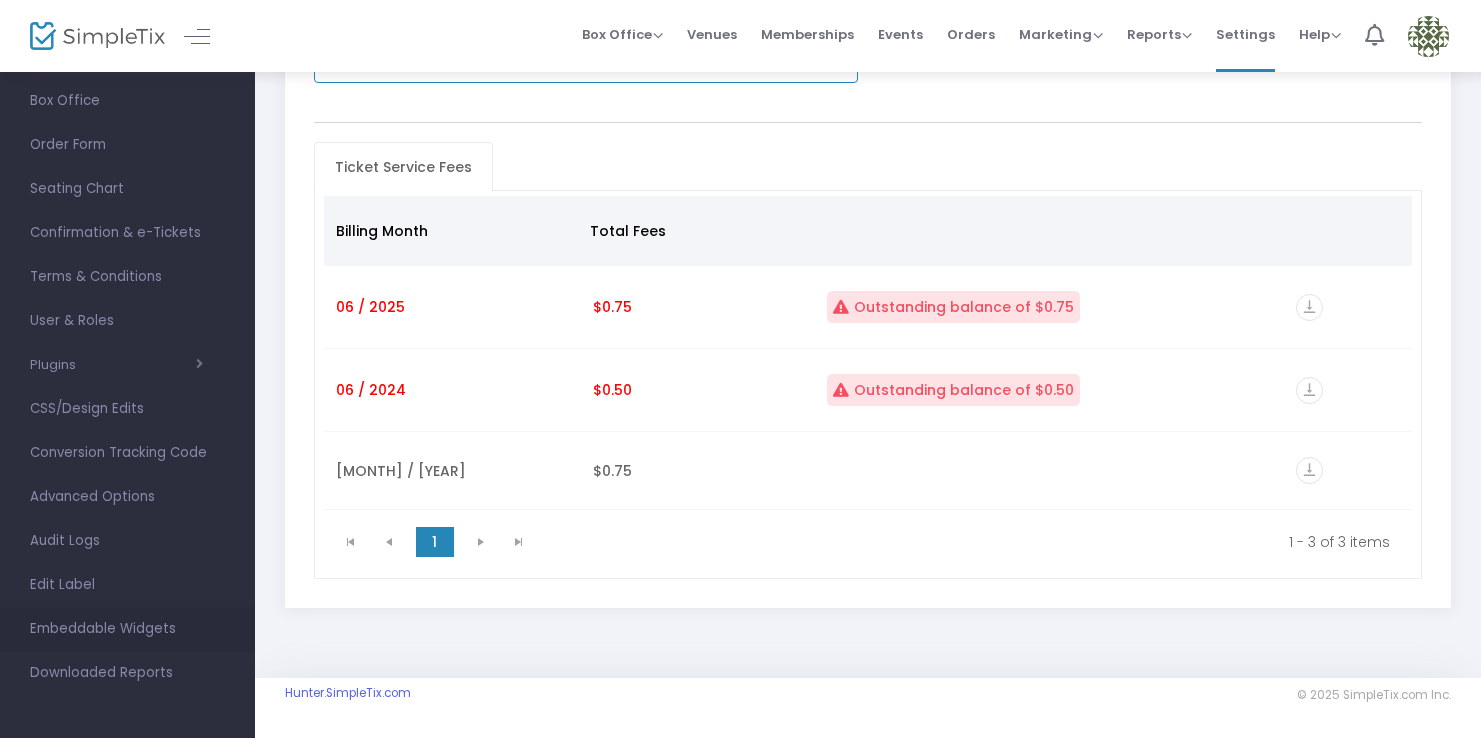 click on "Embeddable Widgets" at bounding box center (127, 629) 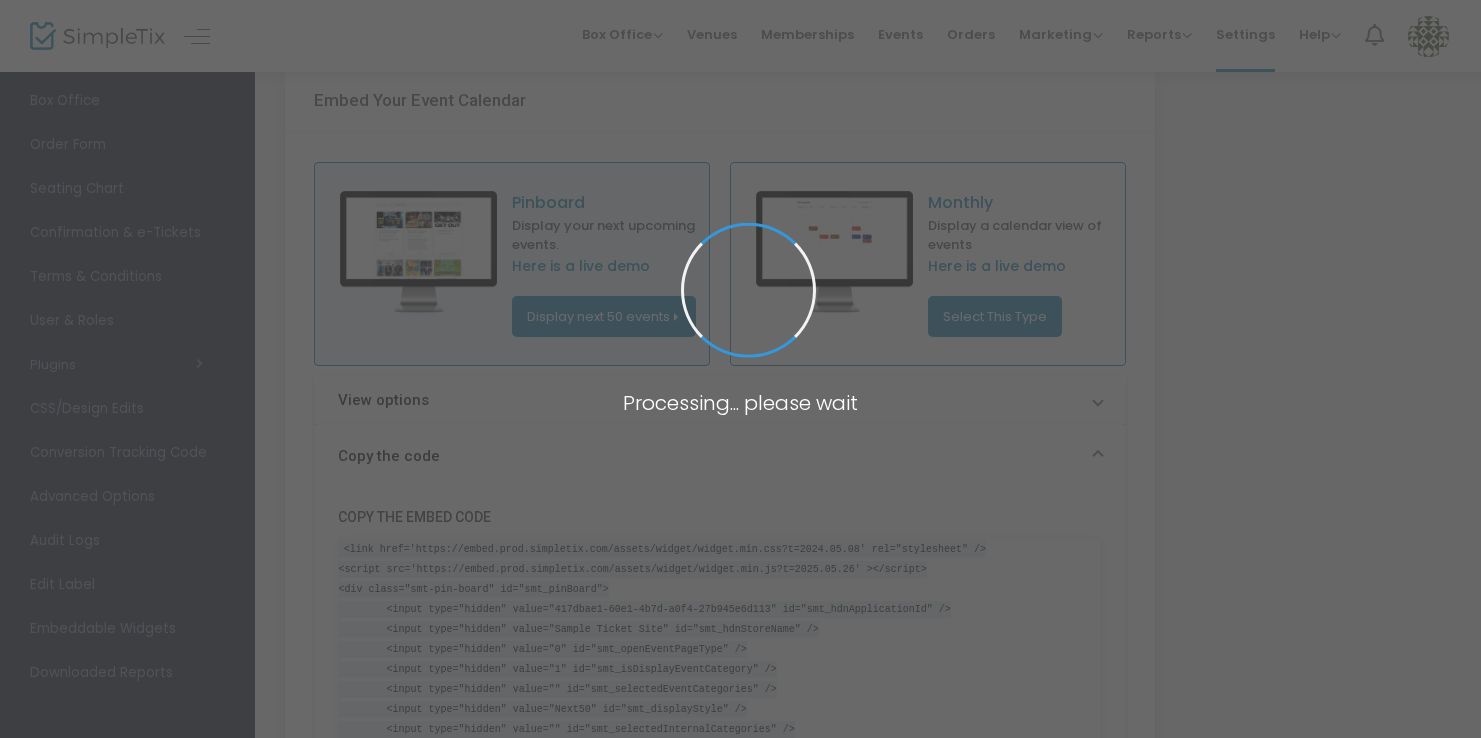 scroll, scrollTop: 0, scrollLeft: 0, axis: both 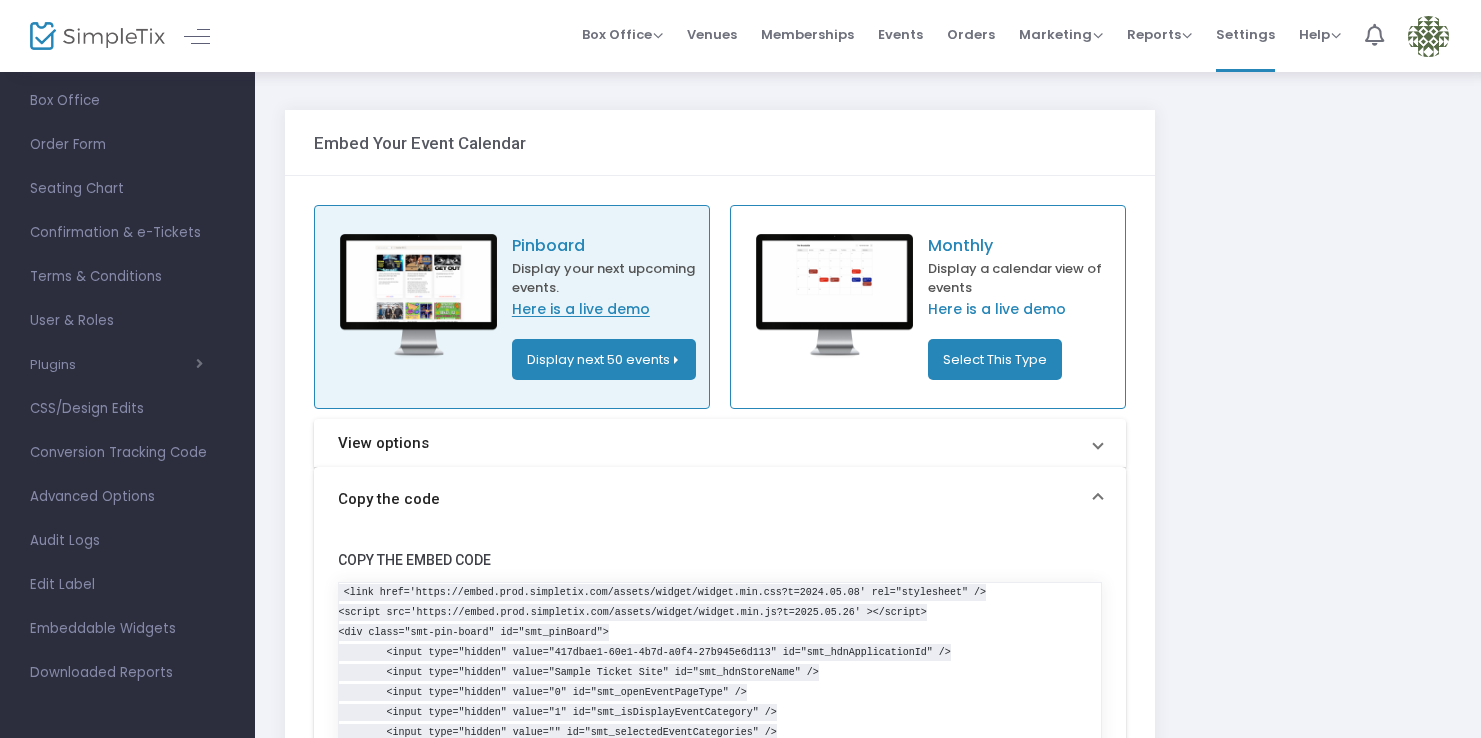 click on "Here is a live demo" 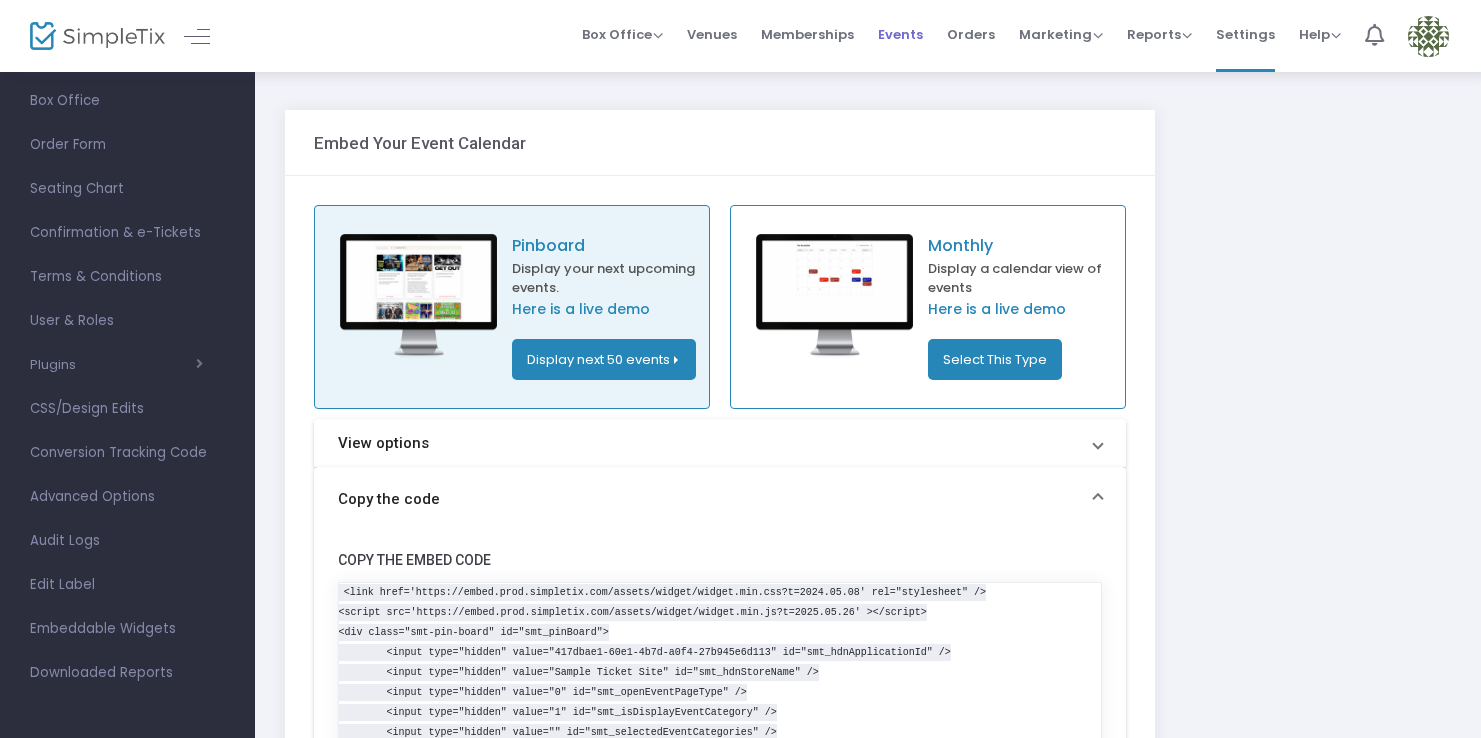 click on "Events" at bounding box center [900, 34] 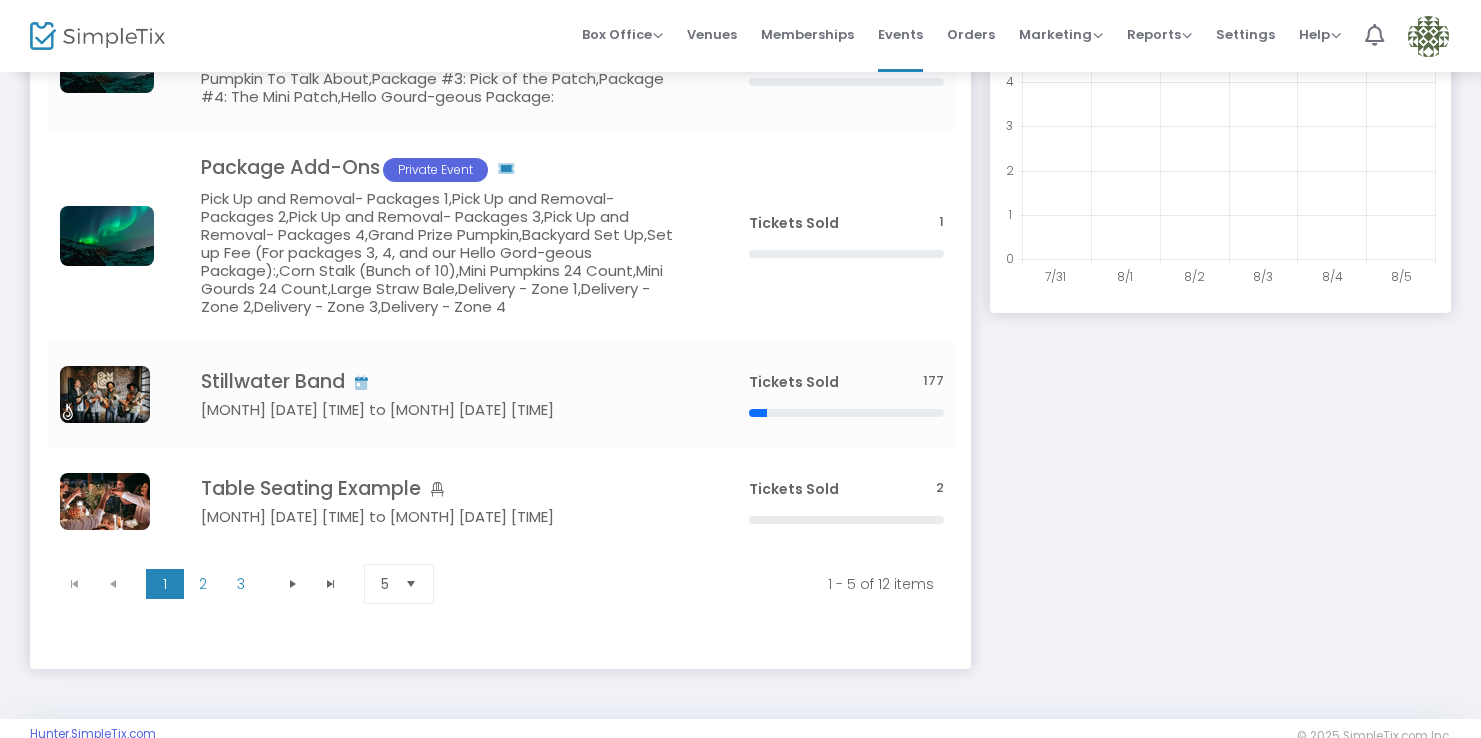 scroll, scrollTop: 478, scrollLeft: 0, axis: vertical 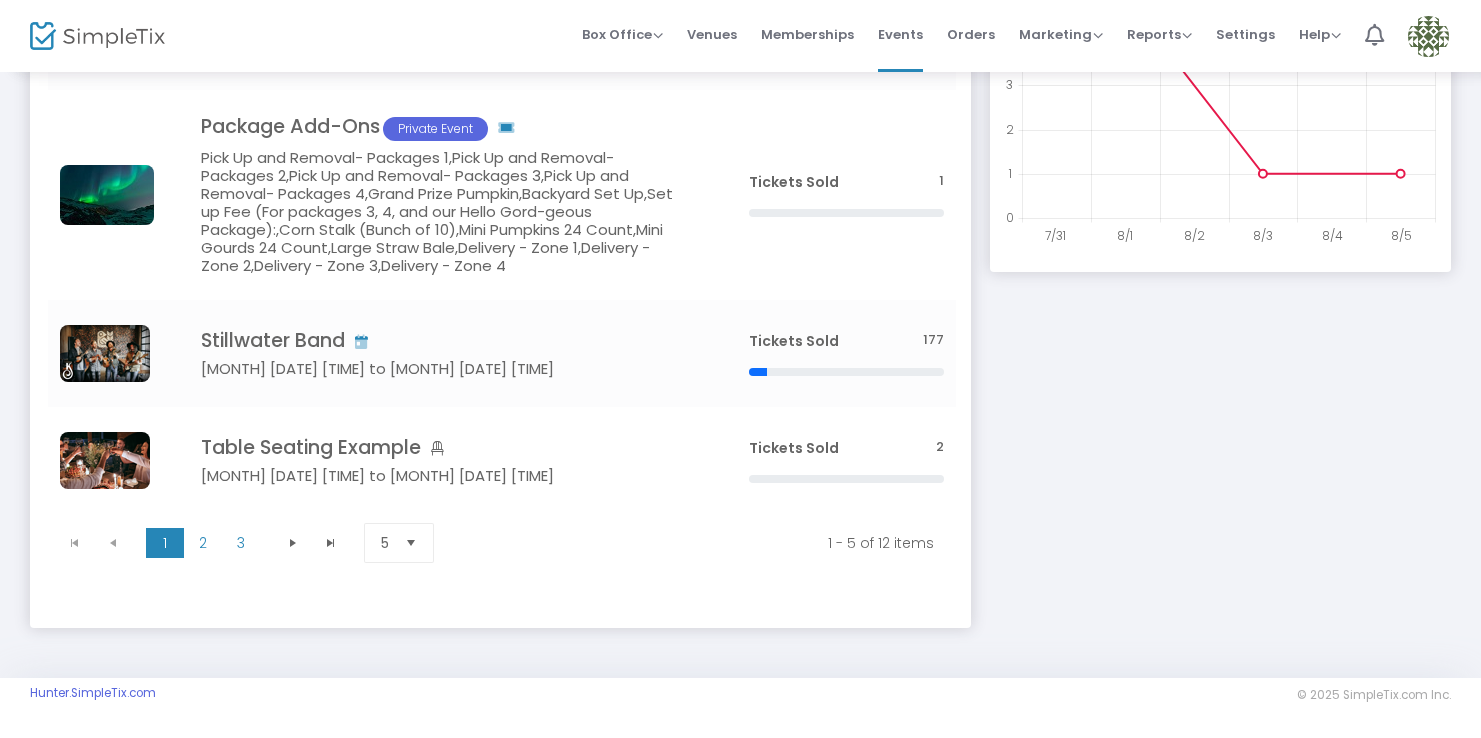 drag, startPoint x: 193, startPoint y: 692, endPoint x: -19, endPoint y: 689, distance: 212.02122 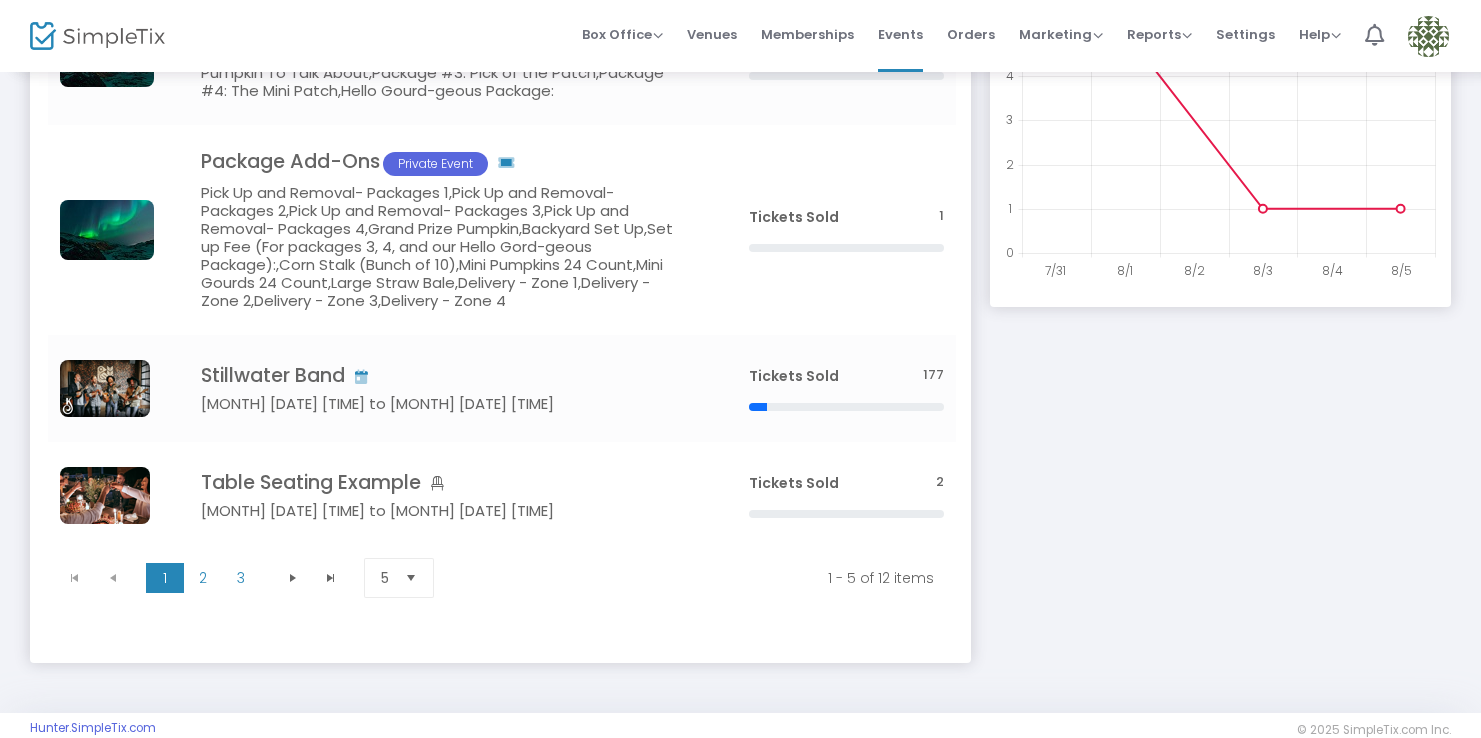 scroll, scrollTop: 445, scrollLeft: 0, axis: vertical 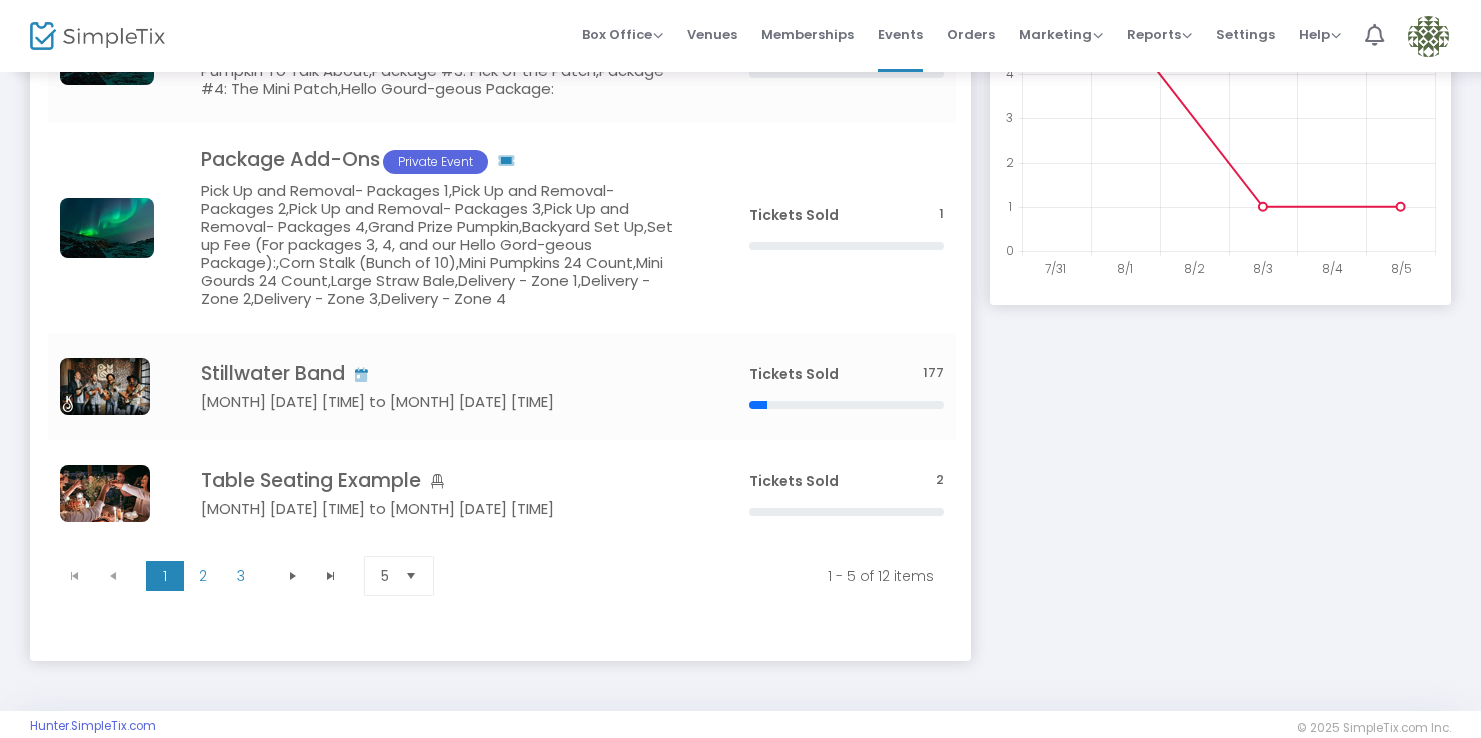 click on "My Events  Create Event Active Events  Event Category Type  No section found  Fall 2023 Pumpkin Picking Season Passes   3 Day Pass,Single Day Pass - Weekends,Single Day Pass - (Weekday),Single Day Pass - (Weekend),Season Weekday Pass,Season Weekend Pass,Weekday General Admission,Friday Pass,Saturday Pass     Click here to edit  Tickets Sold 31  Pop Up Patch Packages   Test Add On,Package #1: The VIP Vine,Package #2: Give ‘Em Pumpkin To Talk About,Package #3: Pick of the Patch,Package #4: The Mini Patch,Hello Gourd-geous Package:     Click here to edit  Tickets Sold 3  Package Add-Ons  Private Event  Pick Up and Removal- Packages 1,Pick Up and Removal- Packages 2,Pick Up and Removal- Packages 3,Pick Up and Removal- Packages 4,Grand Prize Pumpkin,Backyard Set Up,Set up Fee (For packages 3, 4, and our Hello Gord-geous Package):,Corn Stalk (Bunch of 10),Mini Pumpkins 24 Count,Mini Gourds 24 Count,Large Straw Bale,Delivery - Zone 1,Delivery - Zone 2,Delivery - Zone 3,Delivery - Zone 4     Click here to edit" 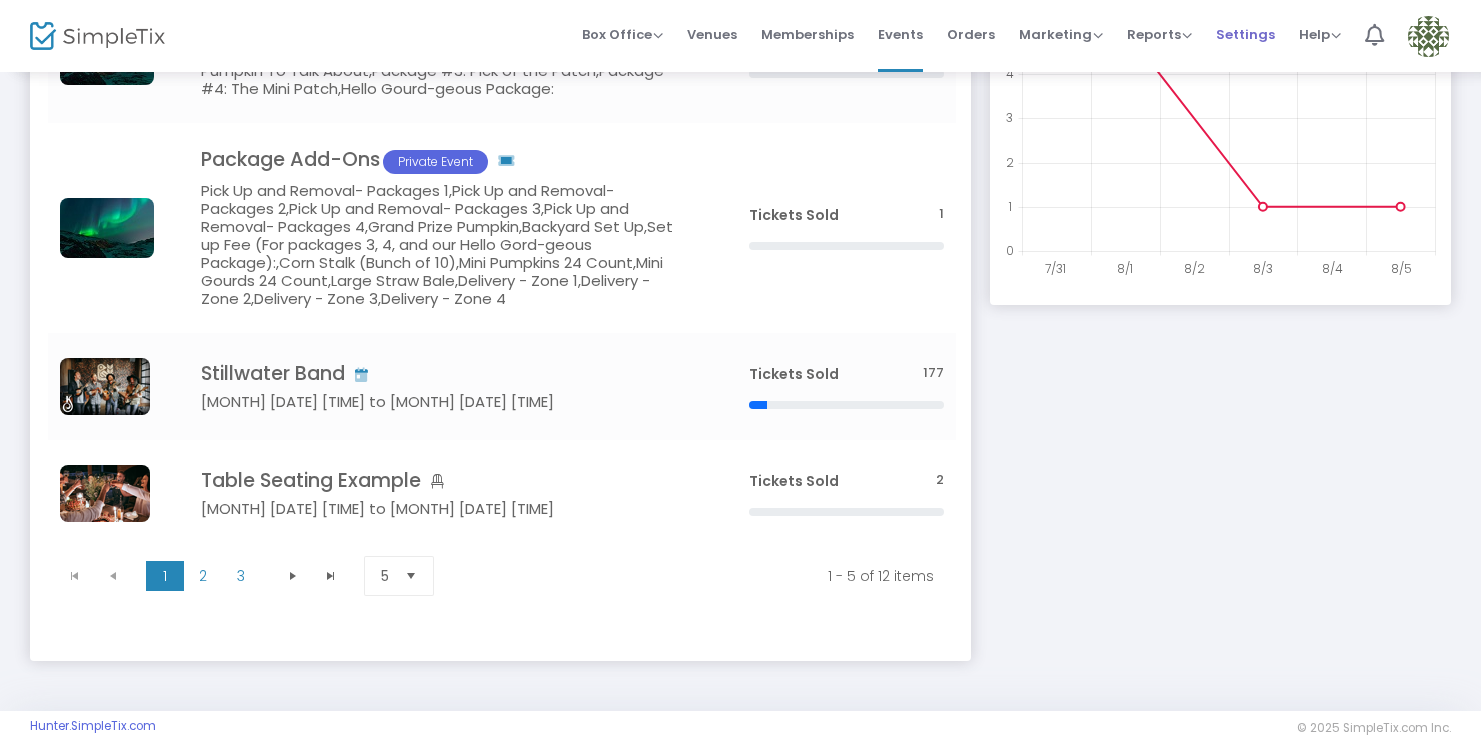 click on "Settings" at bounding box center (1245, 34) 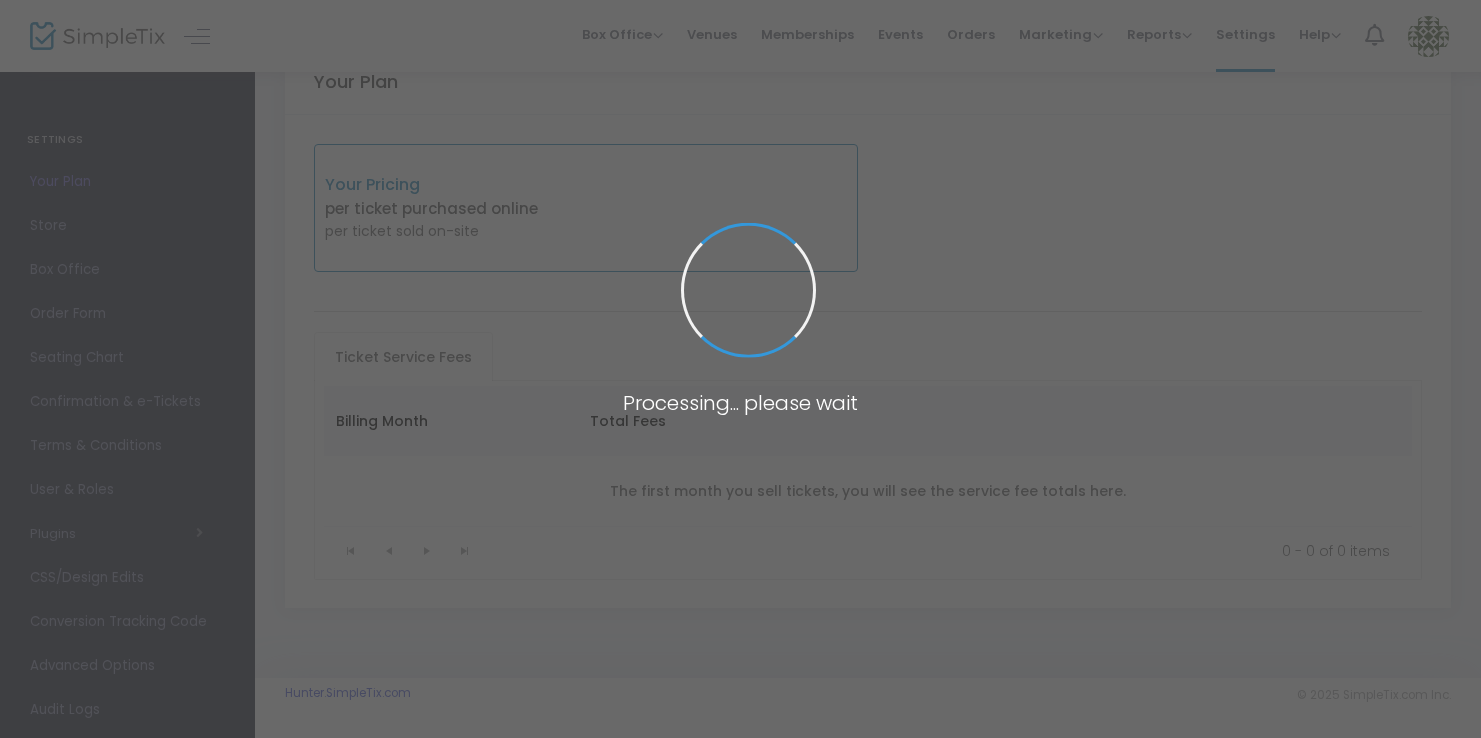 scroll, scrollTop: 263, scrollLeft: 0, axis: vertical 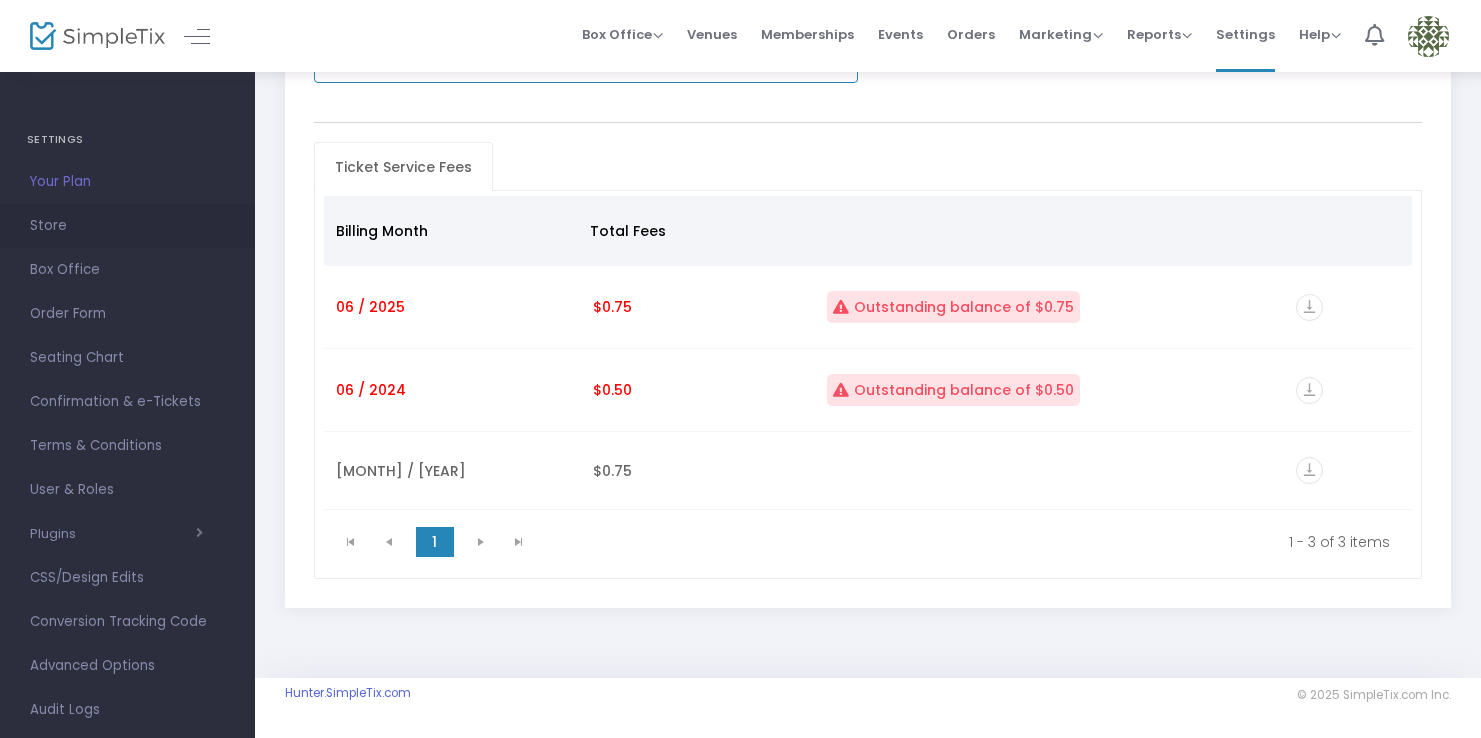click on "Store" at bounding box center [127, 226] 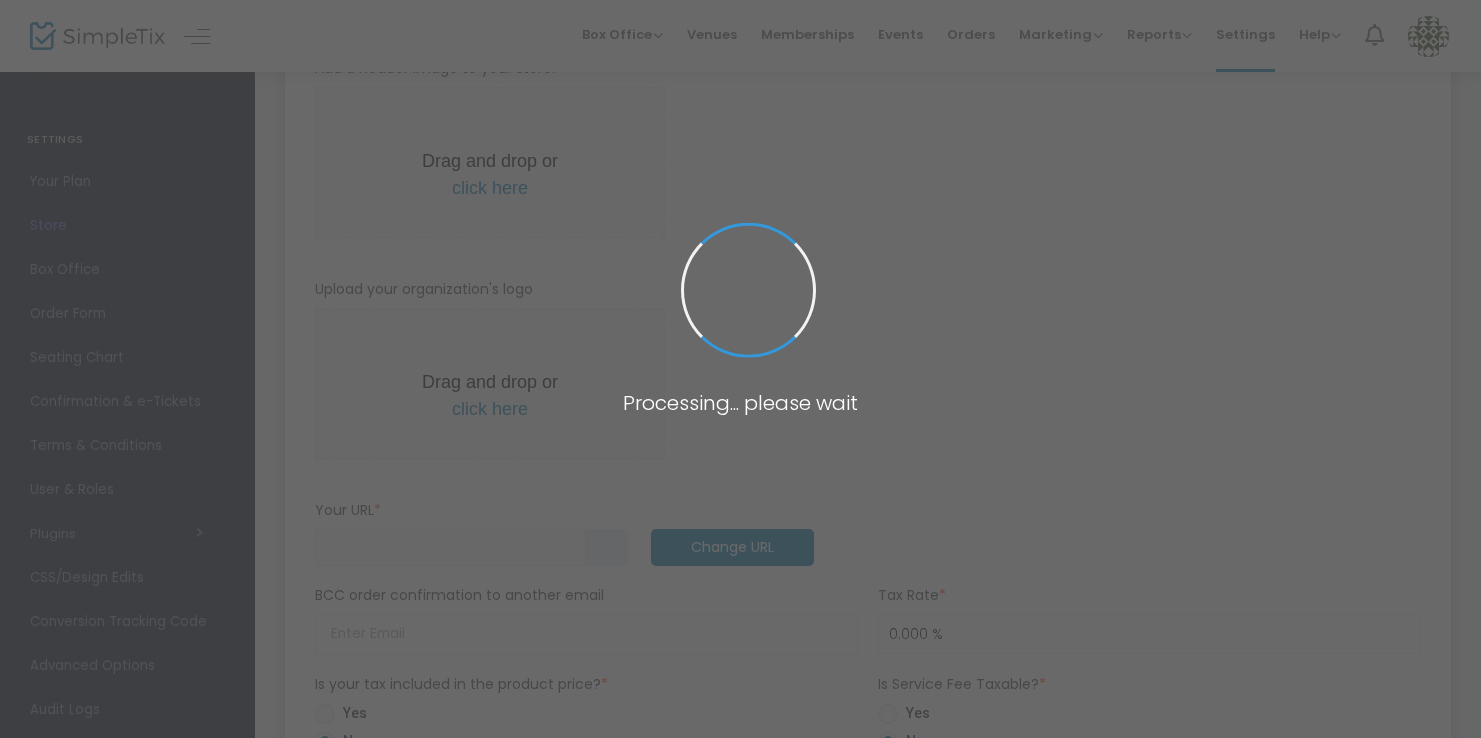 type on "https://Hunter" 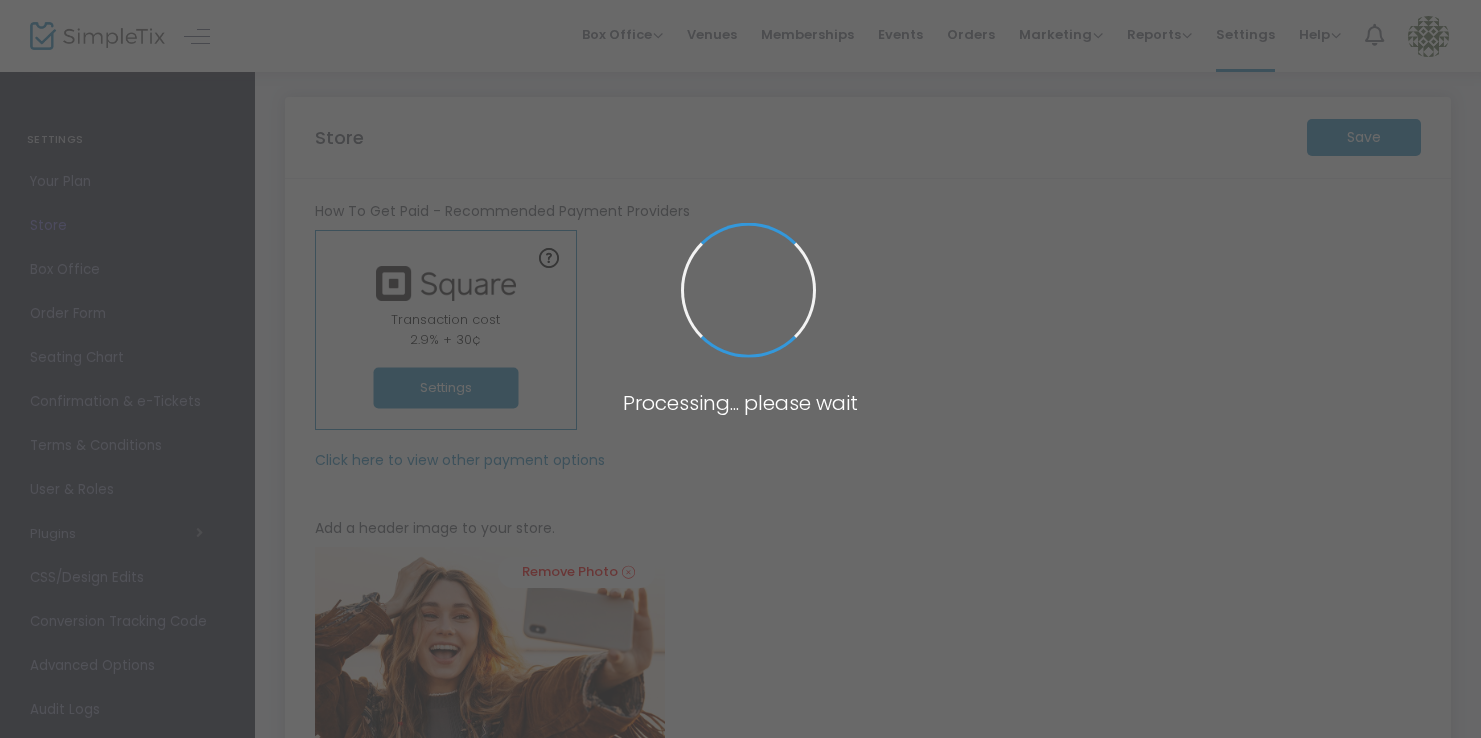 scroll, scrollTop: 0, scrollLeft: 0, axis: both 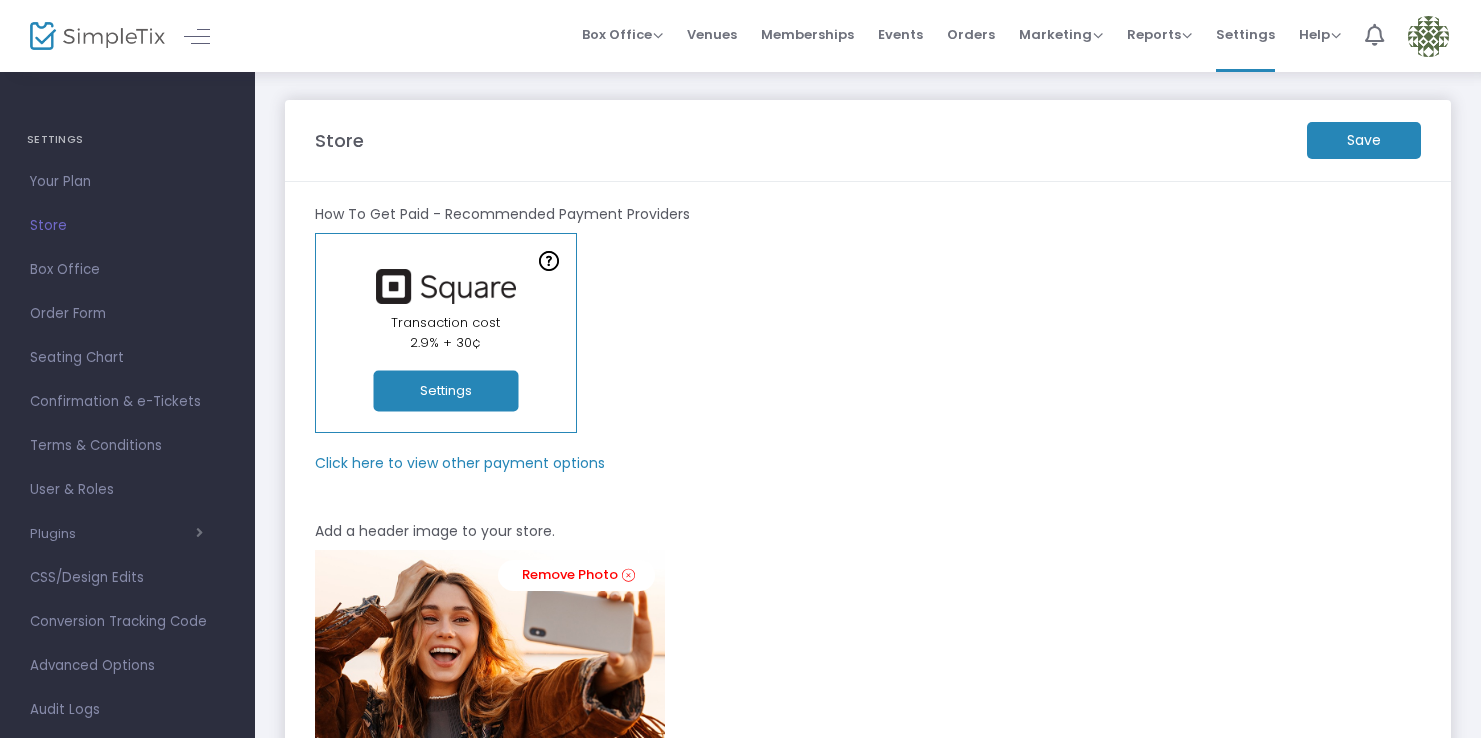click on "Click here to view other payment options" 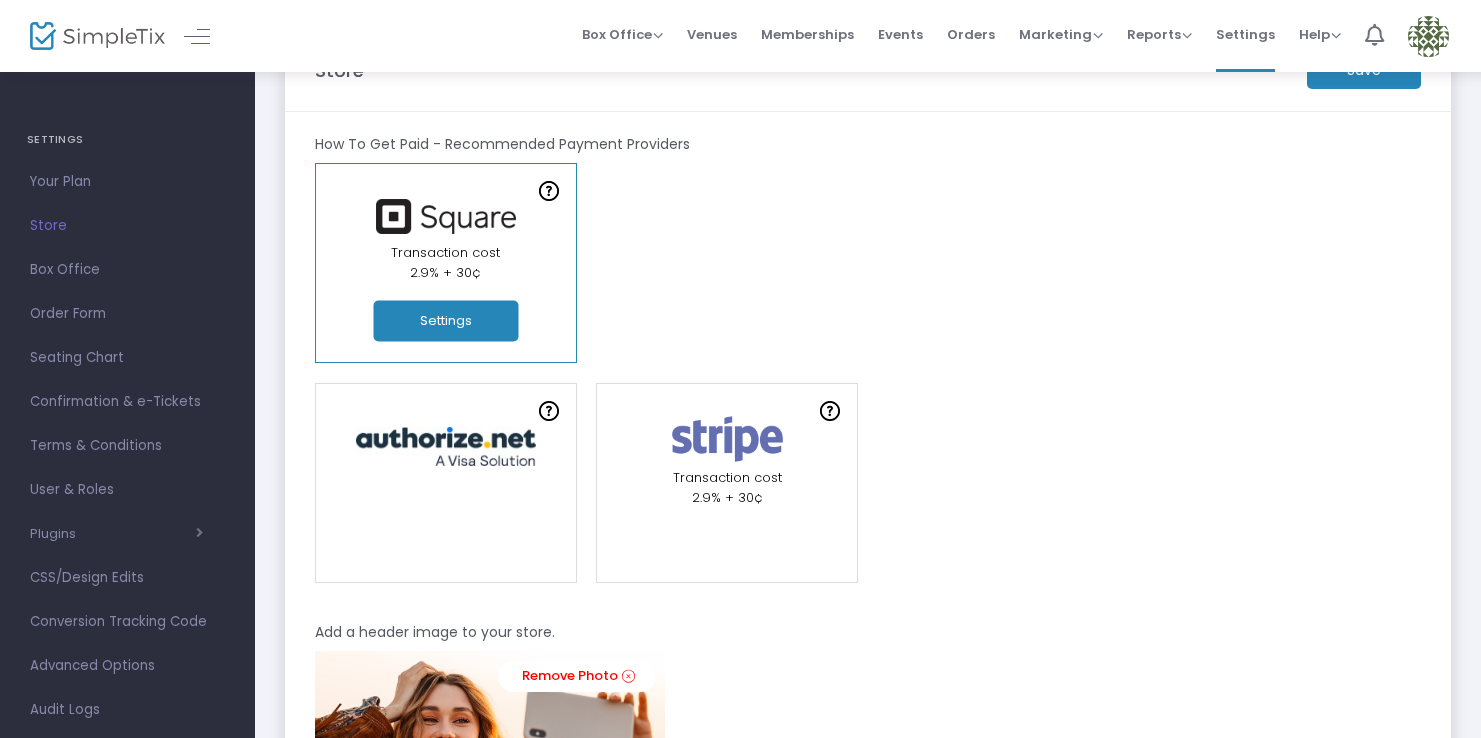 scroll, scrollTop: 73, scrollLeft: 0, axis: vertical 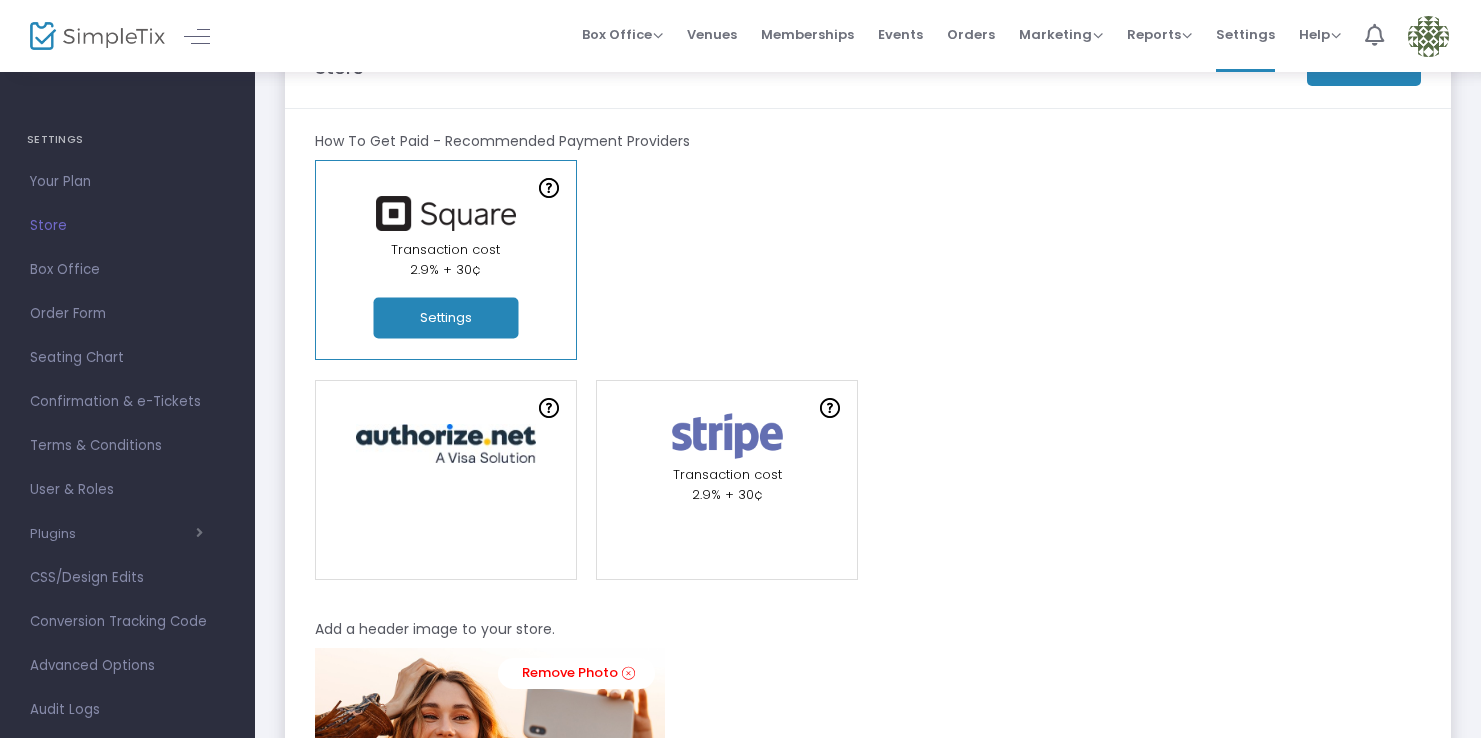 click at bounding box center (1428, 36) 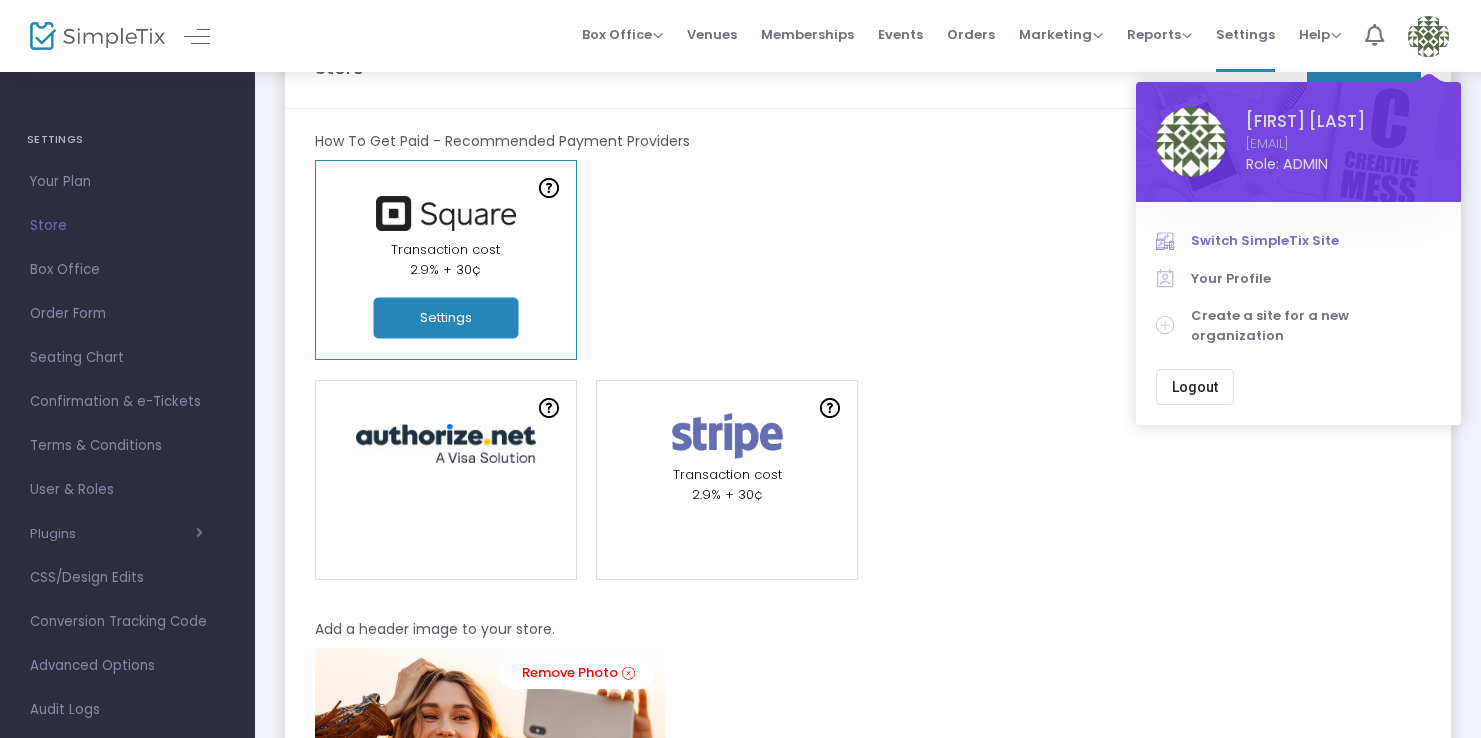 click on "Switch SimpleTix Site" at bounding box center [1316, 241] 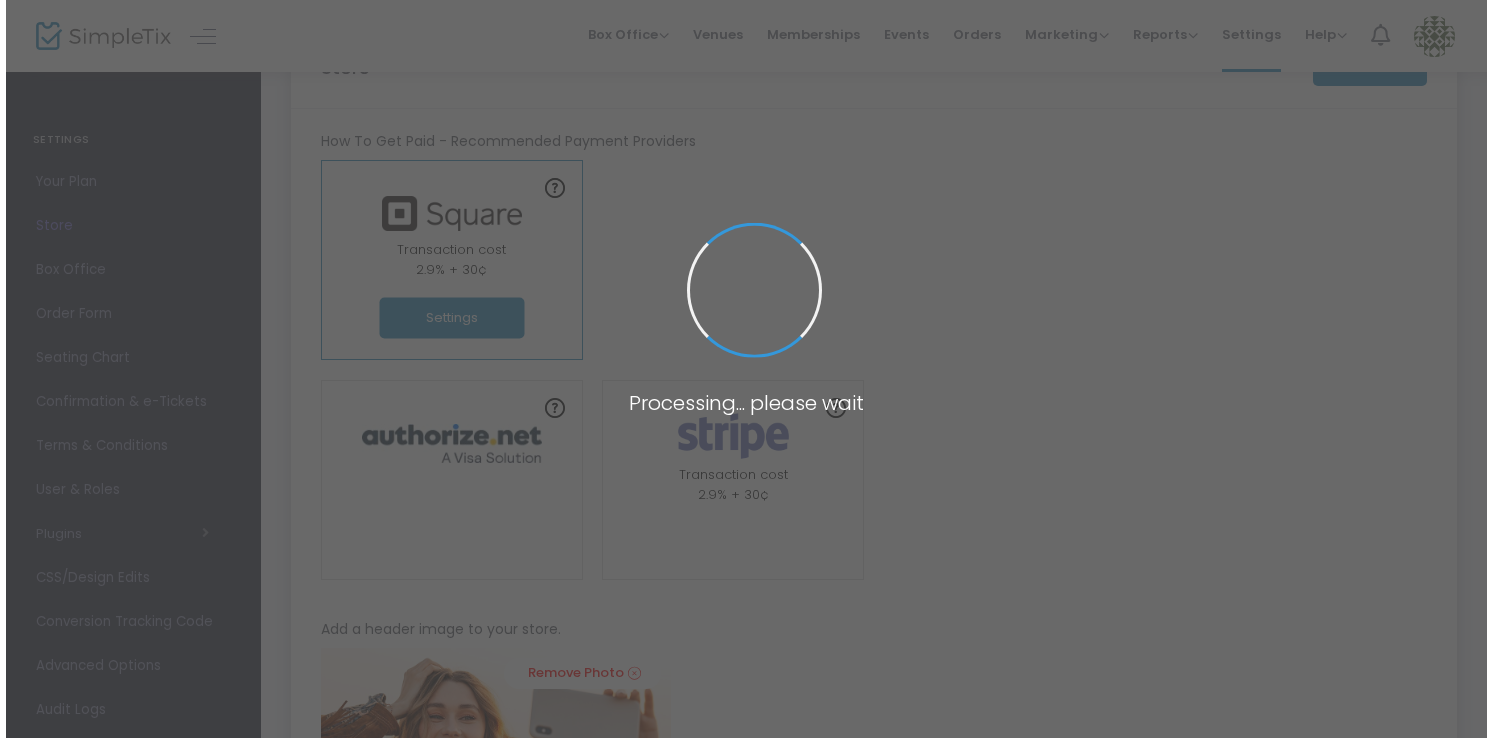 scroll, scrollTop: 0, scrollLeft: 0, axis: both 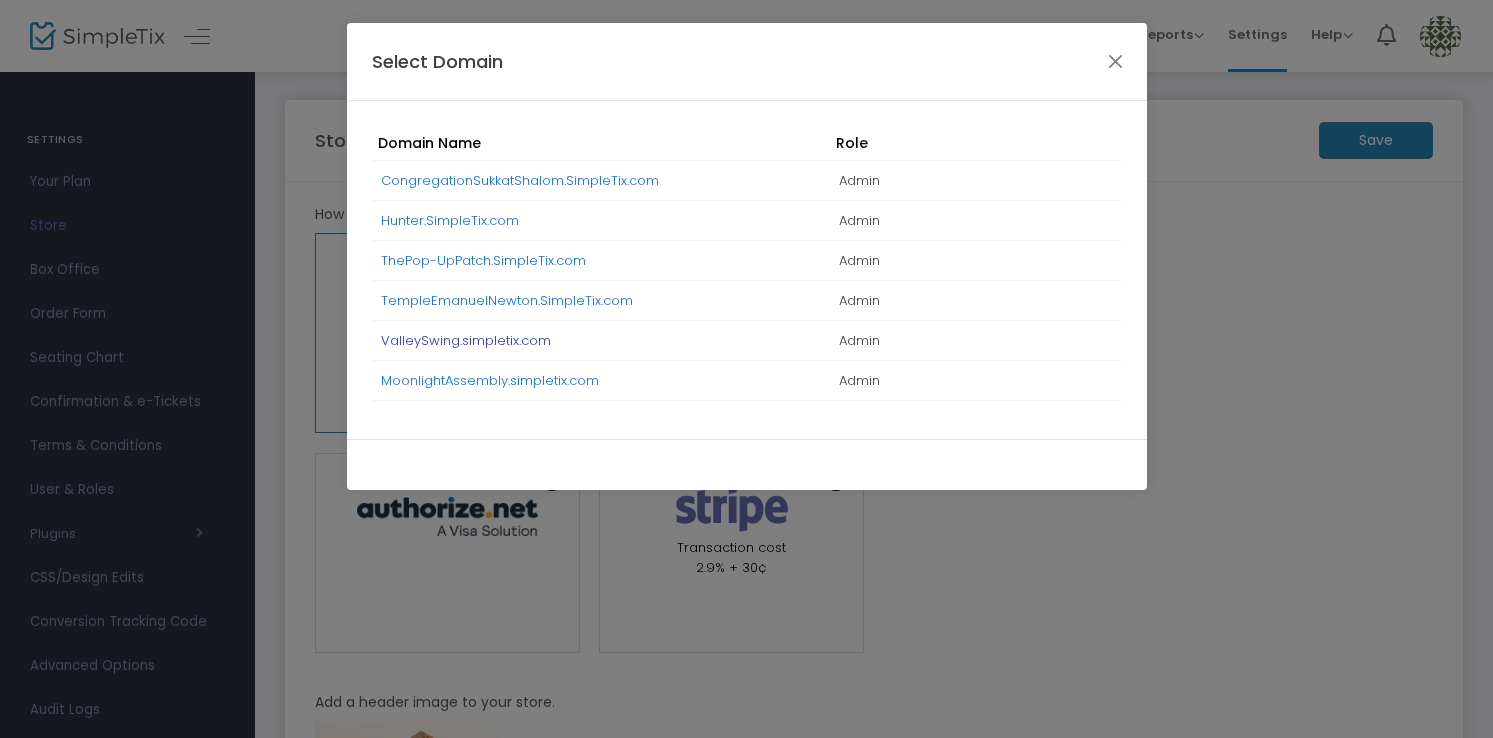 click on "ValleySwing.simpletix.com" 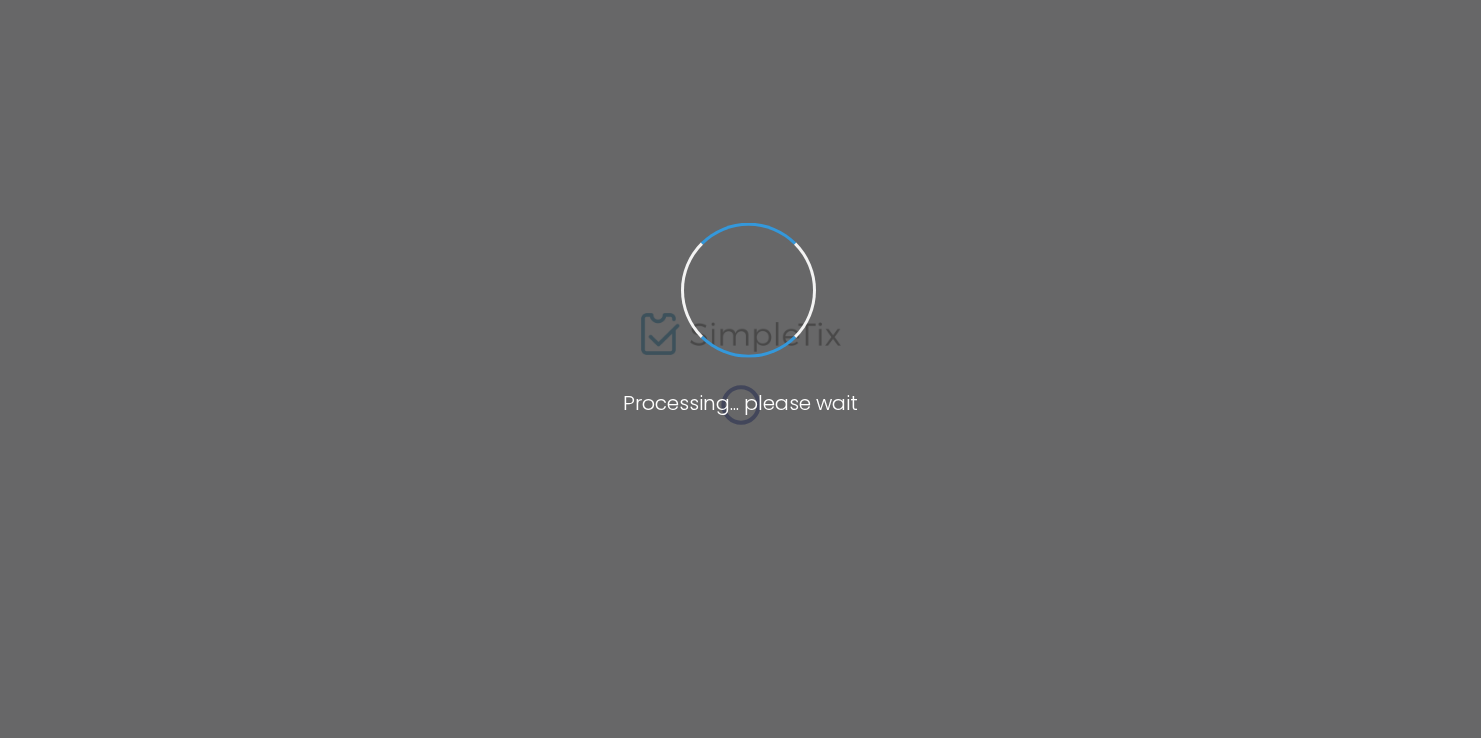 scroll, scrollTop: 0, scrollLeft: 0, axis: both 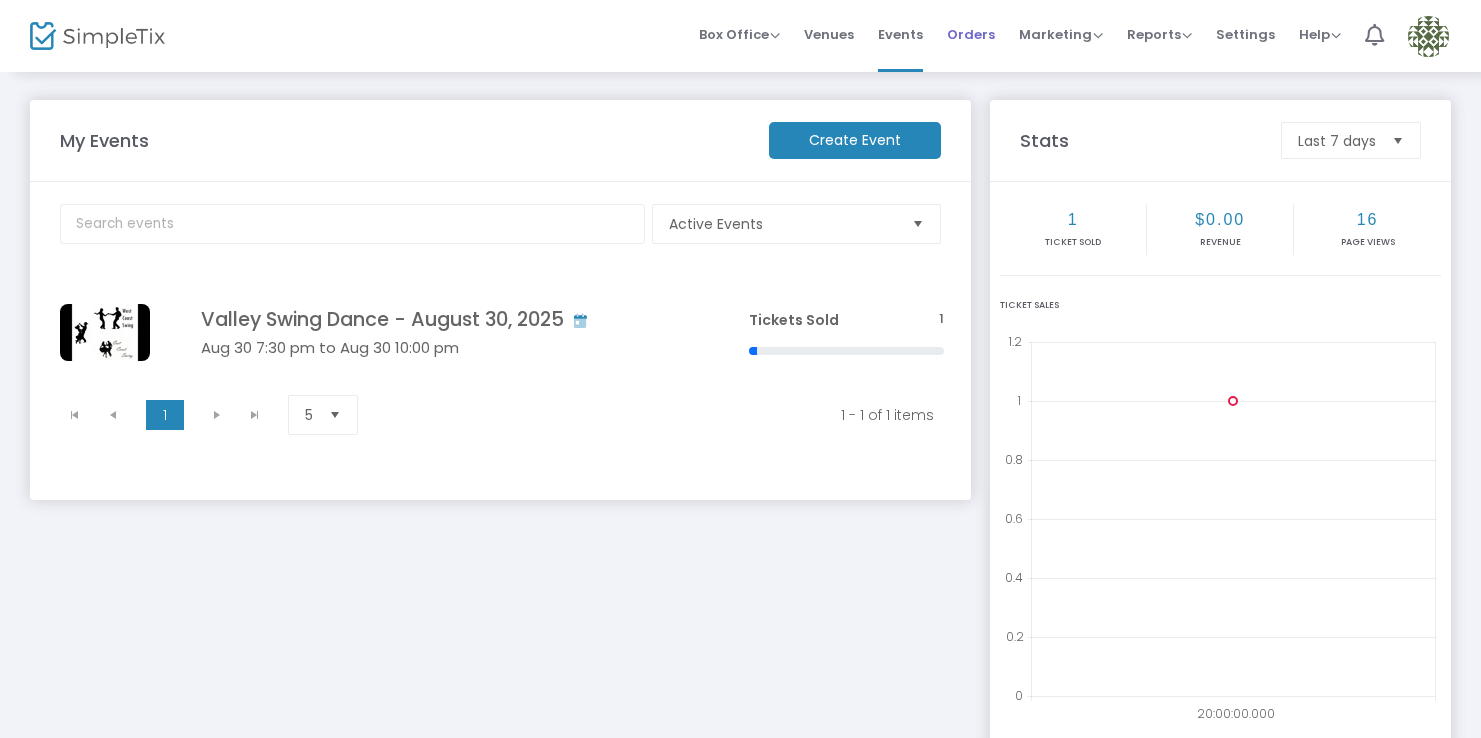 click on "Orders" at bounding box center (971, 36) 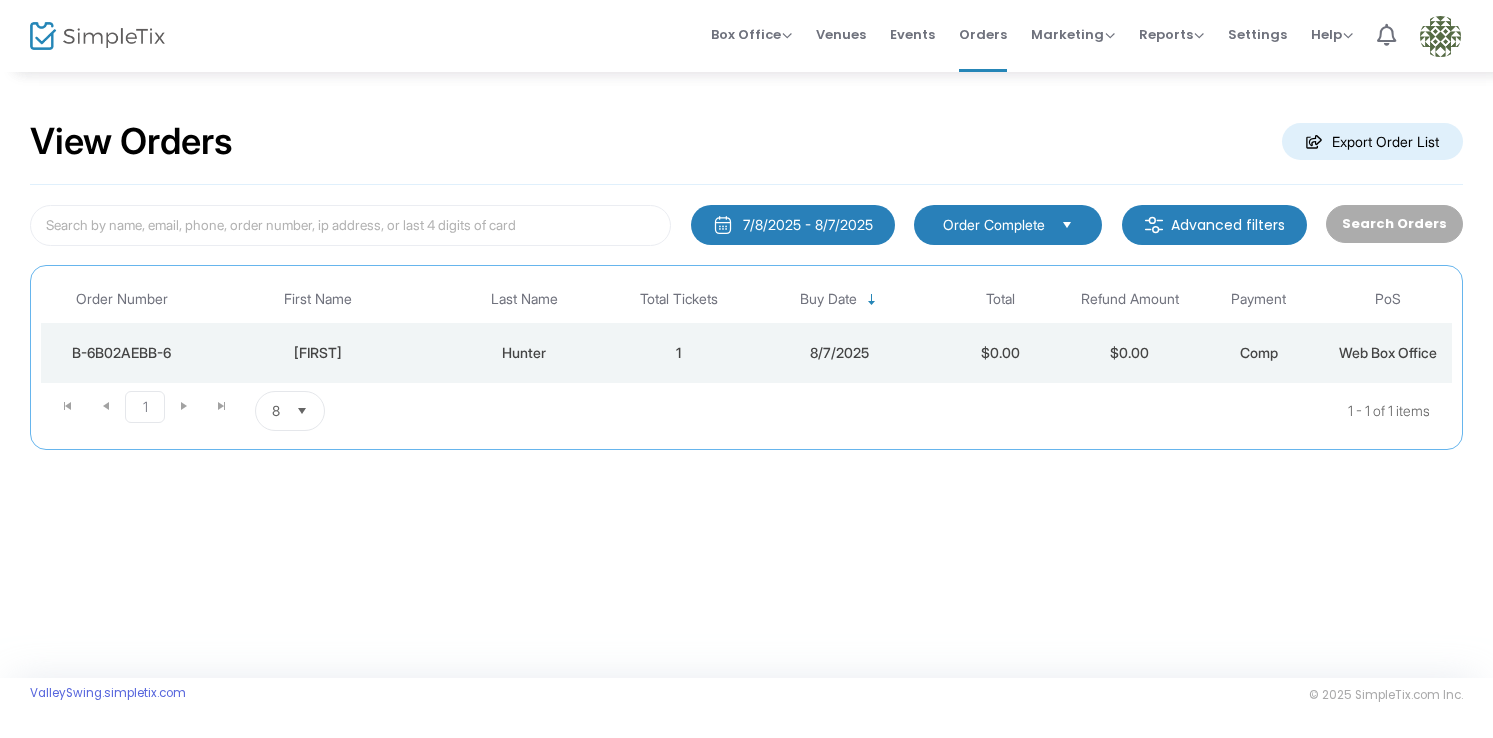 click on "8/7/2025" 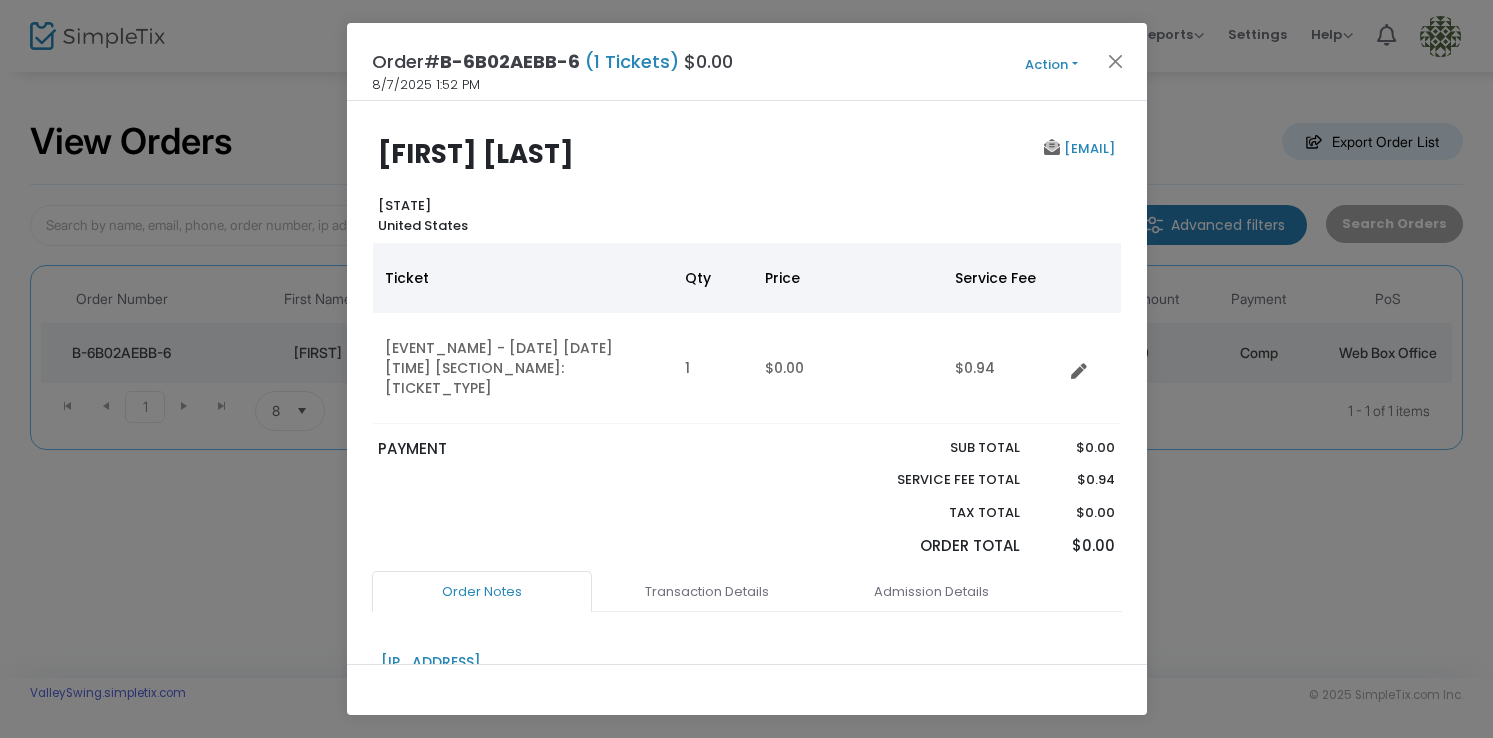 click on "Action" 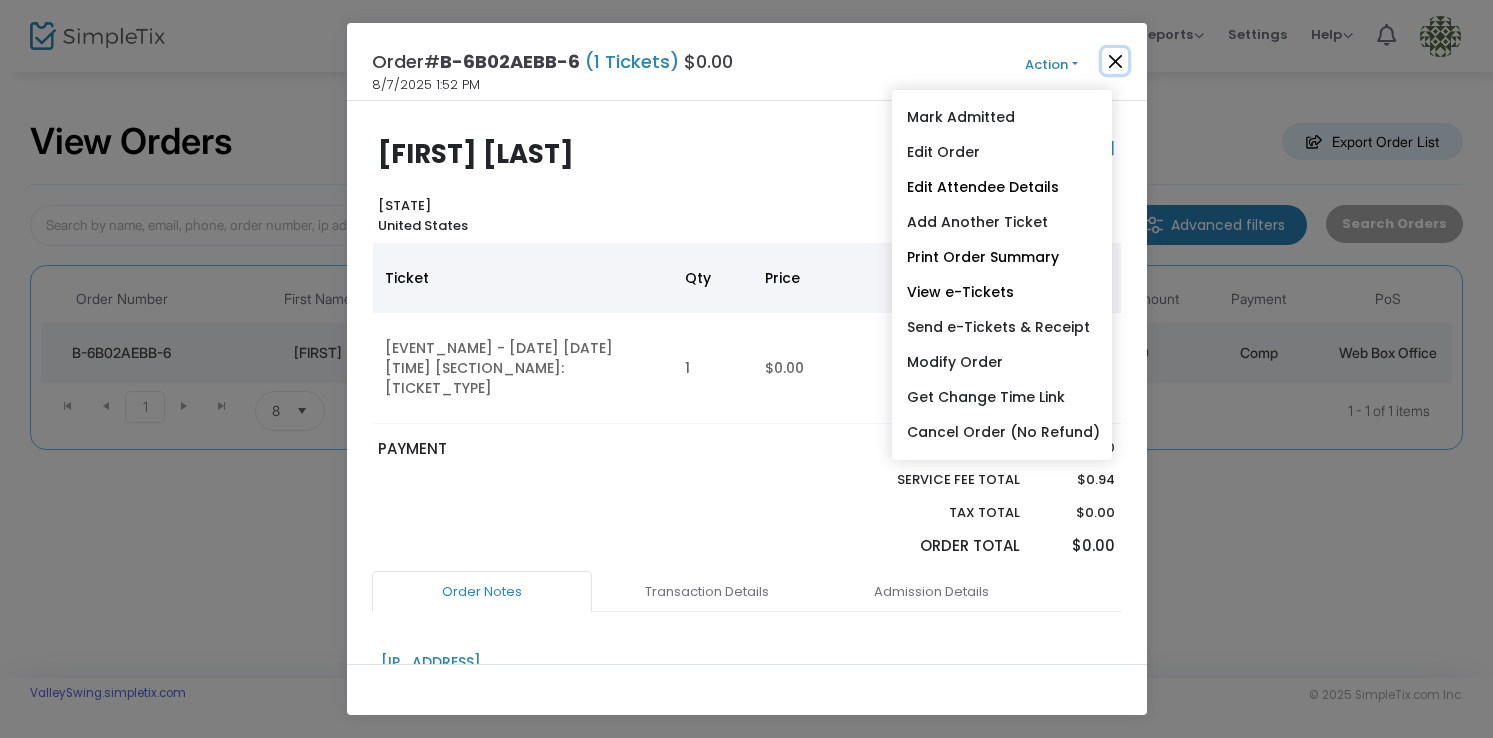 click 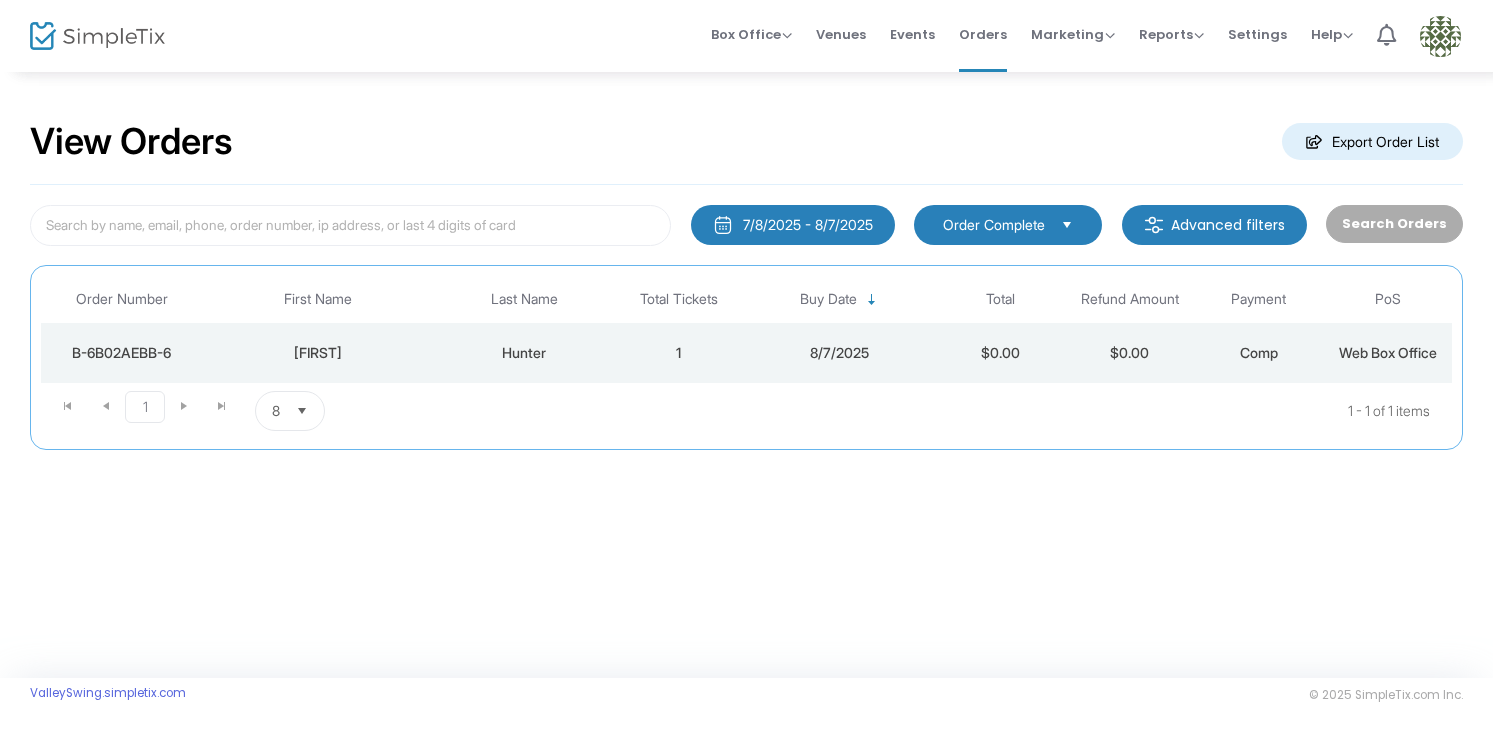 click on "1" 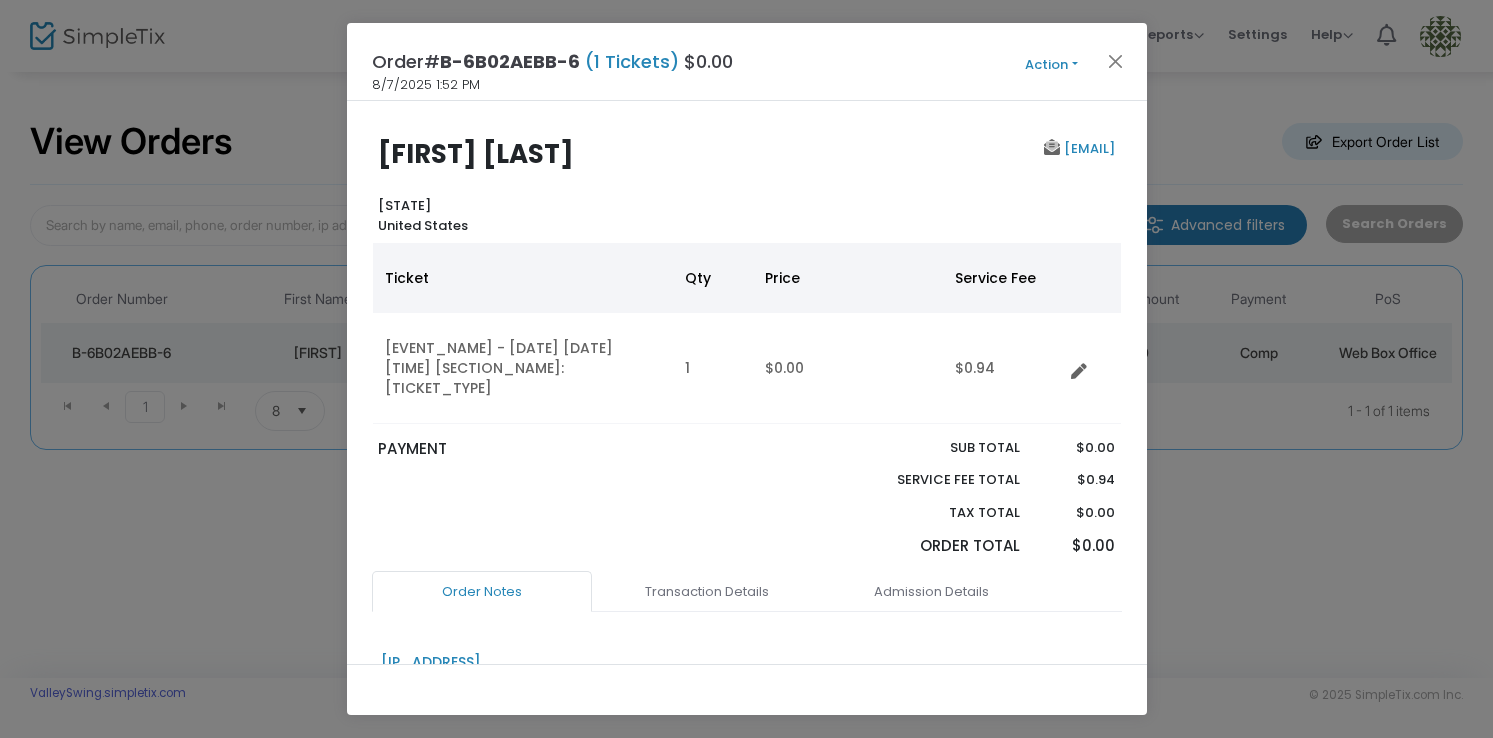 click on "Action" 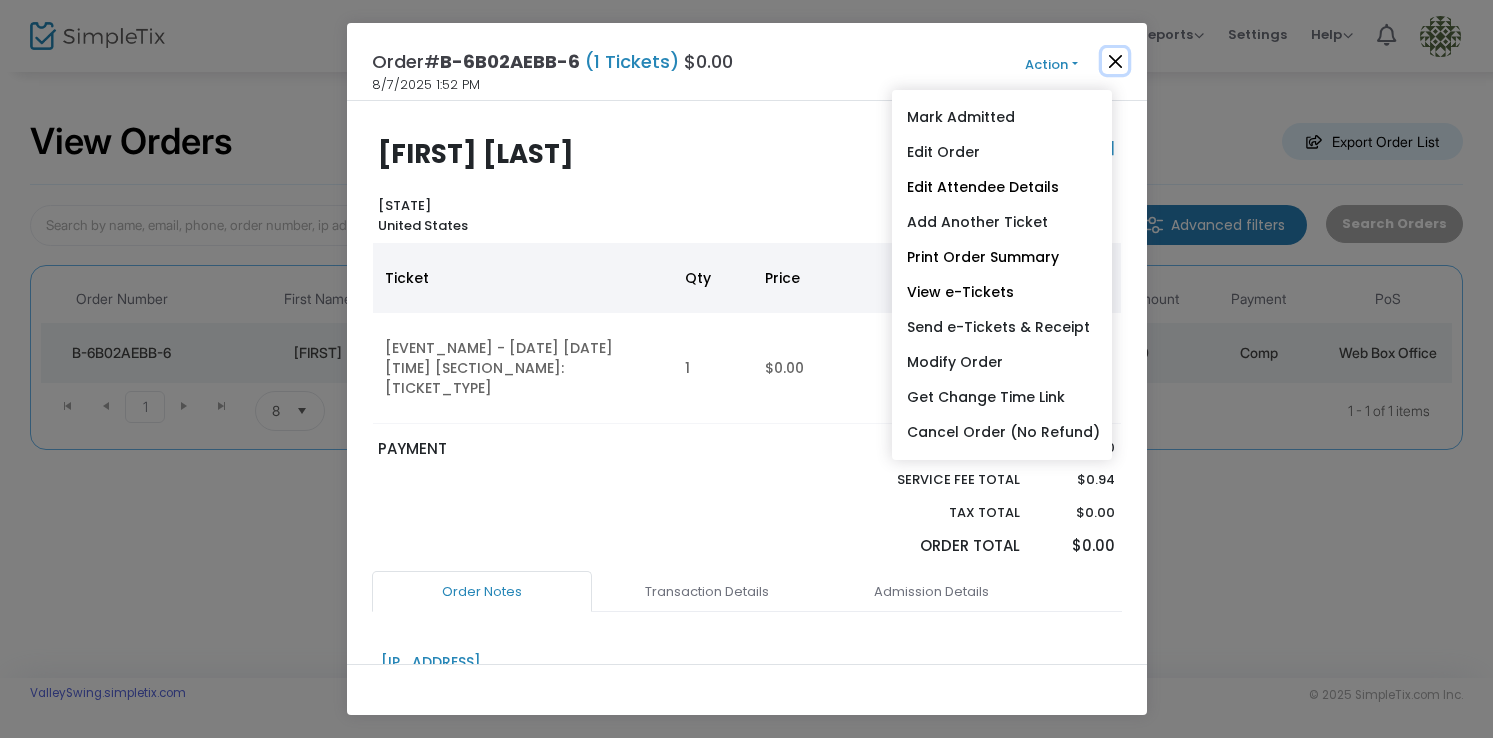 click 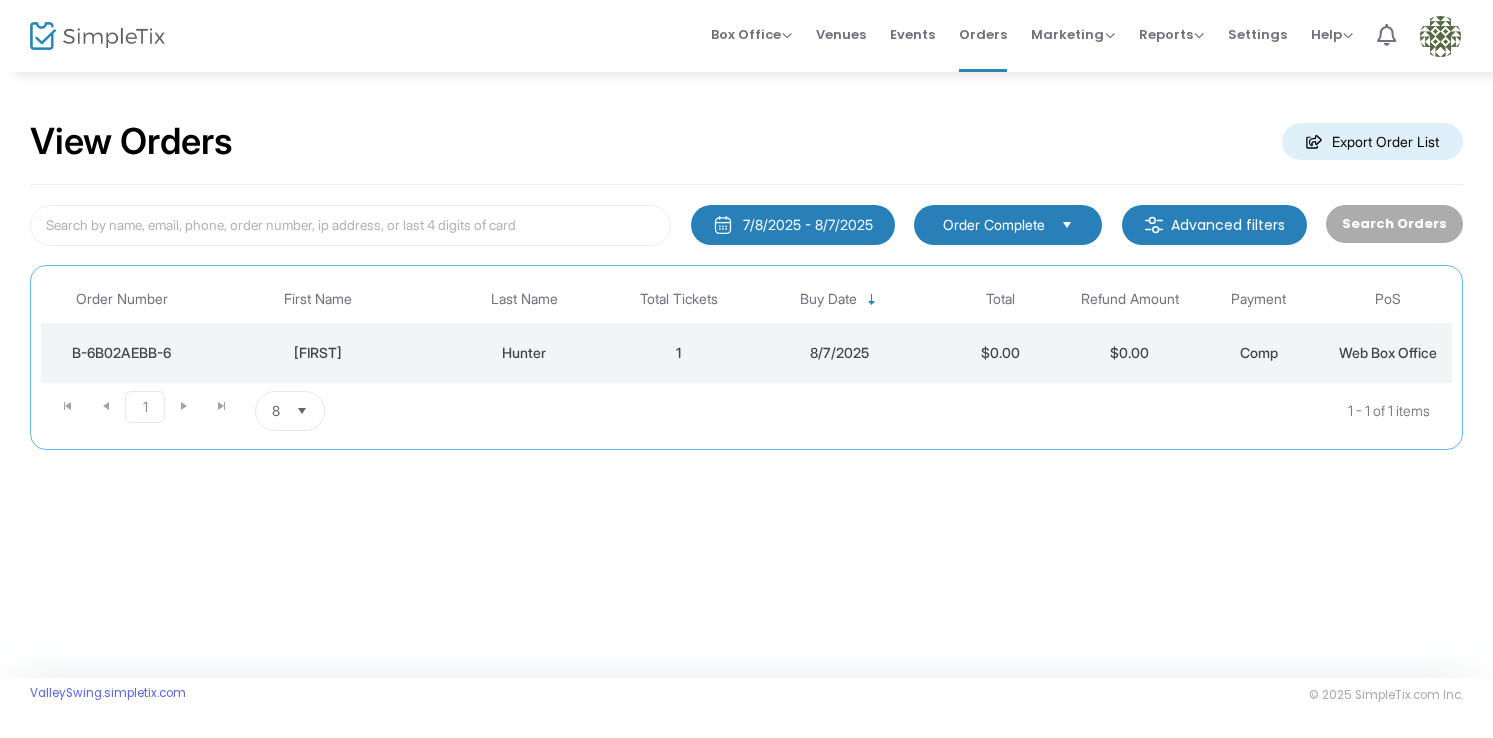 click at bounding box center (1440, 36) 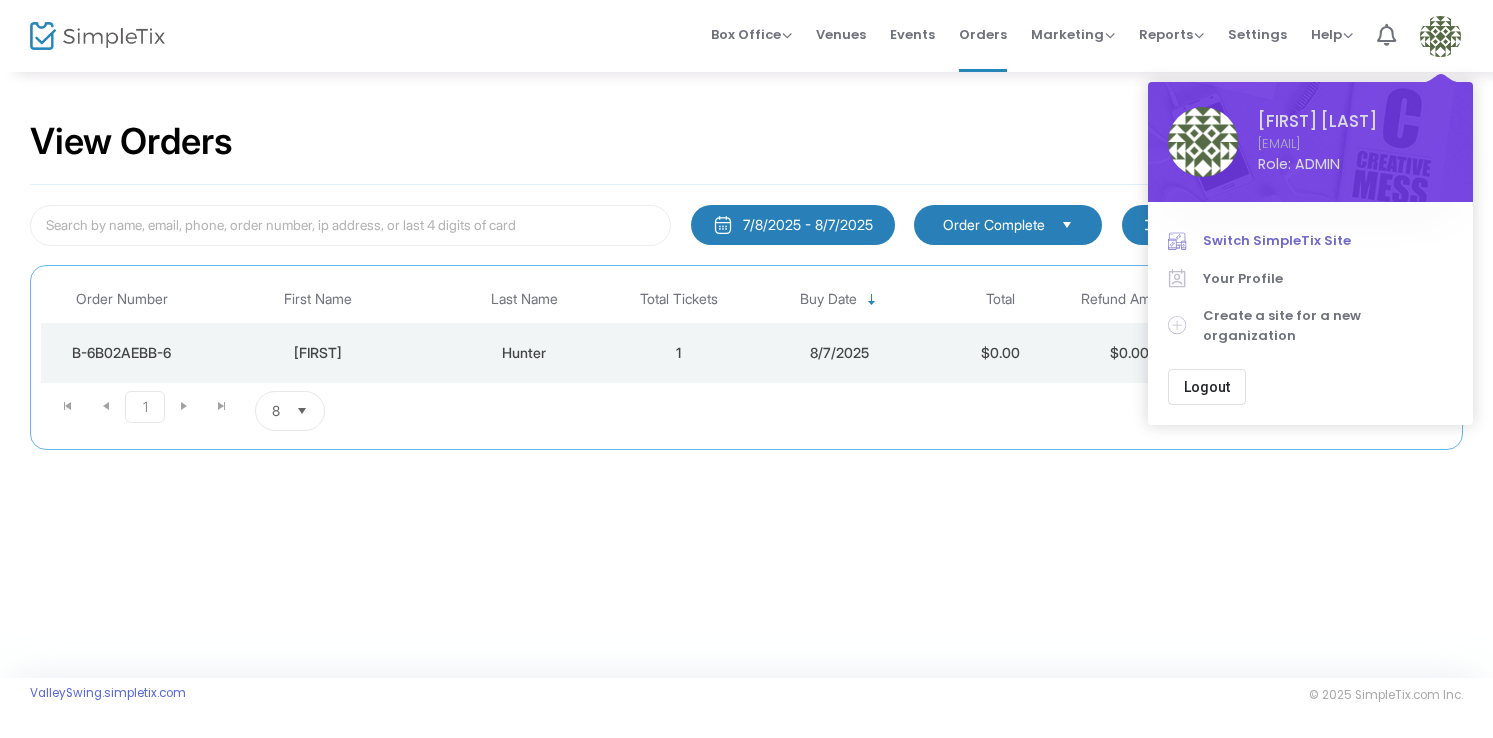 click on "Switch SimpleTix Site" at bounding box center (1328, 241) 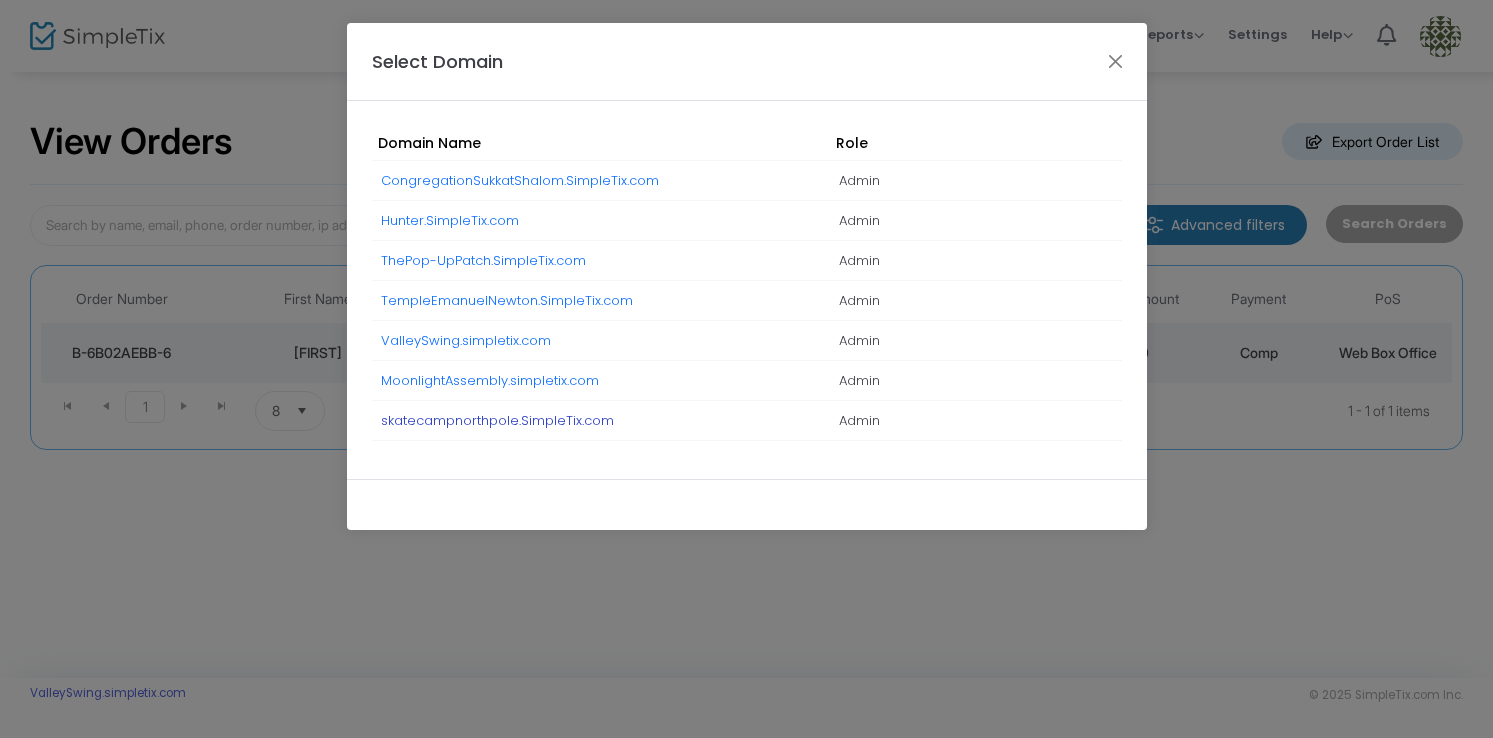 click on "skatecampnorthpole.SimpleTix.com" 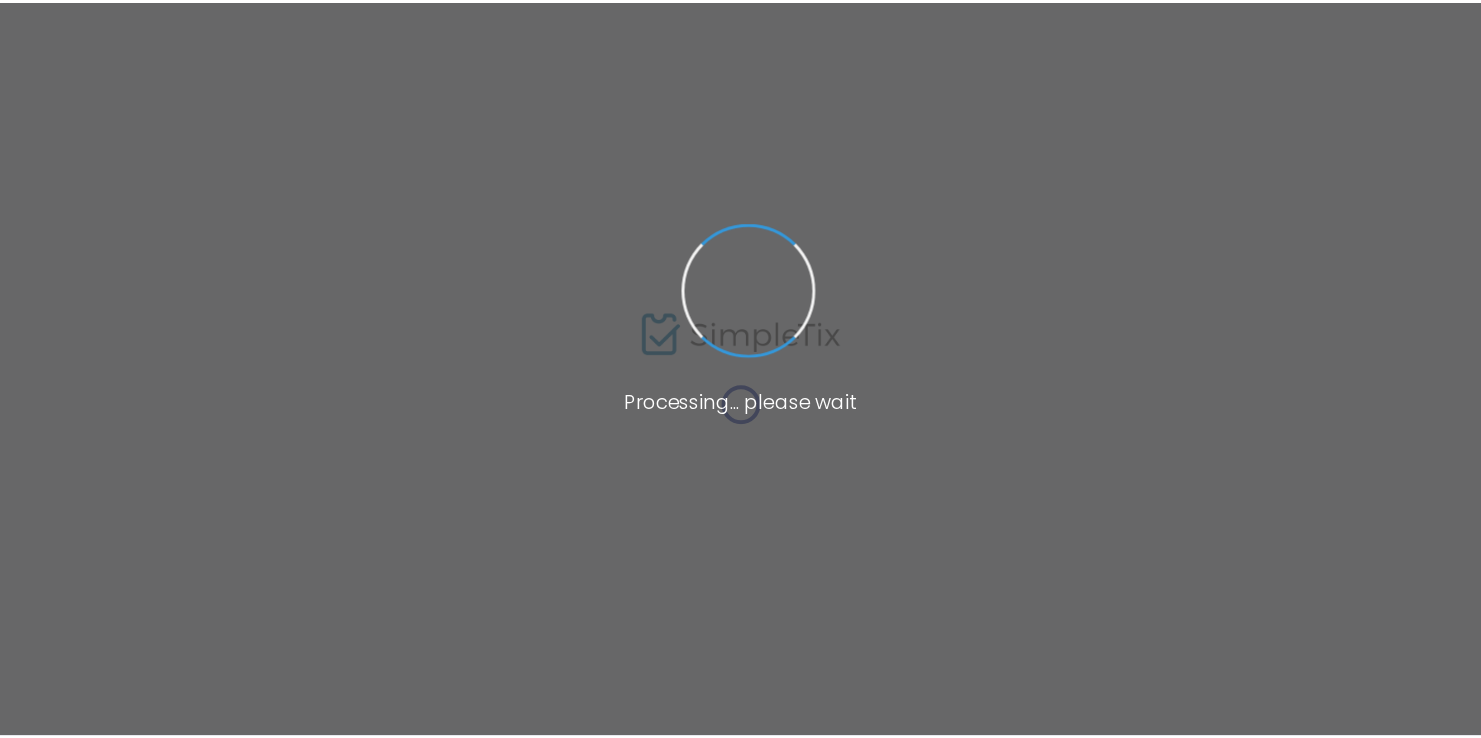 scroll, scrollTop: 0, scrollLeft: 0, axis: both 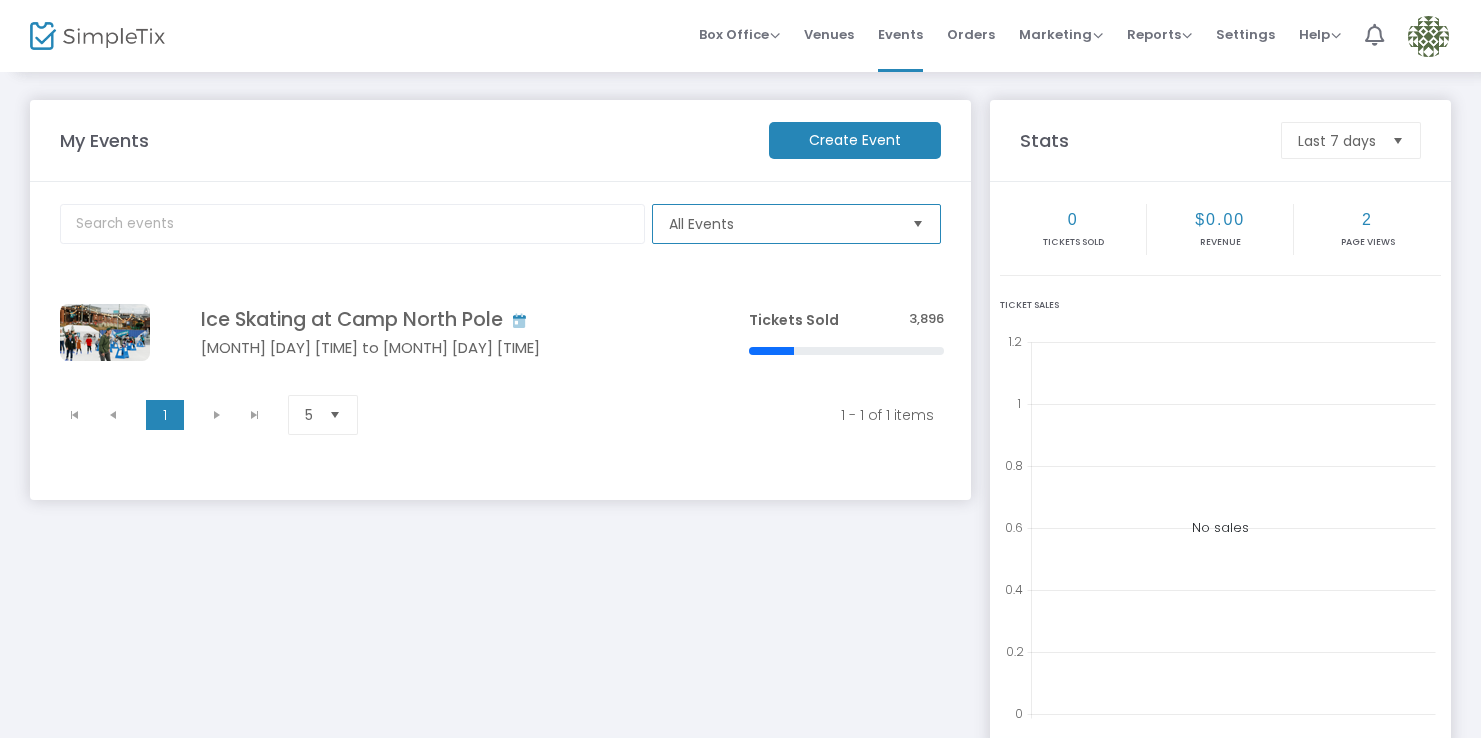 click on "All Events" at bounding box center [782, 224] 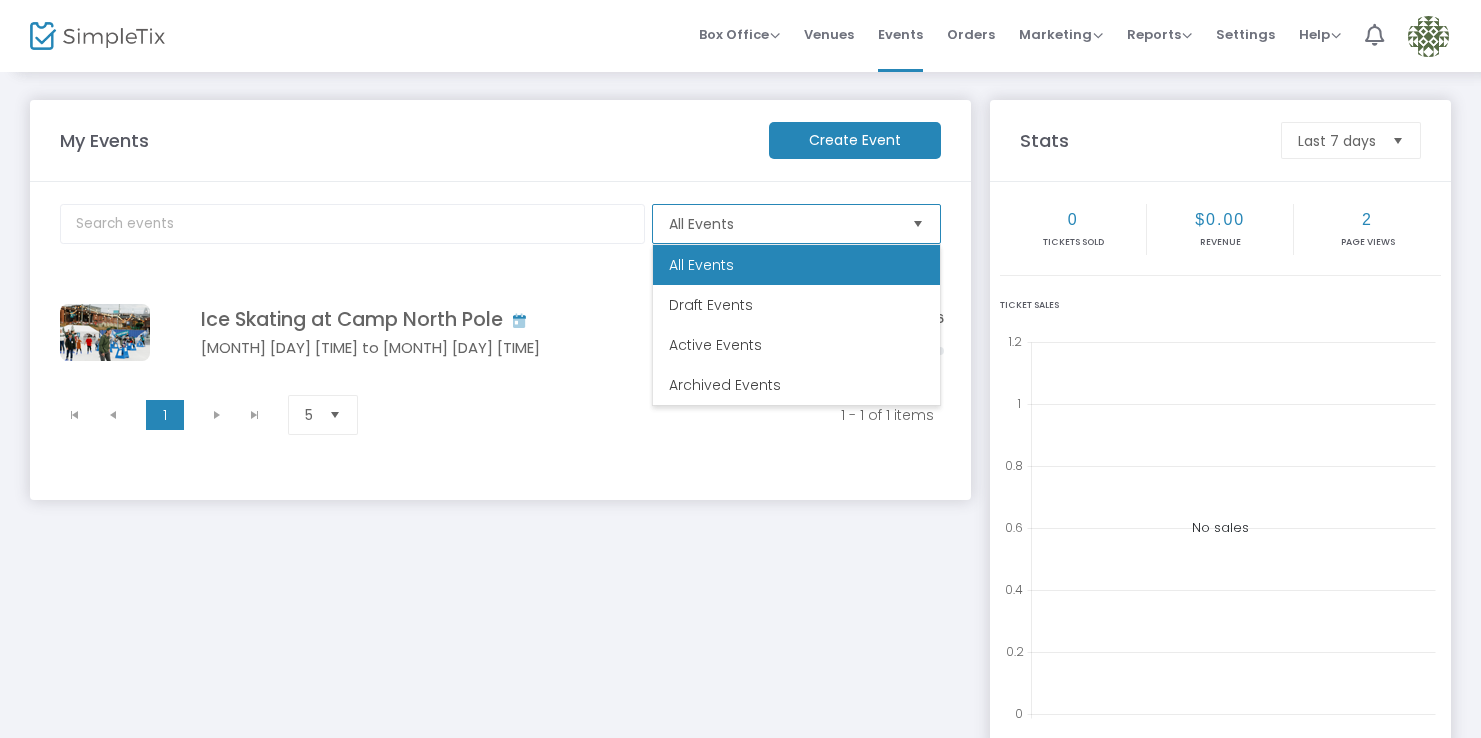 click on "All Events" at bounding box center (796, 265) 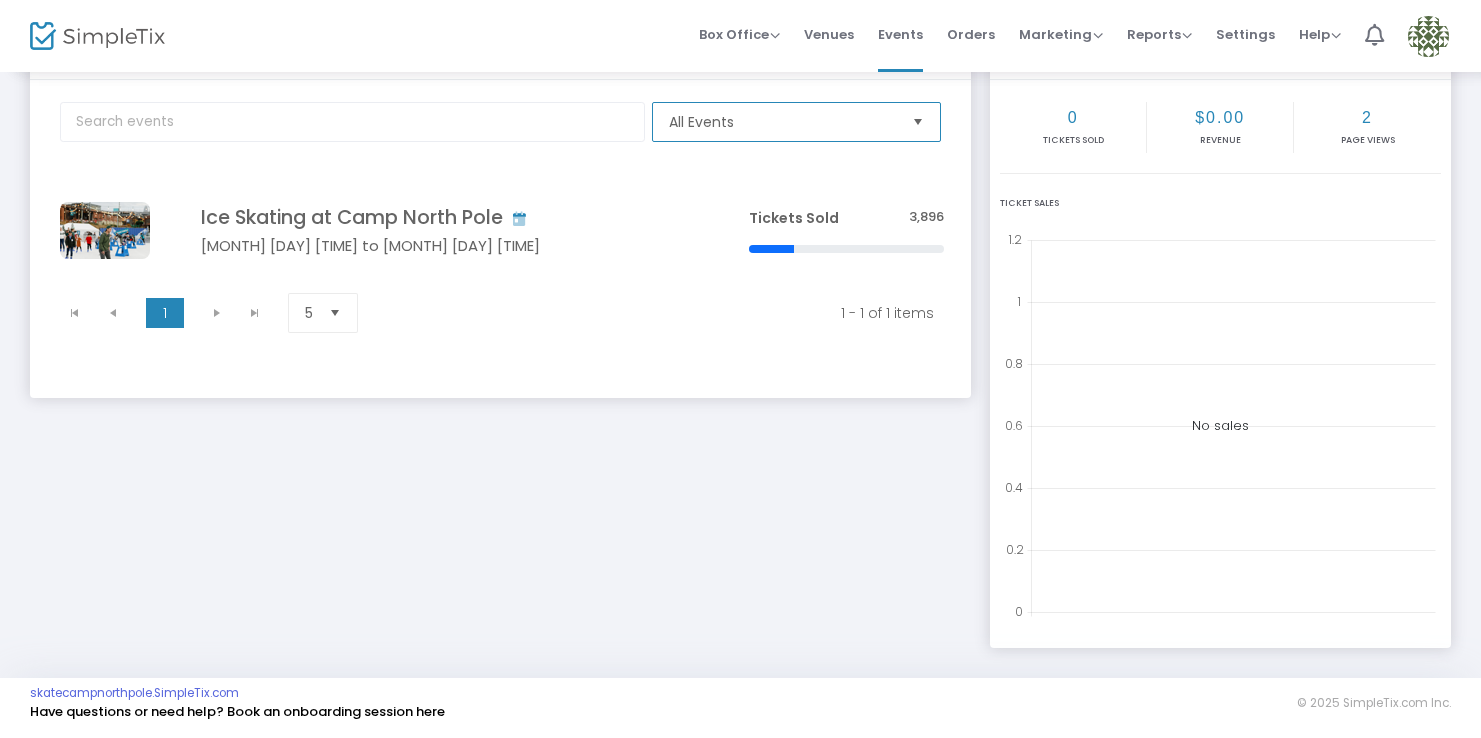 scroll, scrollTop: 0, scrollLeft: 0, axis: both 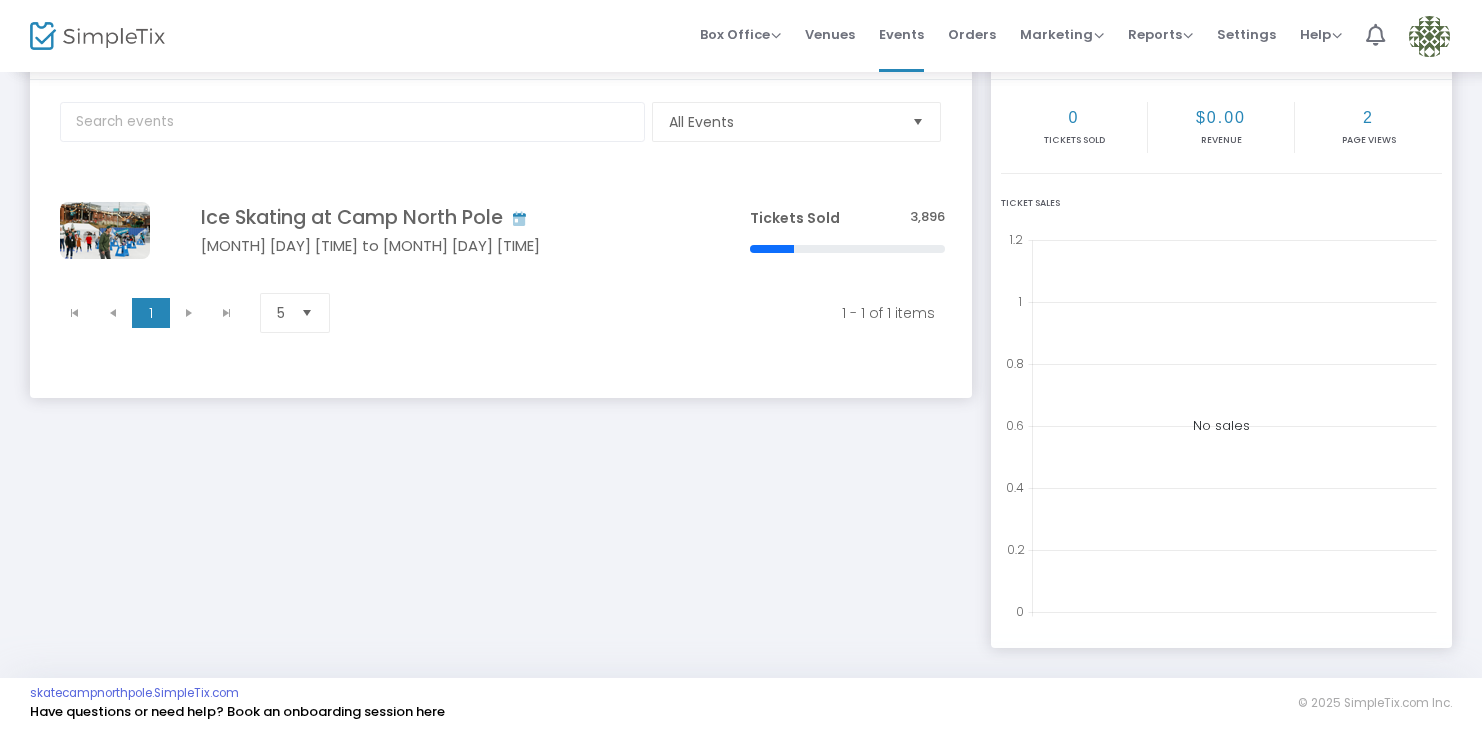click at bounding box center [1429, 36] 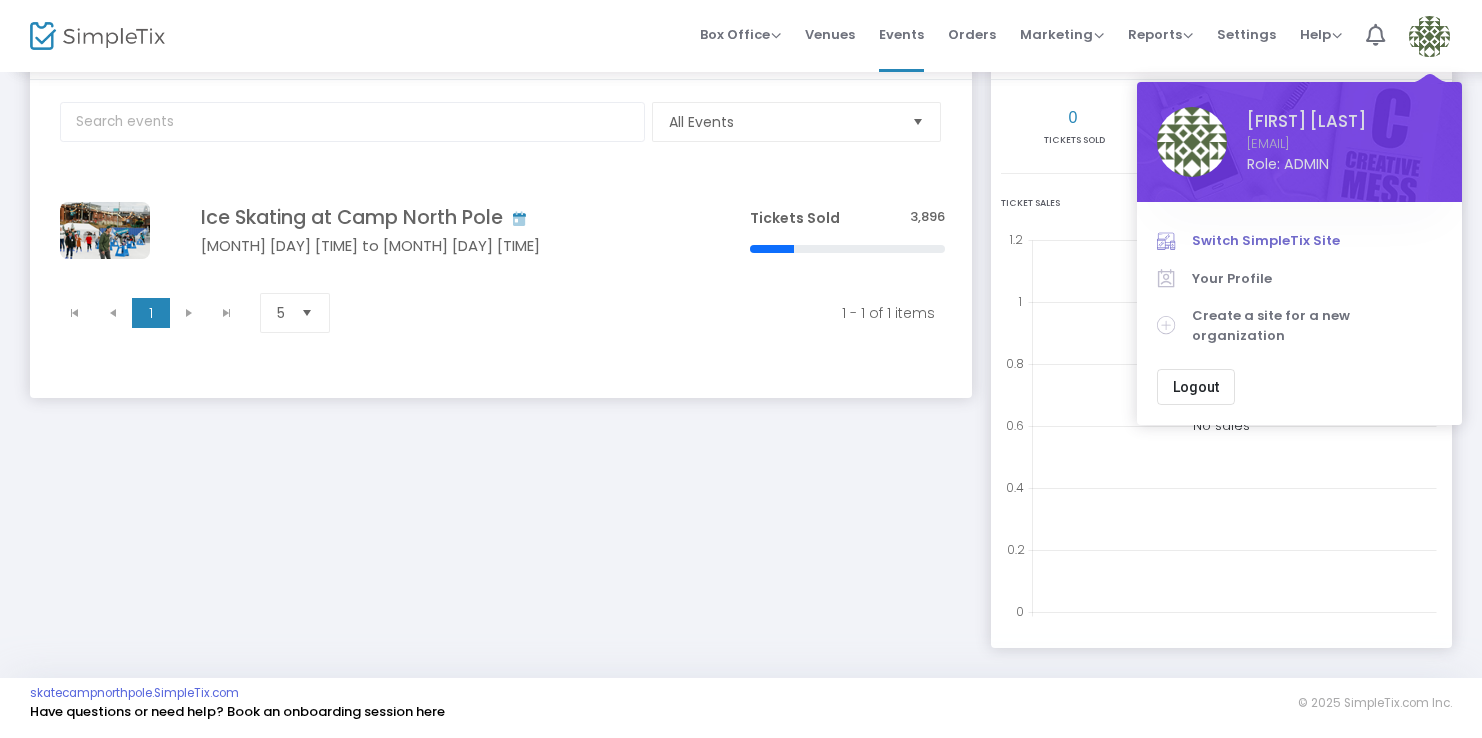 click on "Switch SimpleTix Site" at bounding box center (1317, 241) 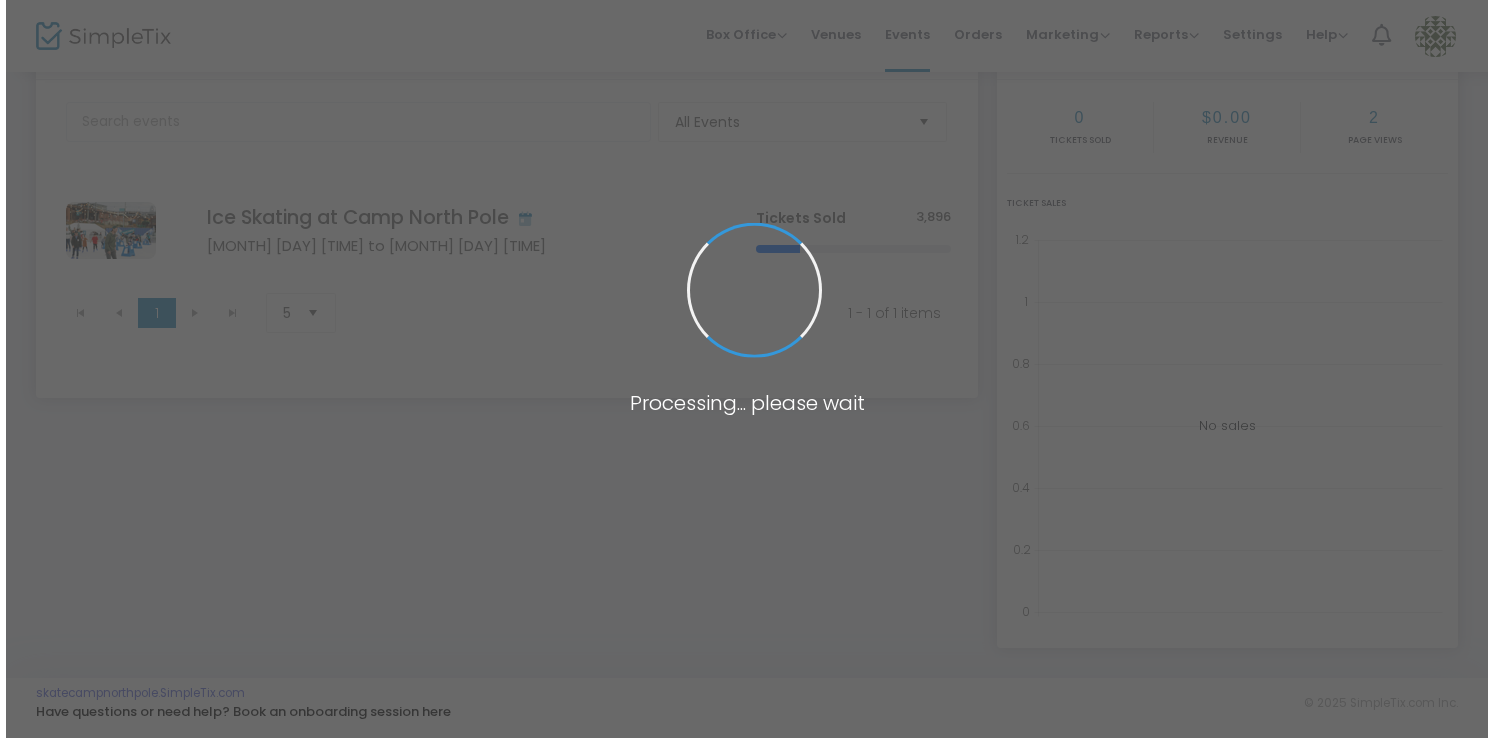 scroll, scrollTop: 0, scrollLeft: 0, axis: both 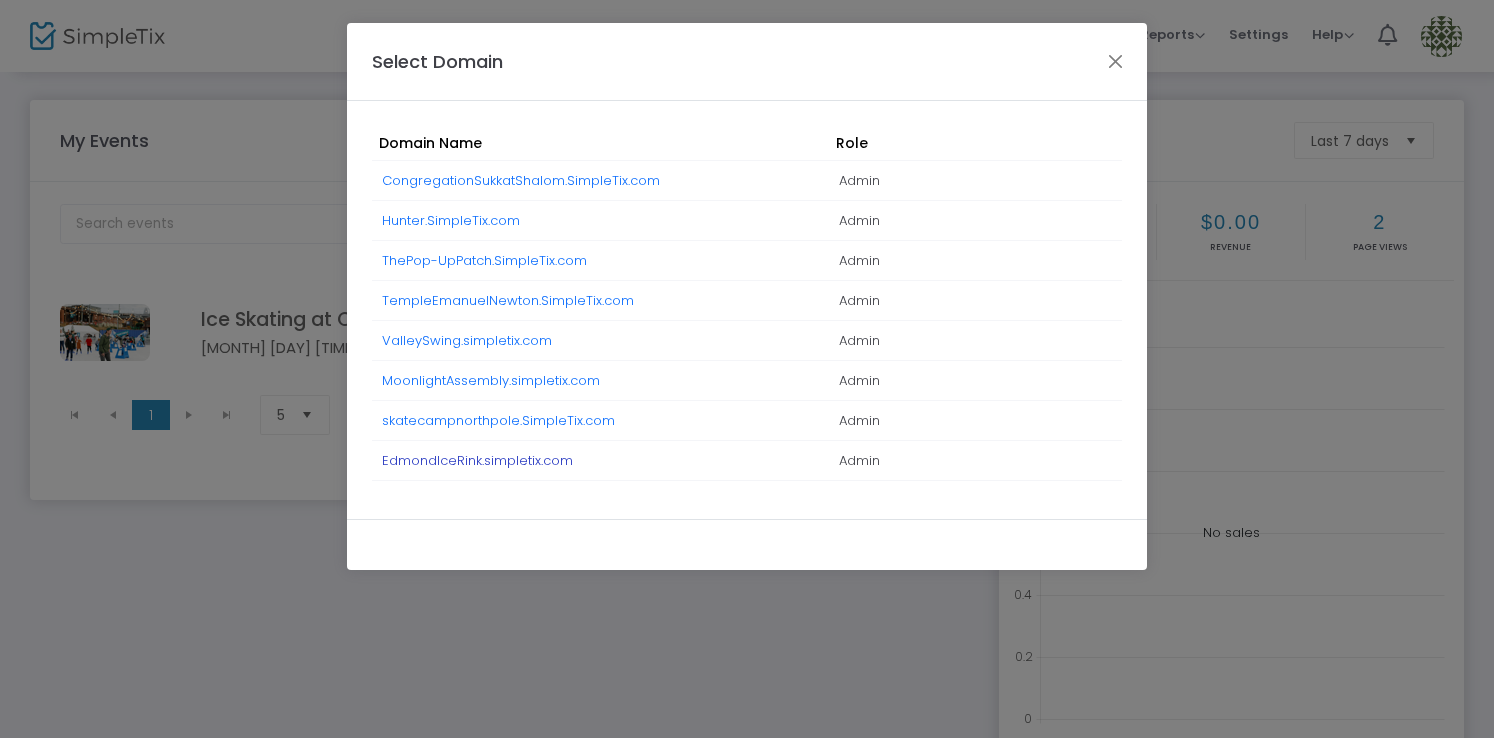 click on "EdmondIceRink.simpletix.com" 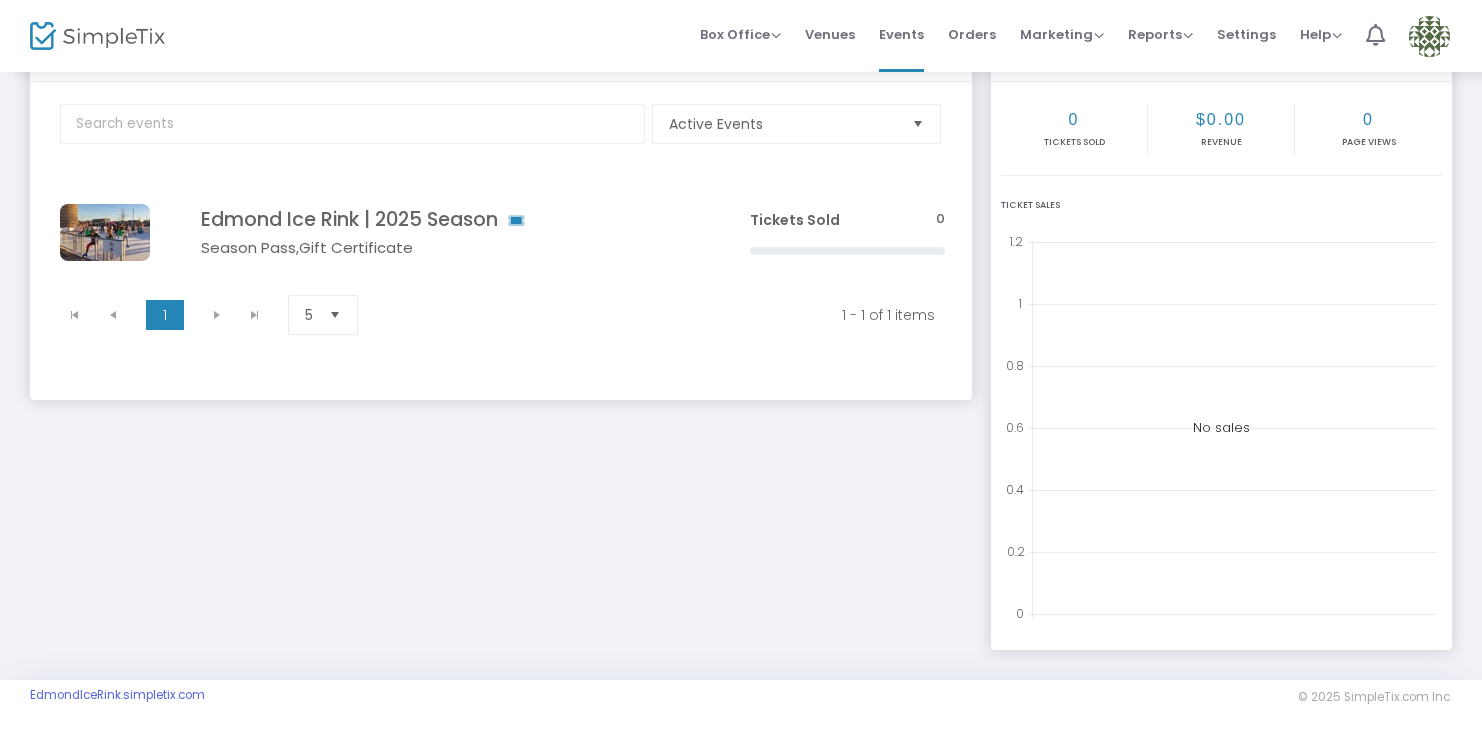 scroll, scrollTop: 0, scrollLeft: 0, axis: both 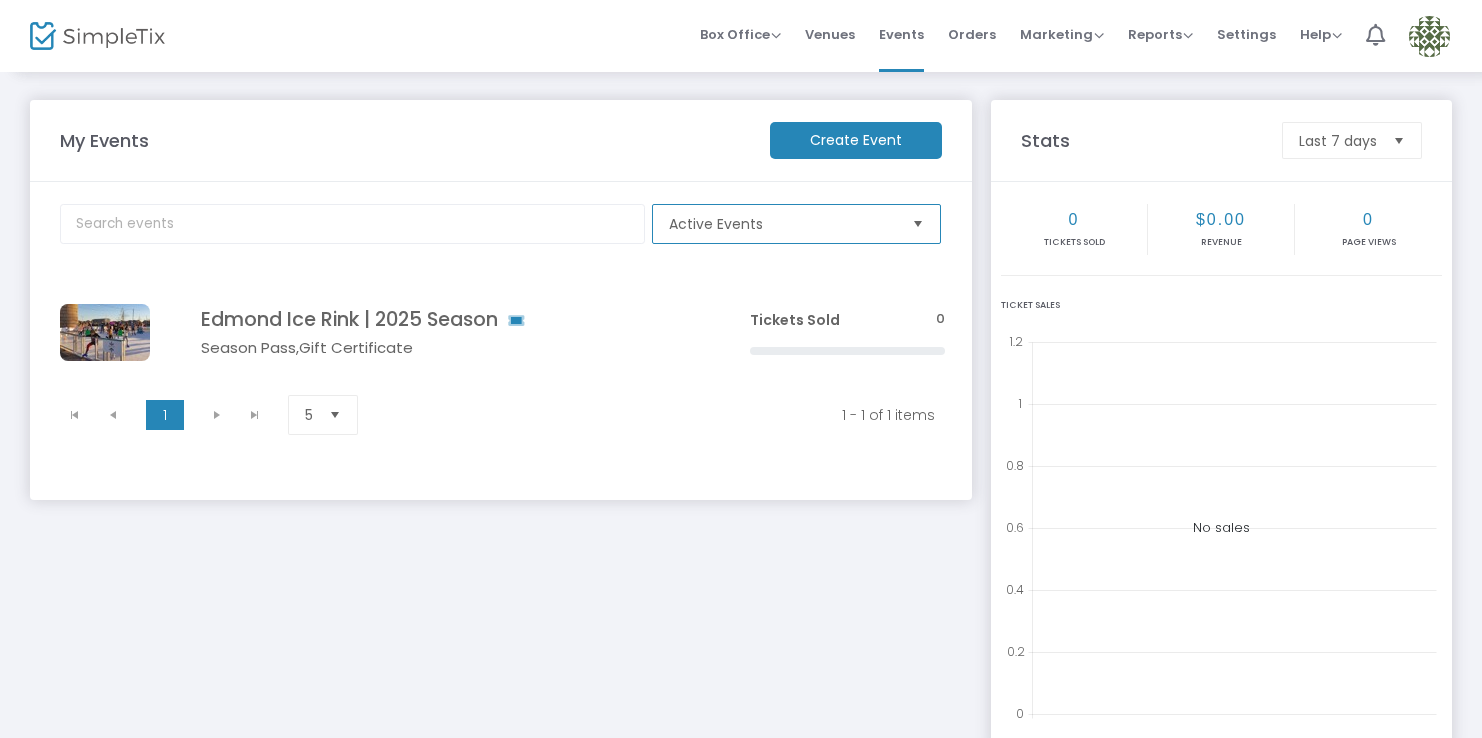 click on "Active Events" at bounding box center [782, 224] 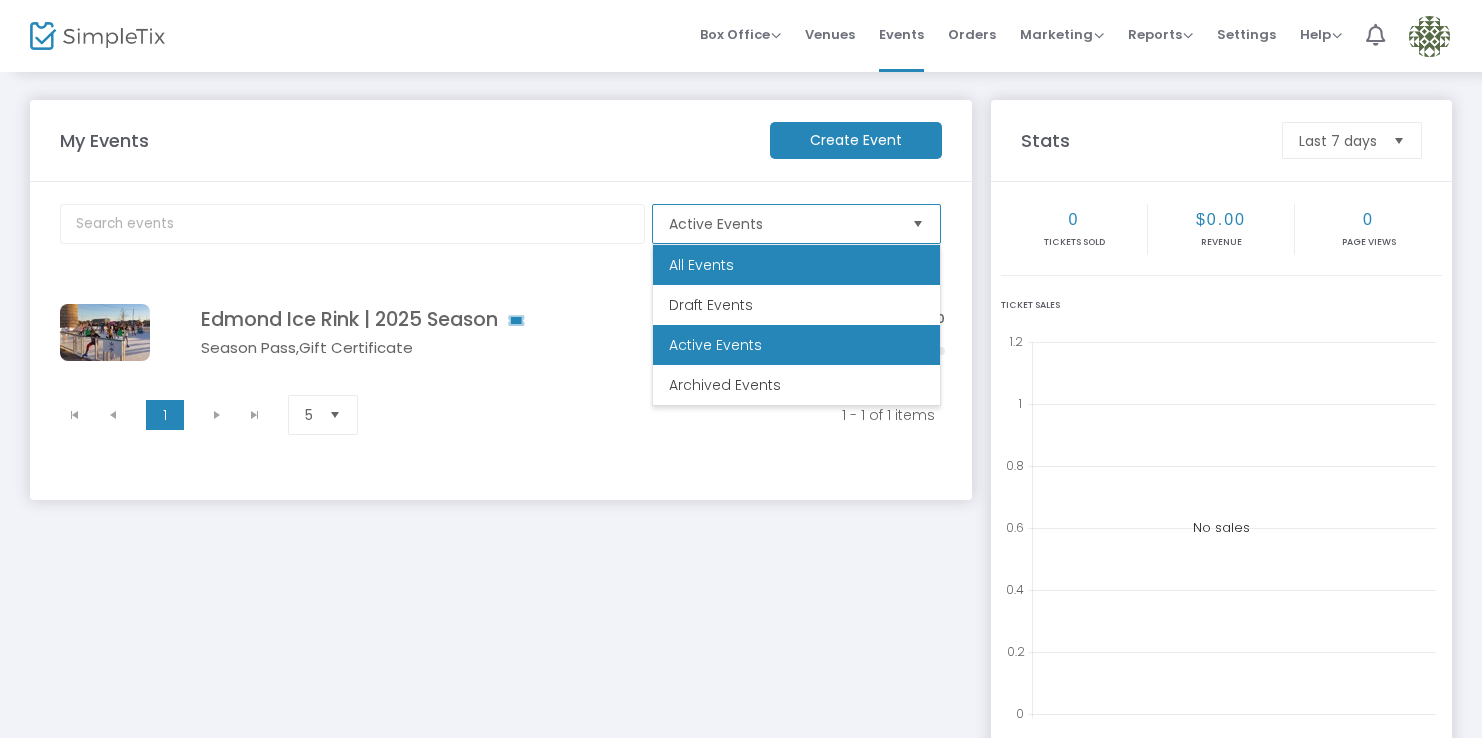 click on "All Events" at bounding box center [796, 265] 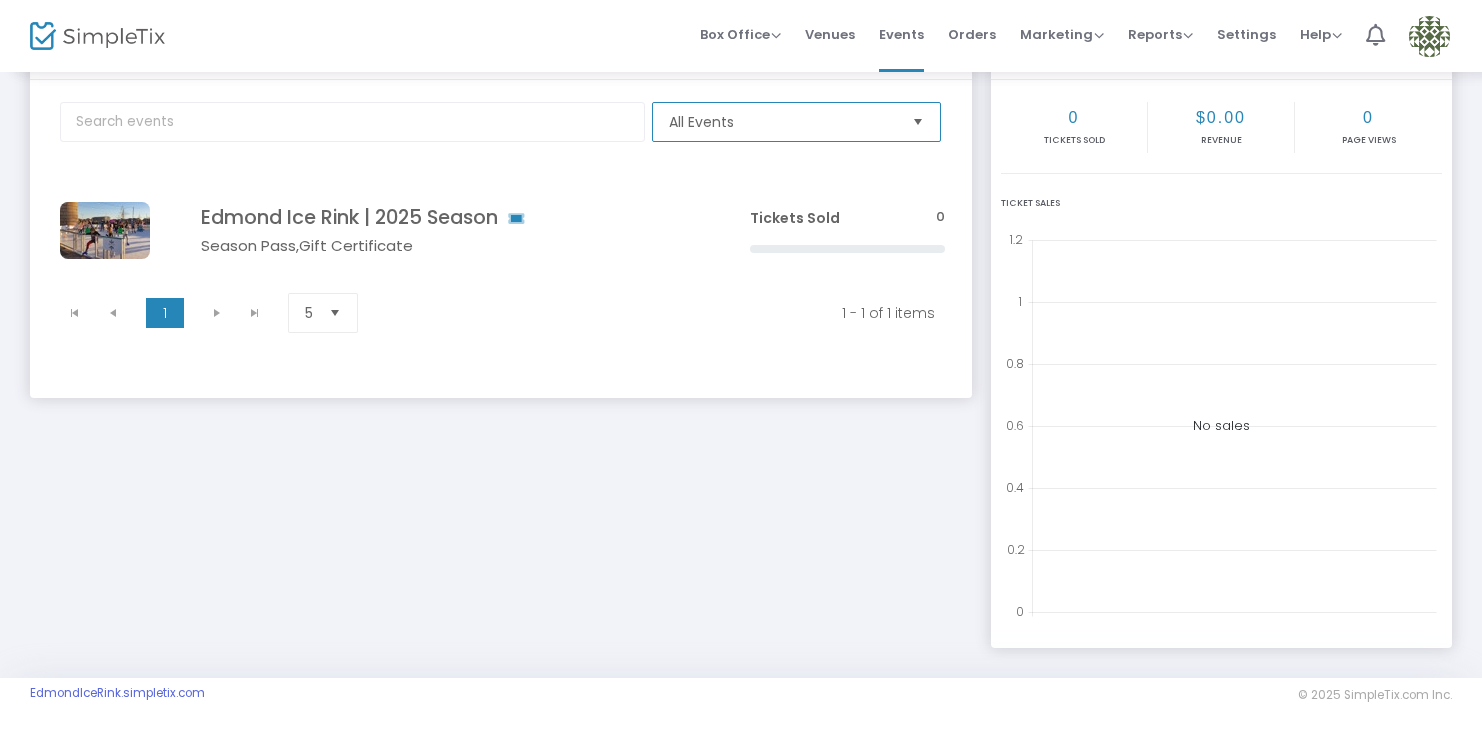 scroll, scrollTop: 106, scrollLeft: 0, axis: vertical 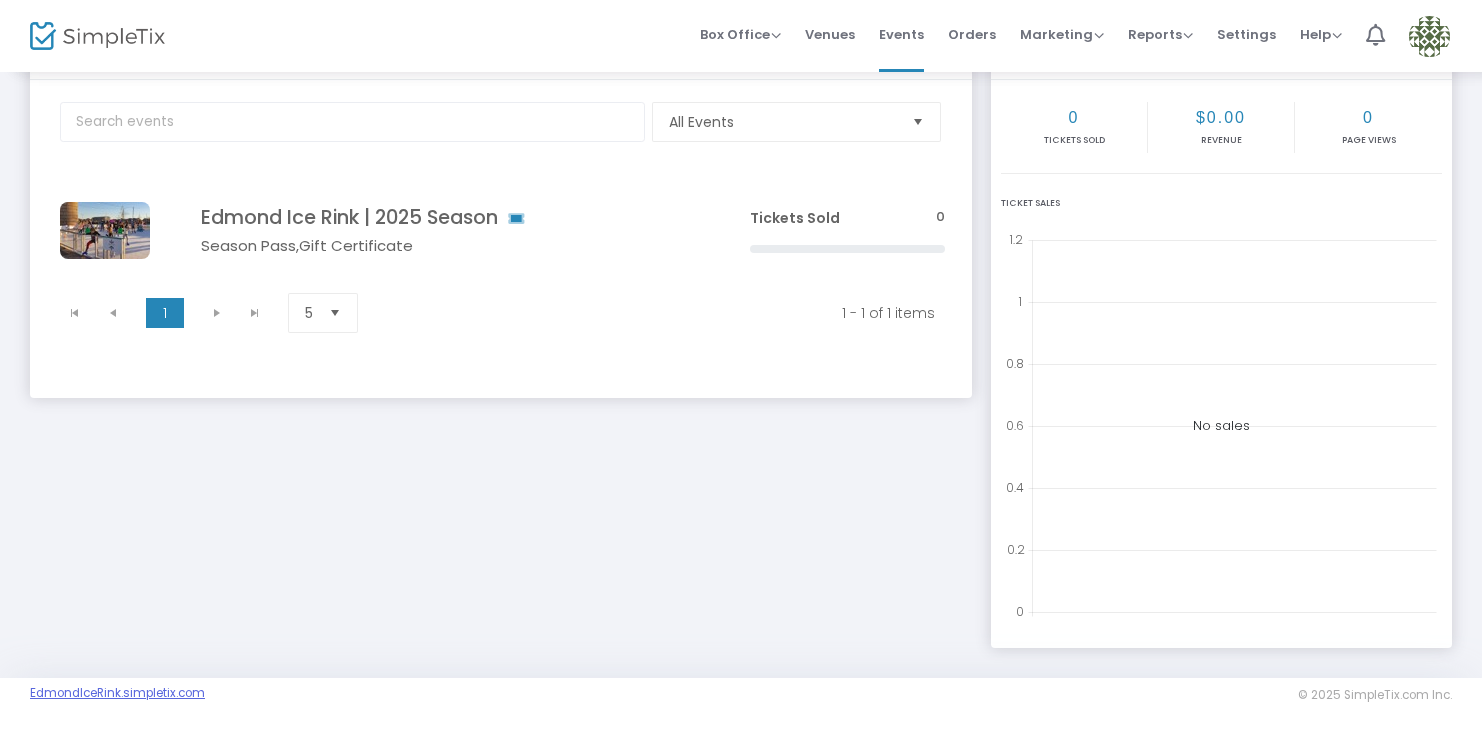 click on "EdmondIceRink.simpletix.com" 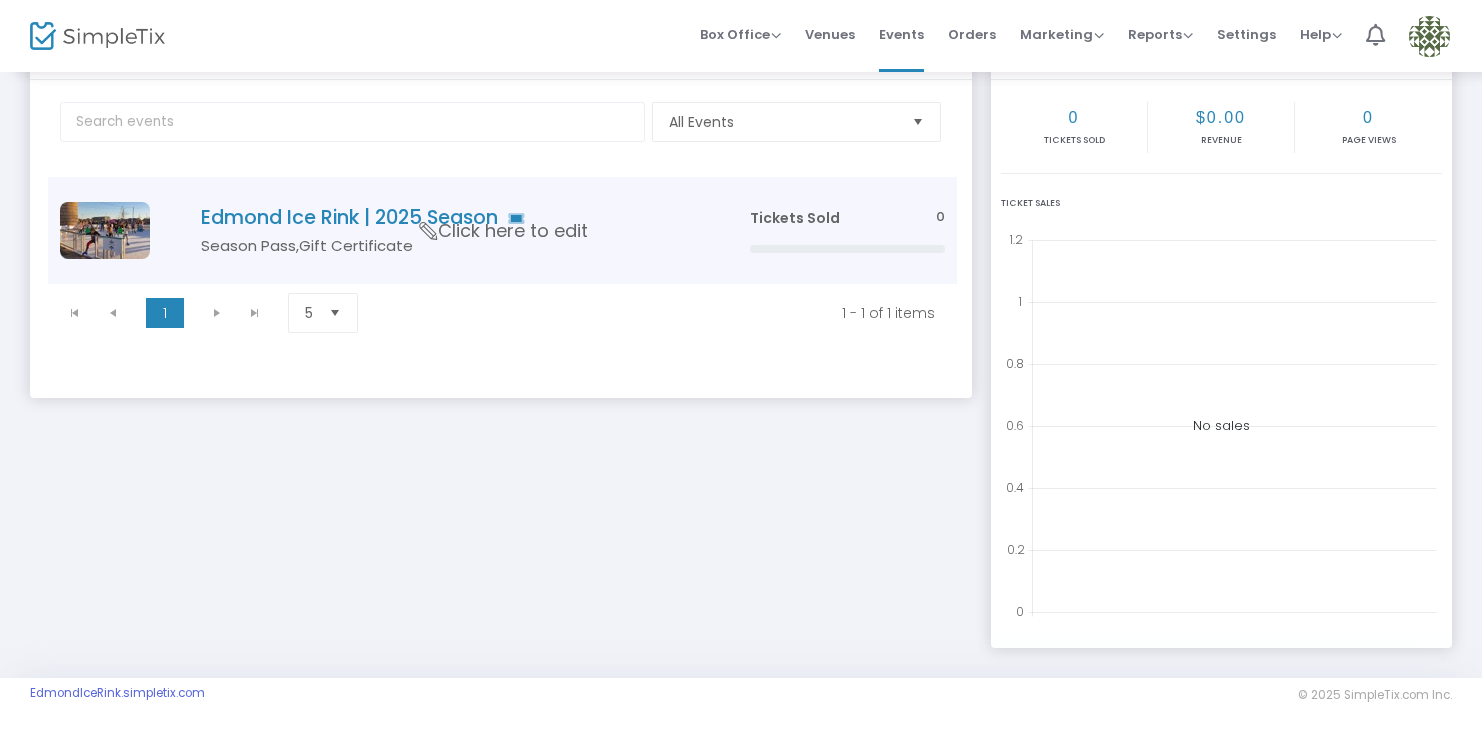 click on "Season Pass,Gift Certificate" 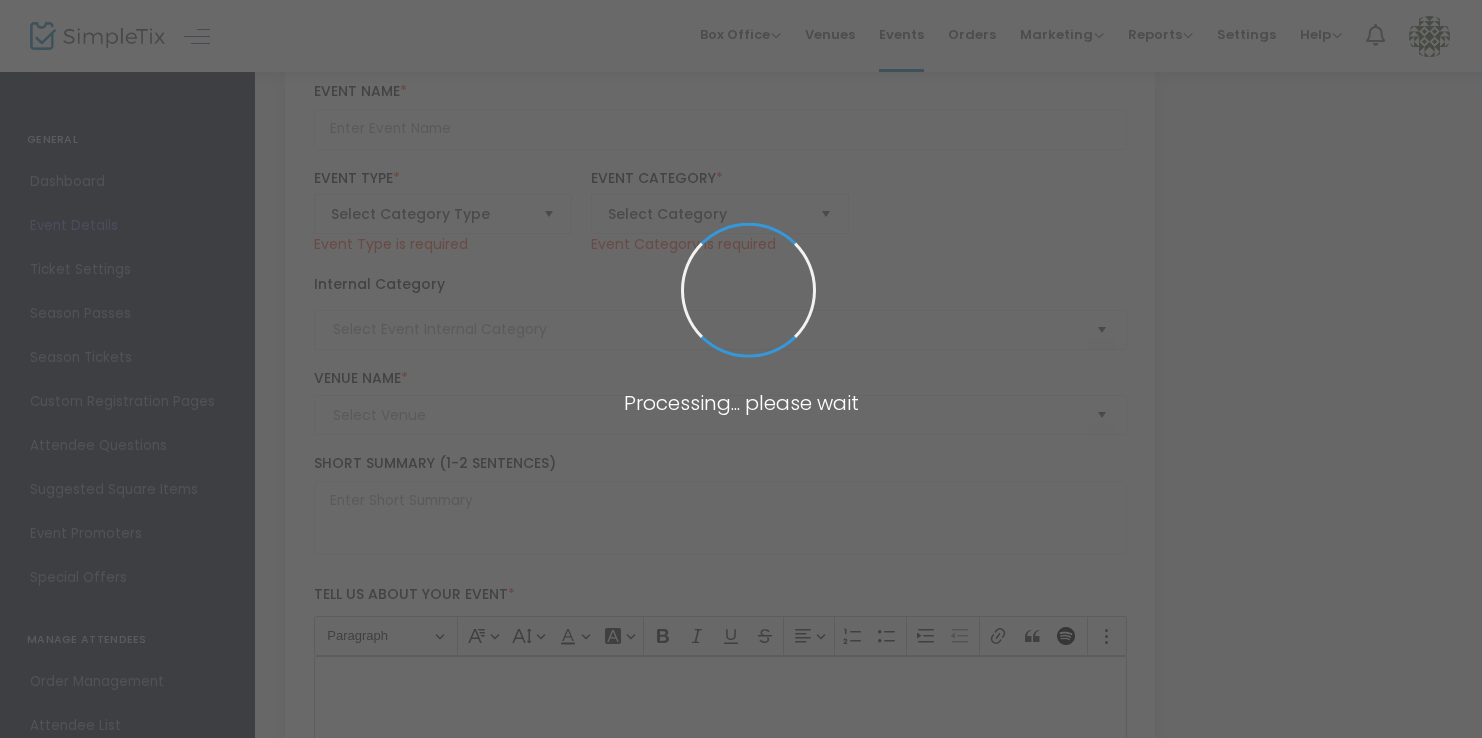 type on "Edmond Ice Rink | 2025 Season" 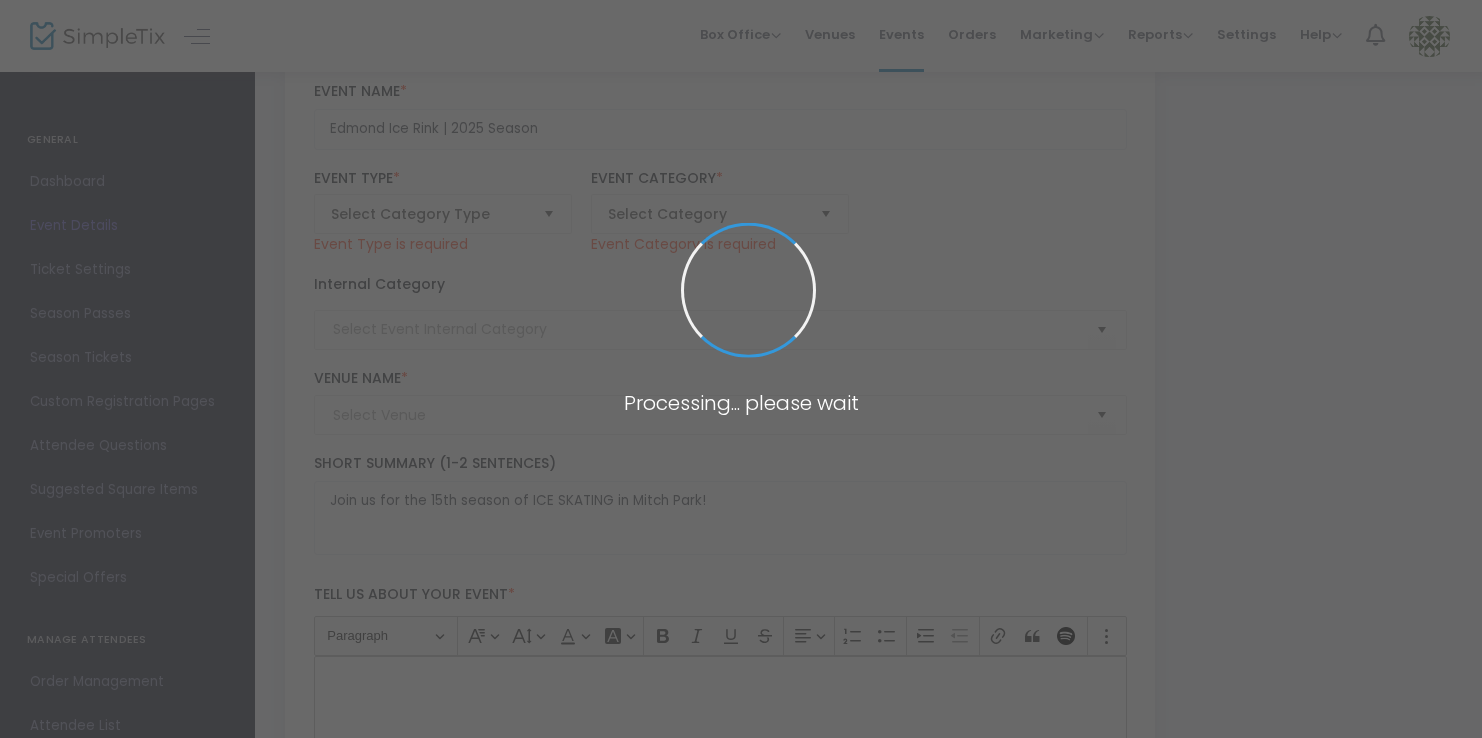 type on "Mitch Park" 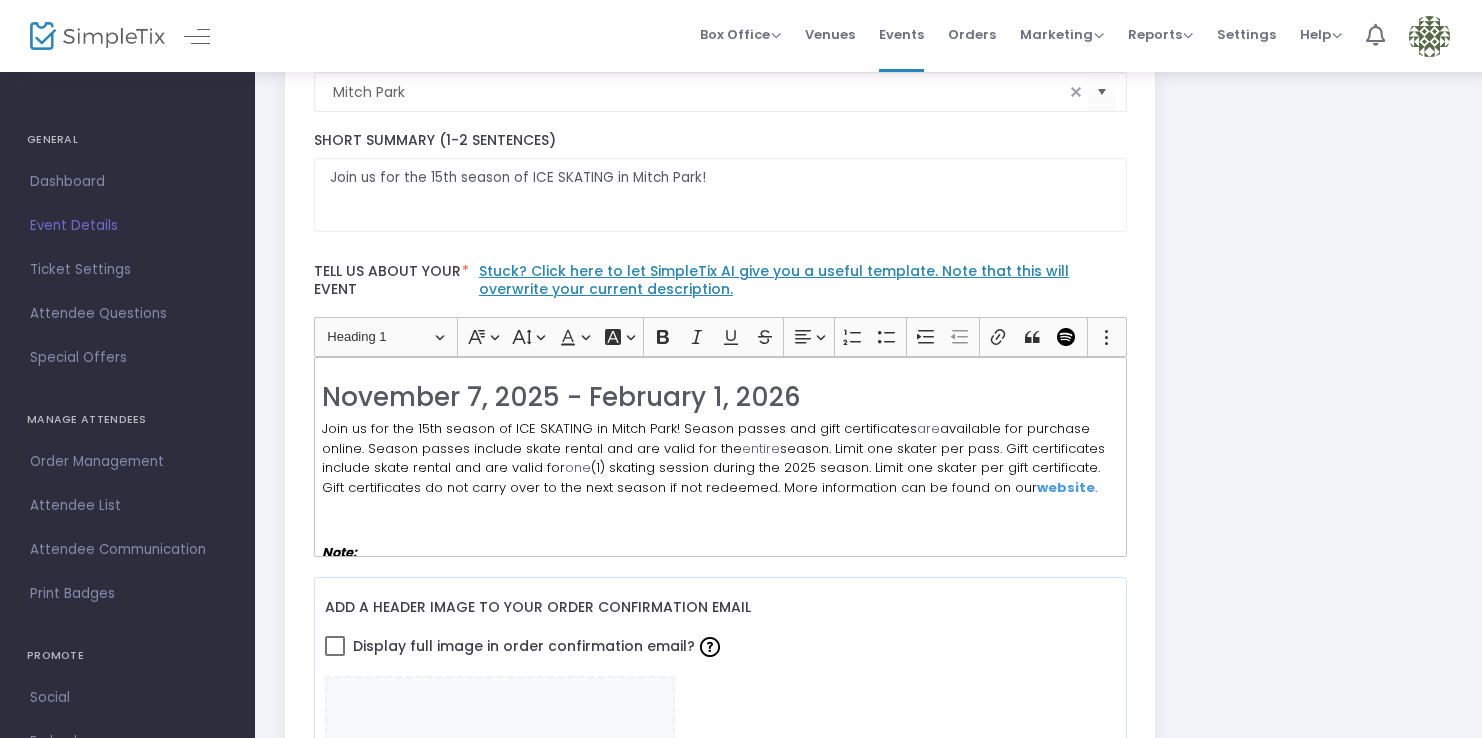 scroll, scrollTop: 413, scrollLeft: 0, axis: vertical 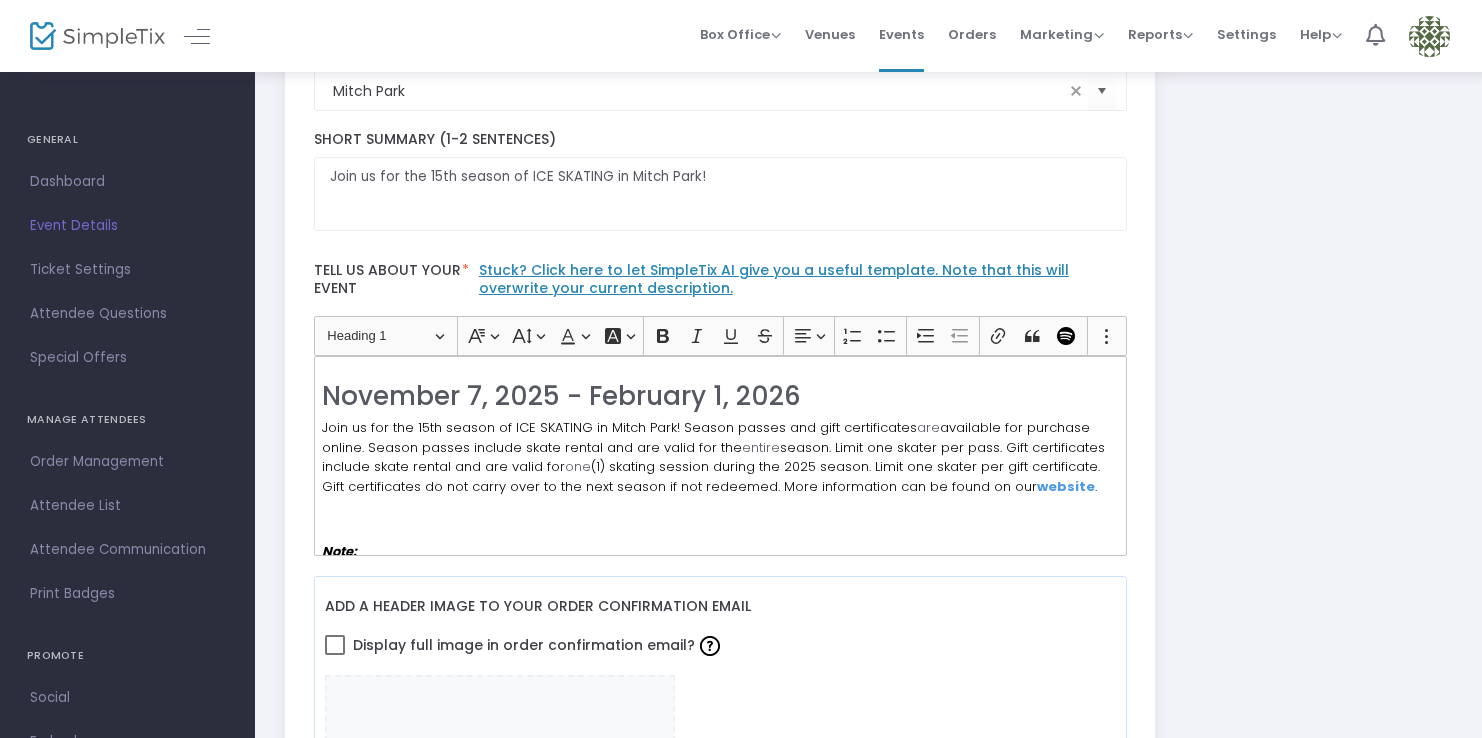 click on "website" 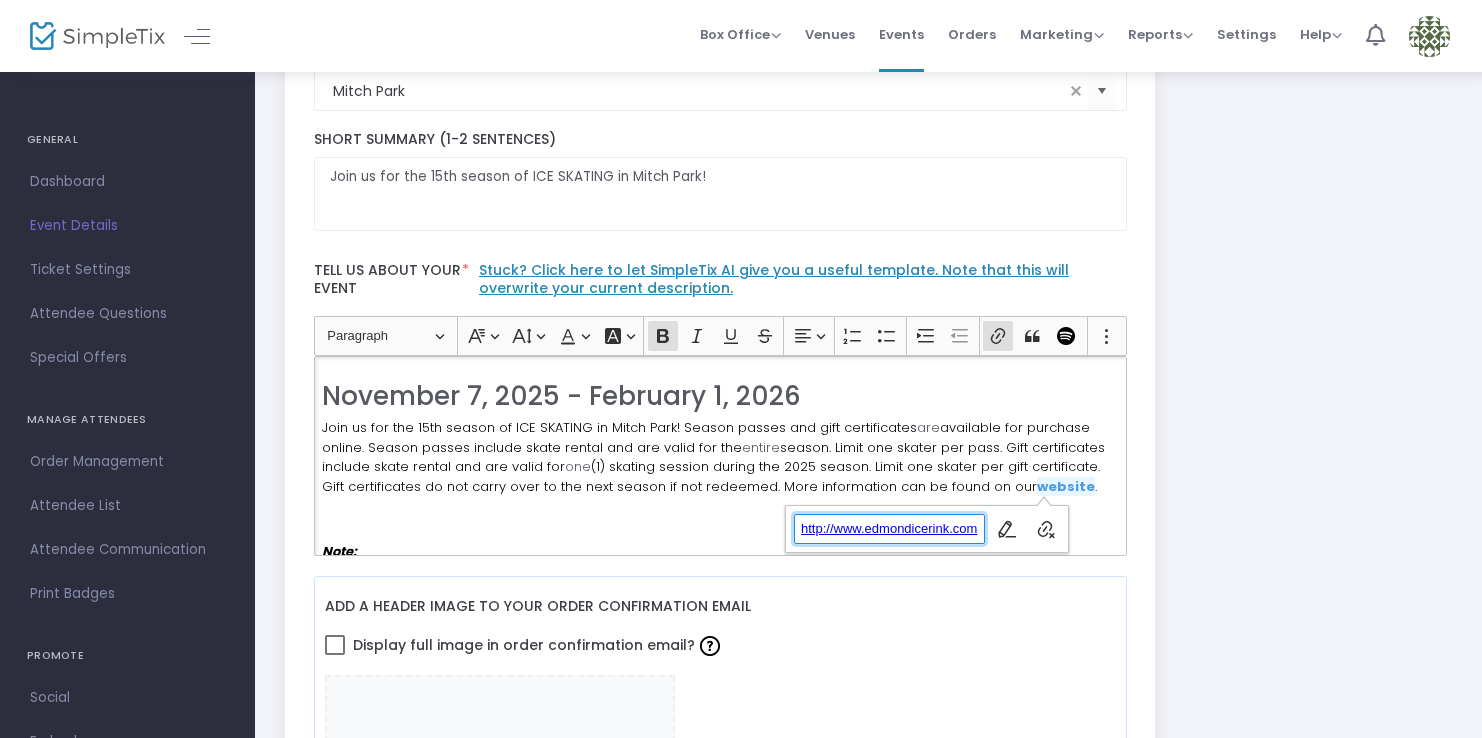 click on "http://www.edmondicerink.com" at bounding box center [889, 529] 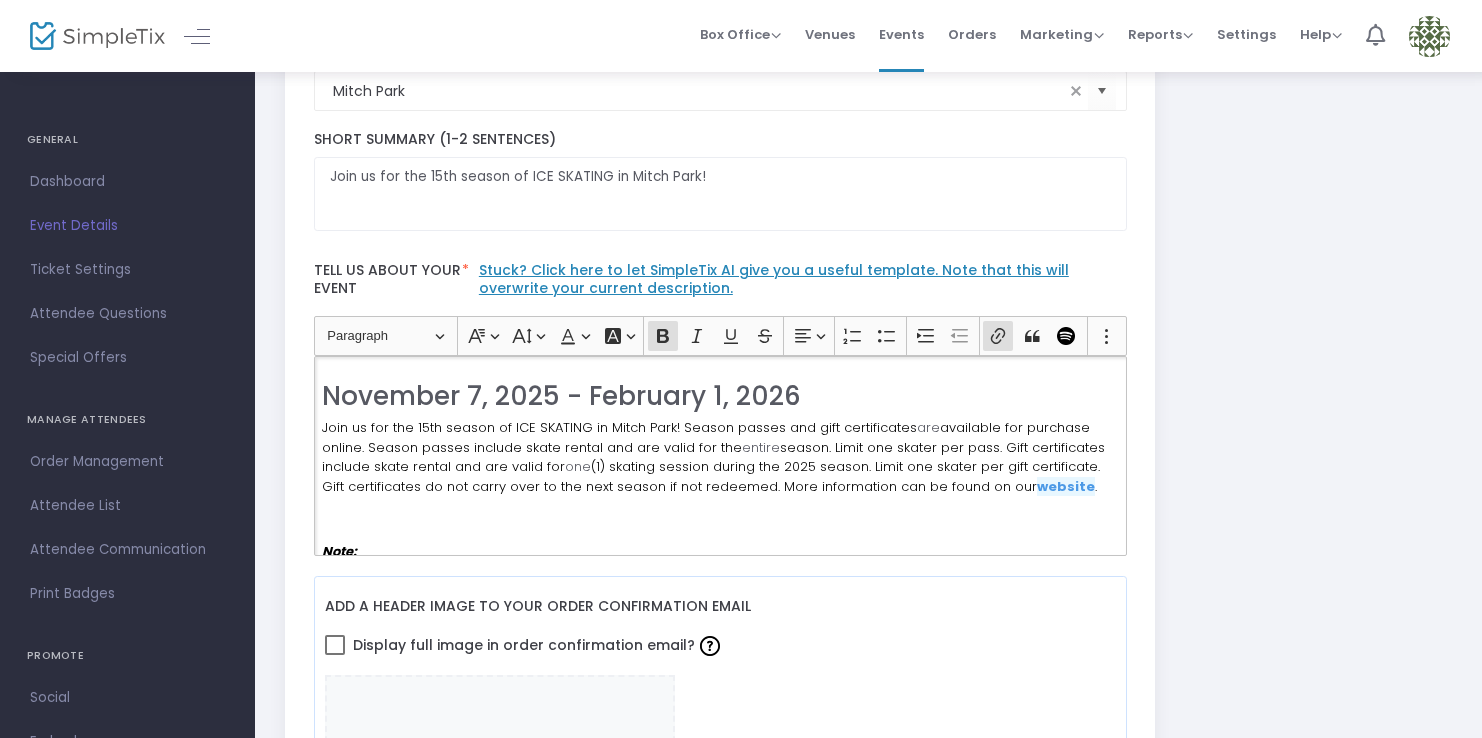 click on "website" 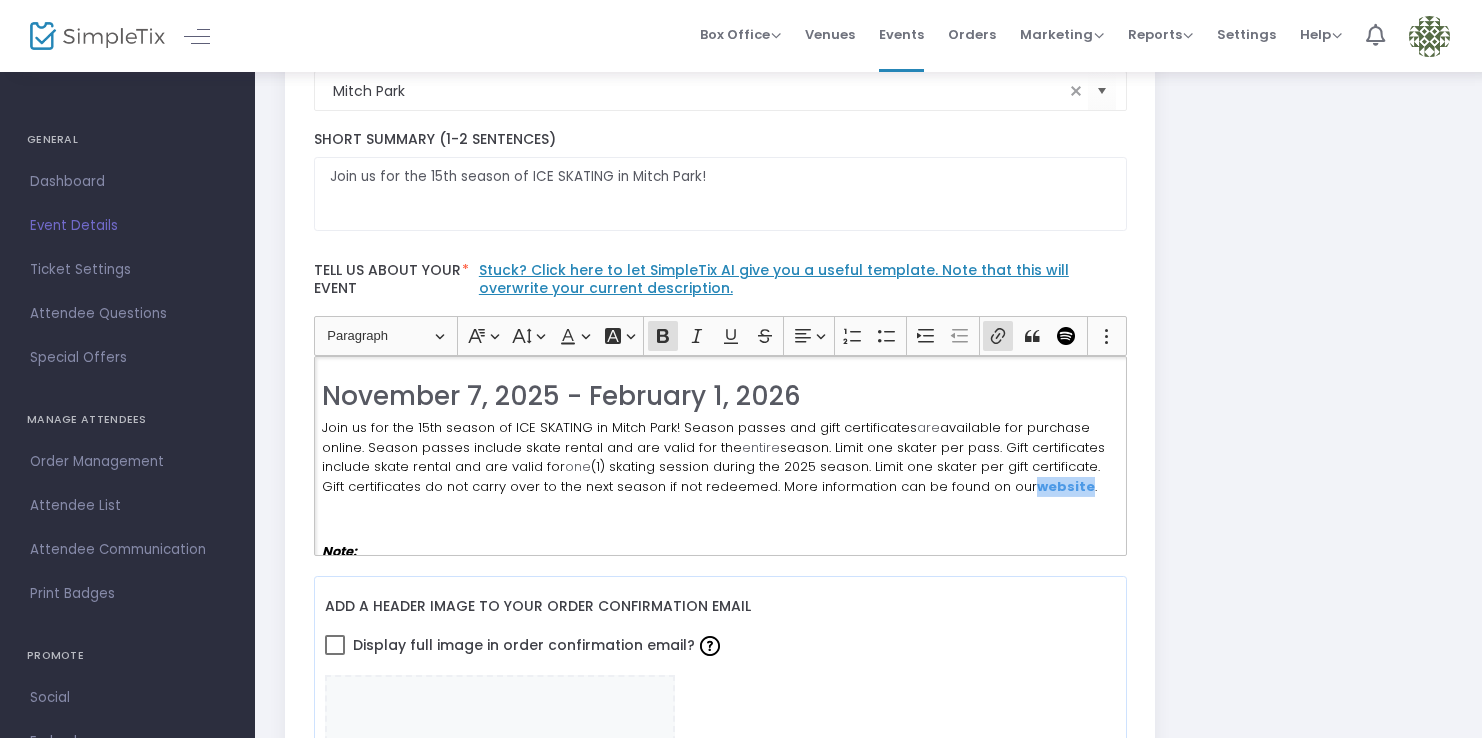 click on "website" 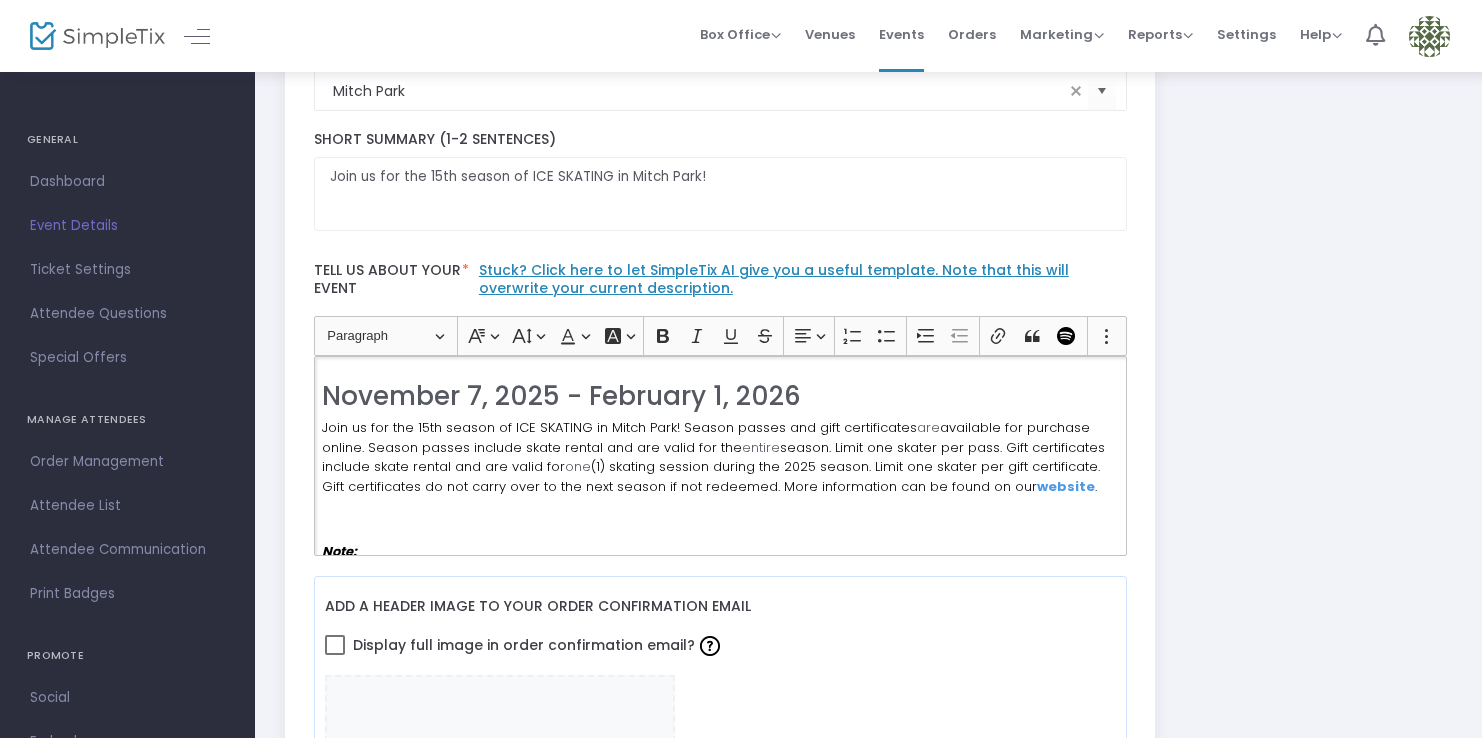 click on "(1) skating session during the 2025 season. Limit one skater per gift certificate. Gift certificates do not carry over to the next season if not redeemed. More information can be found on our" 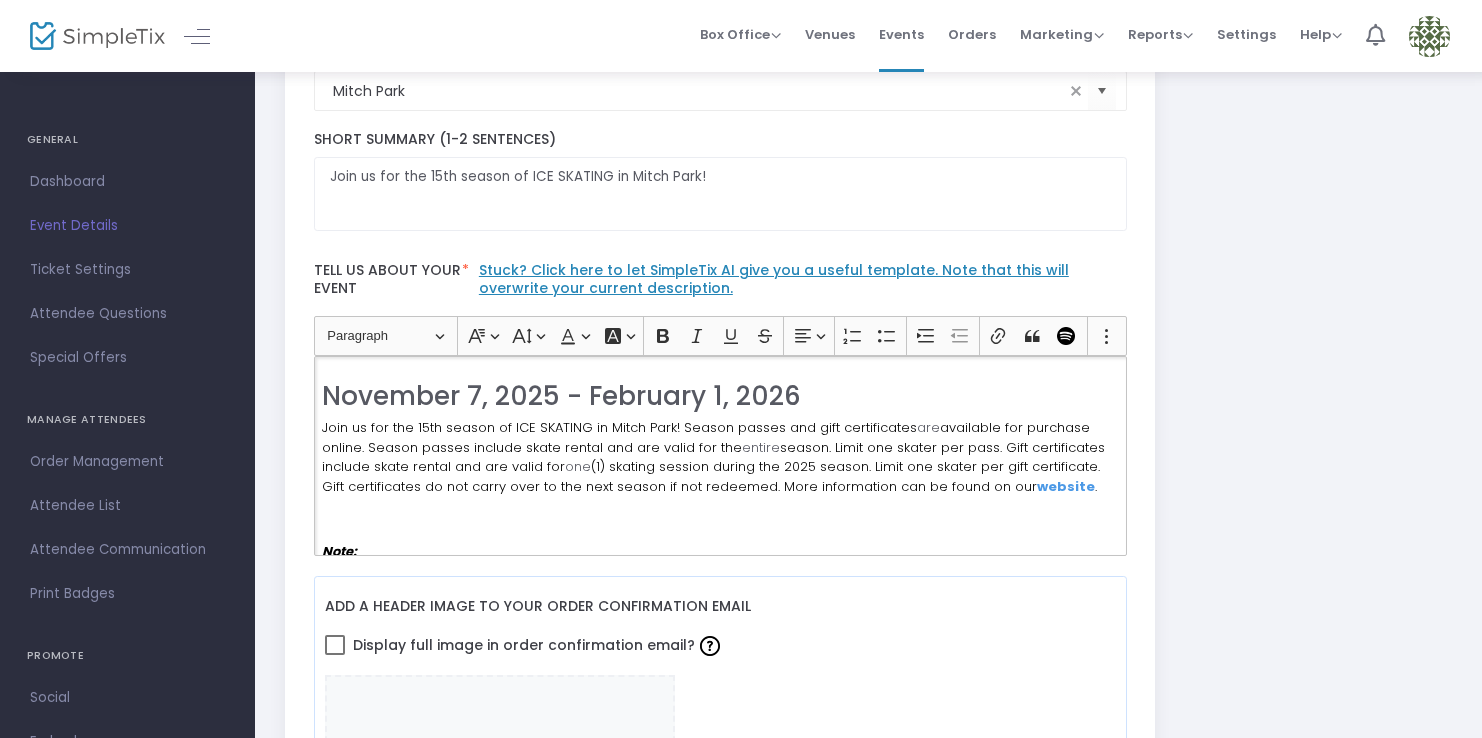 click 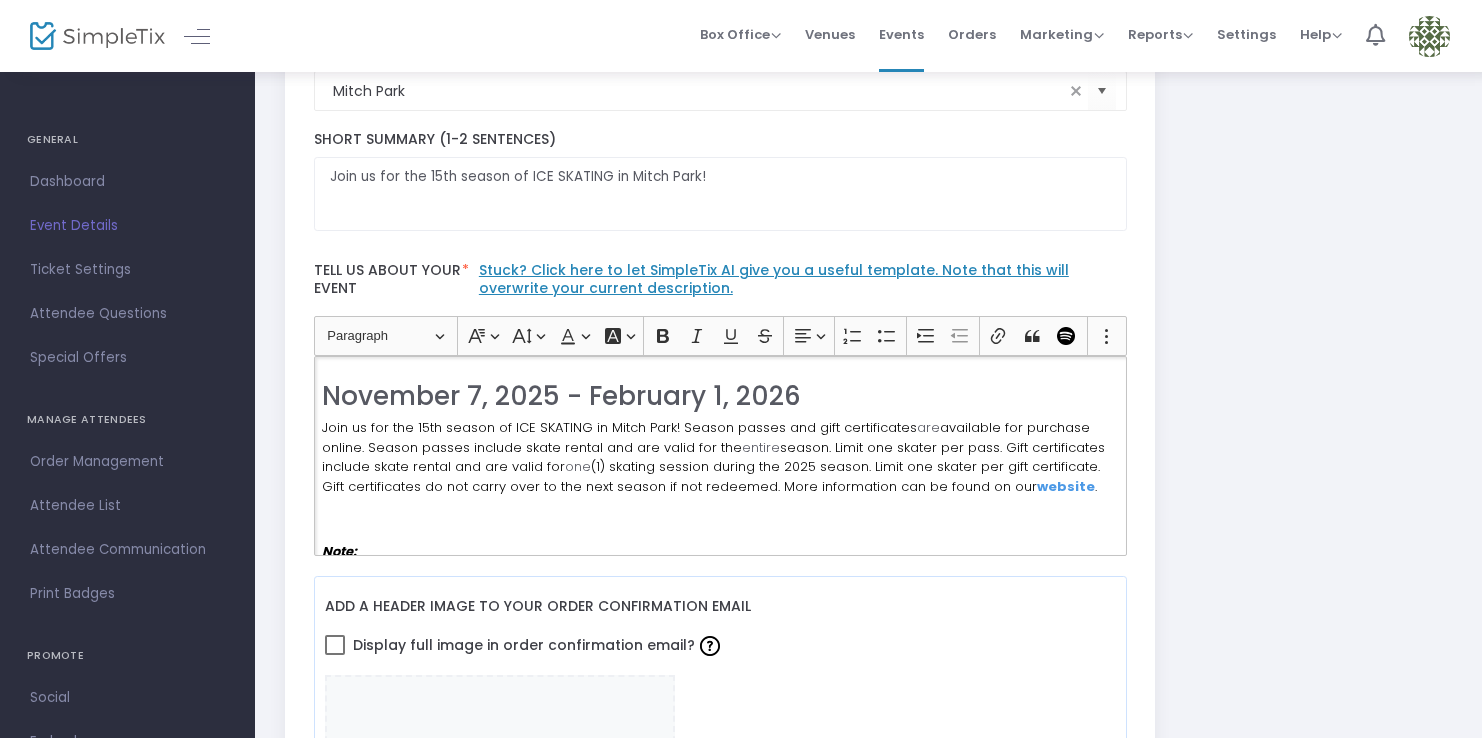 type 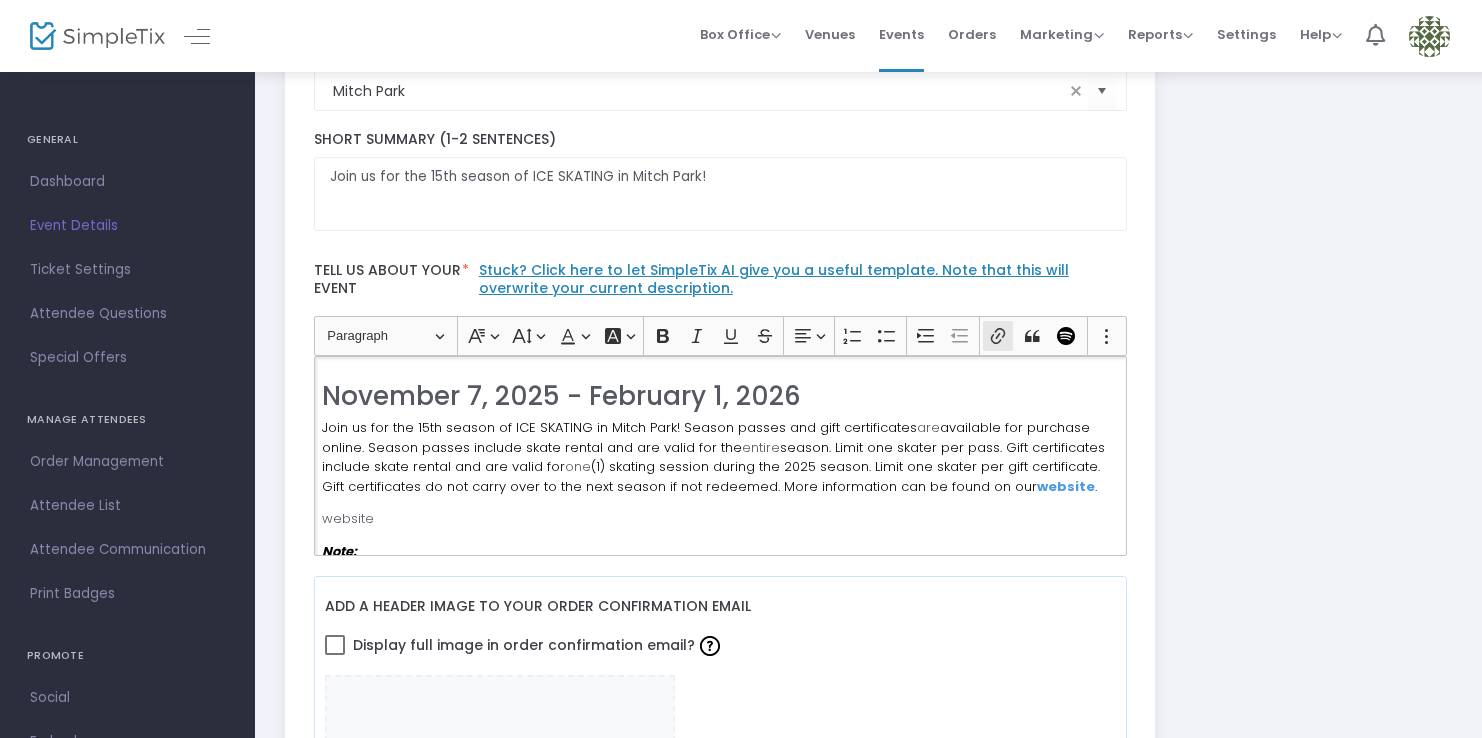 click 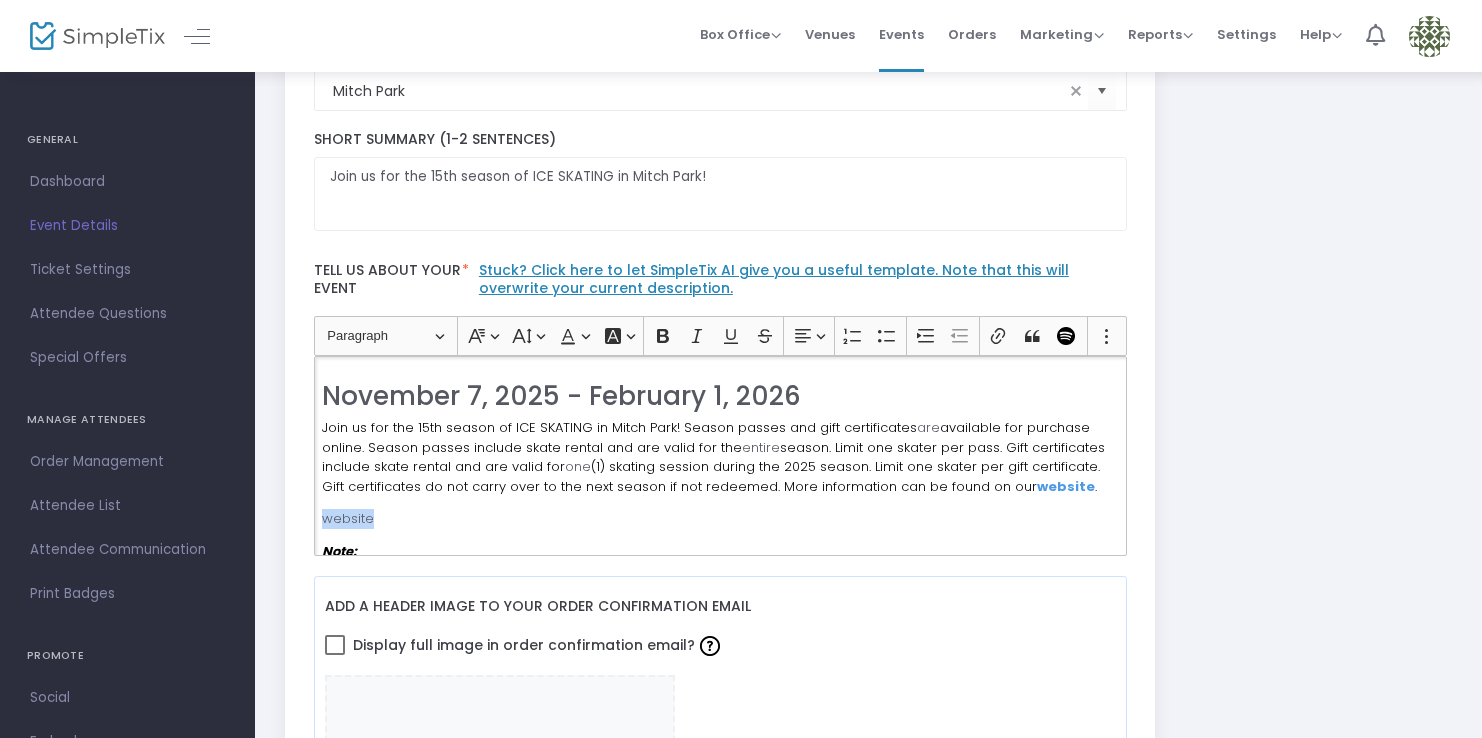 drag, startPoint x: 393, startPoint y: 520, endPoint x: 280, endPoint y: 519, distance: 113.004425 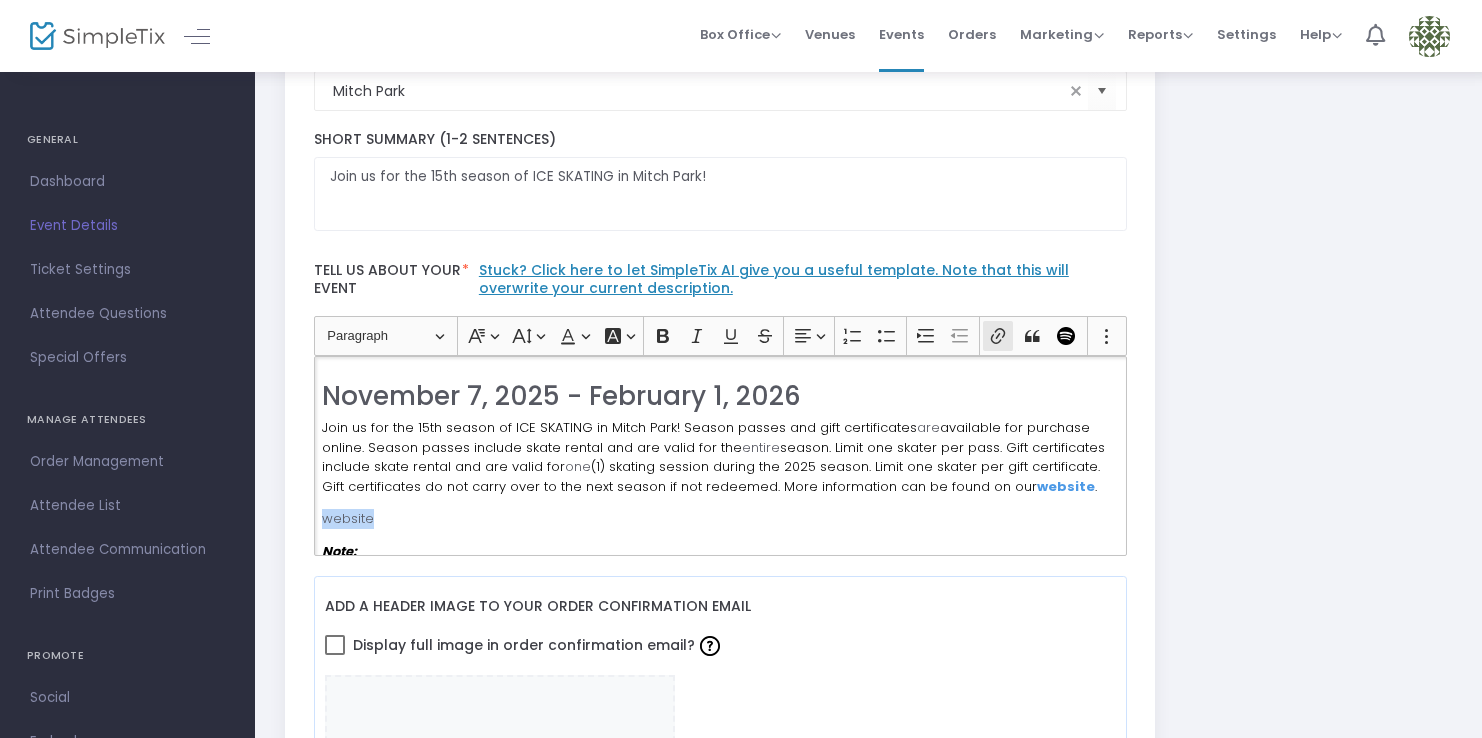 click 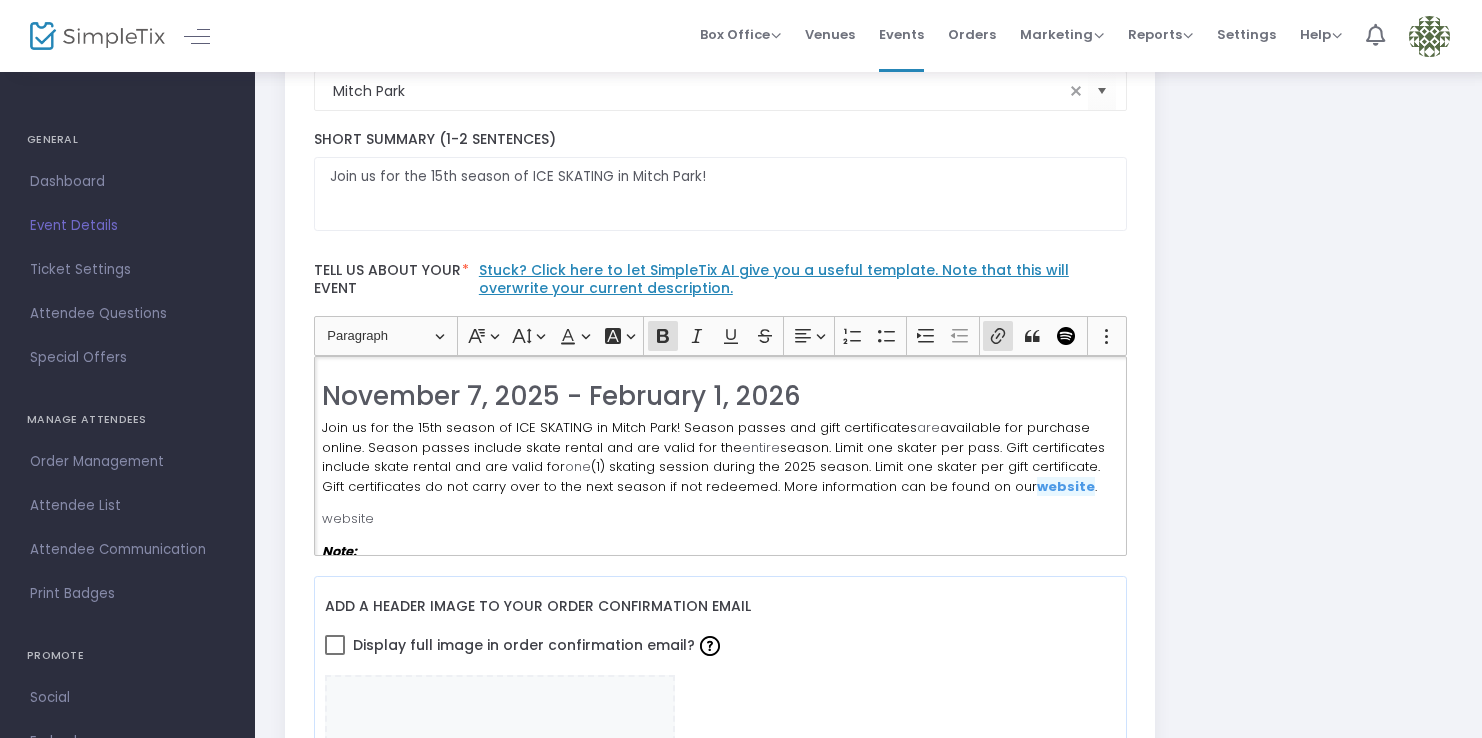 click on "website" 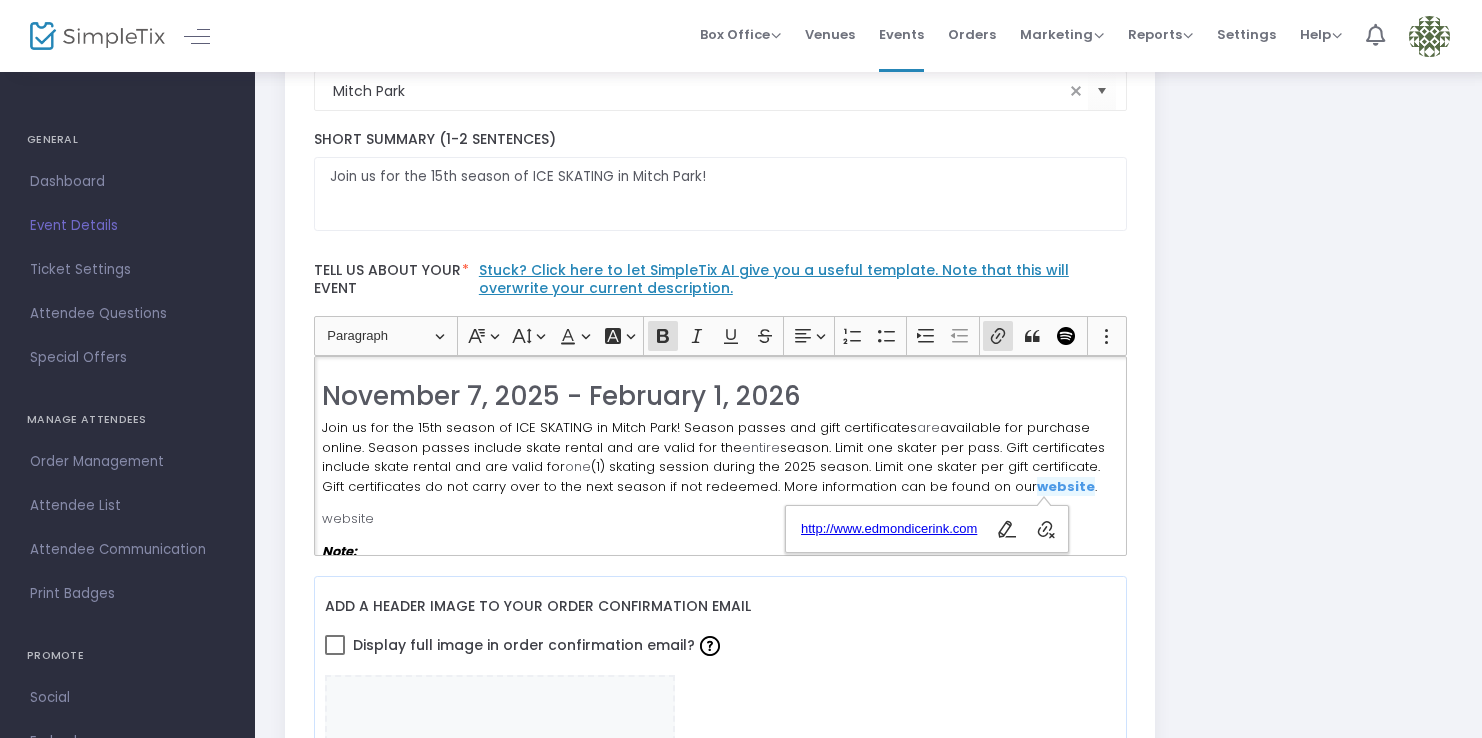 drag, startPoint x: 792, startPoint y: 524, endPoint x: 924, endPoint y: 533, distance: 132.30646 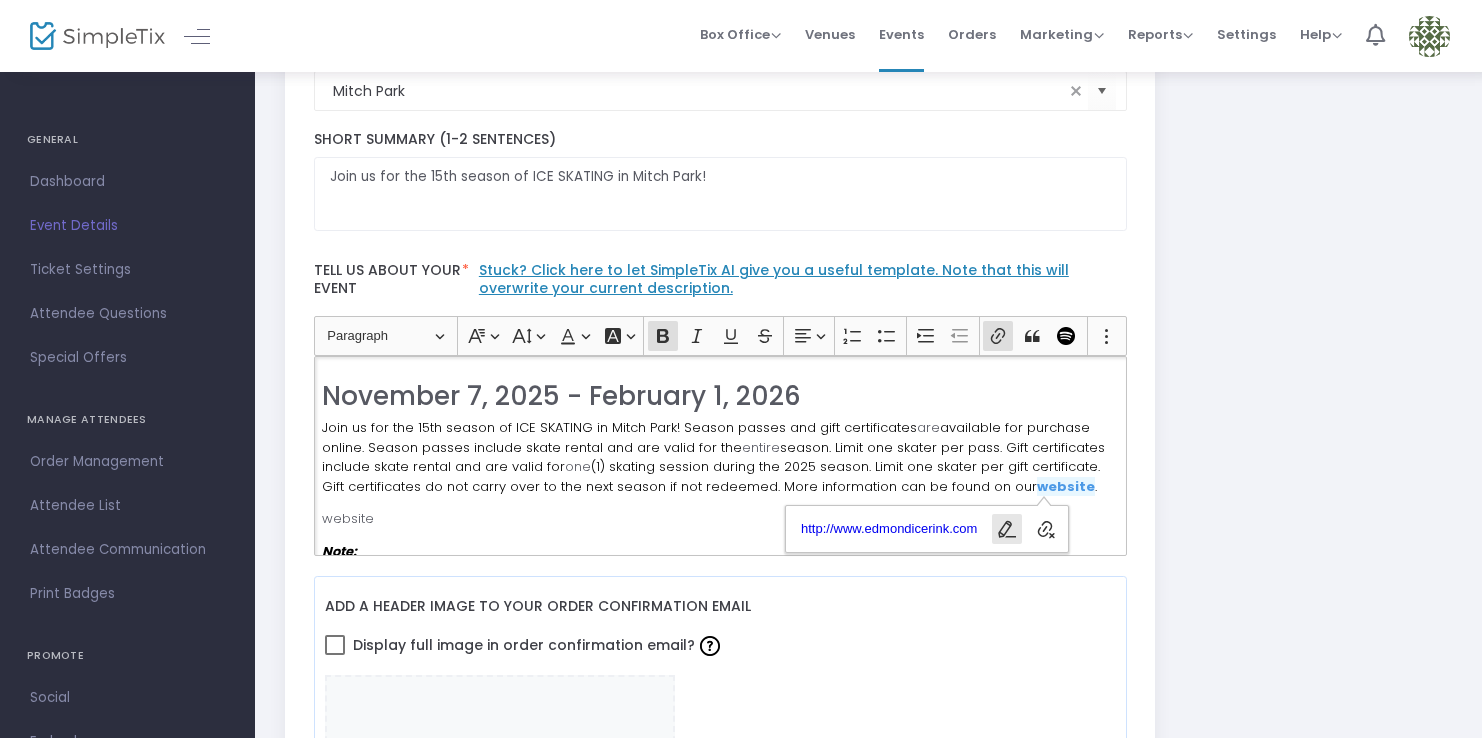 click 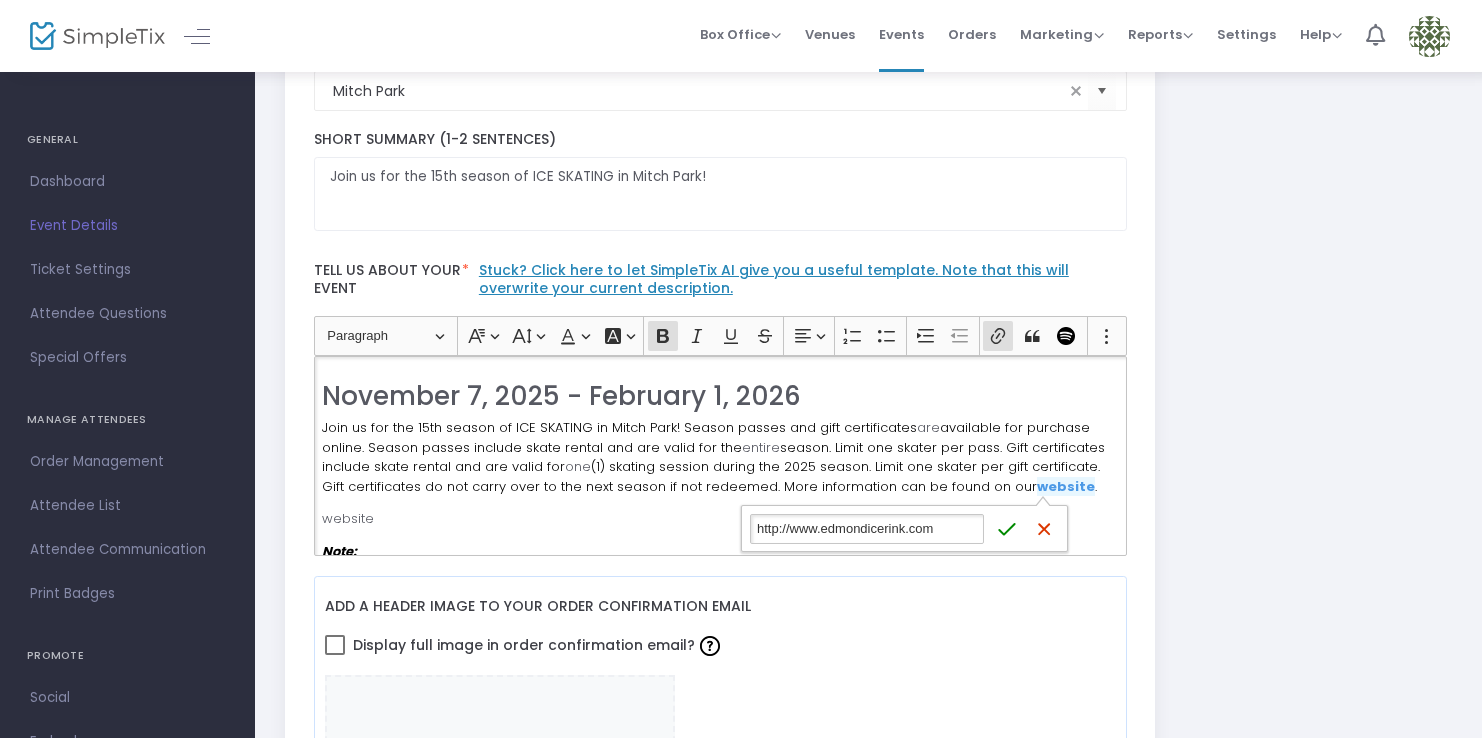 click on "http://www.edmondicerink.com" at bounding box center (867, 529) 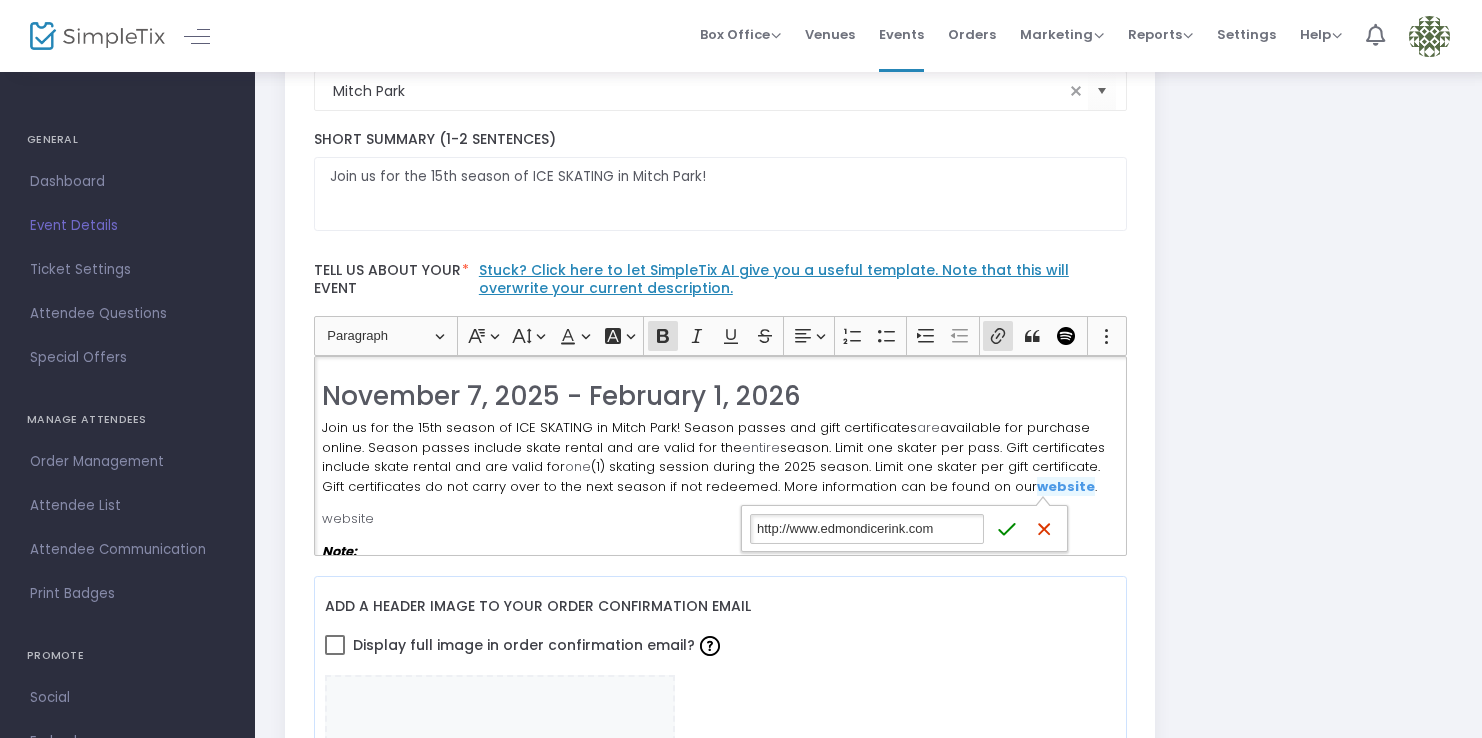 drag, startPoint x: 951, startPoint y: 529, endPoint x: 737, endPoint y: 525, distance: 214.03738 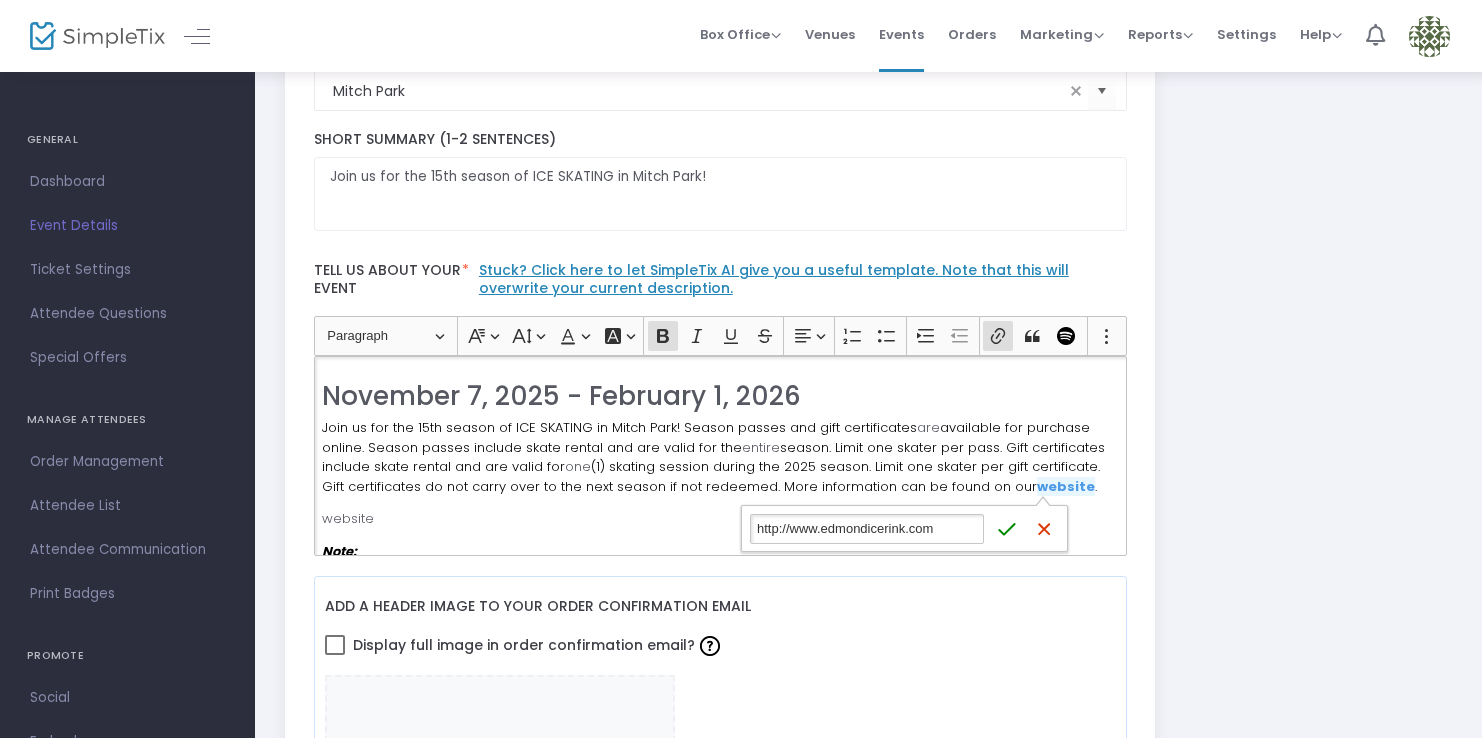 click on "Processing... please wait  Box Office   Sell Tickets   Bookings   Sell Season Pass   Venues   Memberships   Events   Orders   Marketing   Promo Codes   Quantity Discounts   Affiliate   Reports   Analytics   Sales Reports   Download   Settings   Help   View Docs   Contact Support  1  Shawn Hunter   shawn@simpletix.com   Role: ADMIN   Section   Switch SimpleTix Site   Your Profile   Create a site for a new organization  Logout  GENERAL   Dashboard   Event Details  Ticket Settings  Season Passes   Season Tickets   Custom Registration Pages   Attendee Questions   Suggested Square Items   Event Promoters   Special Offers   MANAGE ATTENDEES   Order Management   Attendee List   Attendee Communication   Waitlist   Print Badges   PROMOTE   Social   Embed   Promo Code   Quantity Discount   Edmond Ice Rink | 2025 Season   Created on: 8/7/2025   Delete   Save  Edmond Ice Rink | 2025 Season Event Name  * Attraction  Event Type  *  Event Type is required  Seasonal & holiday  Event Category  * Christmas  Sub-Category  * * 9" at bounding box center [741, -44] 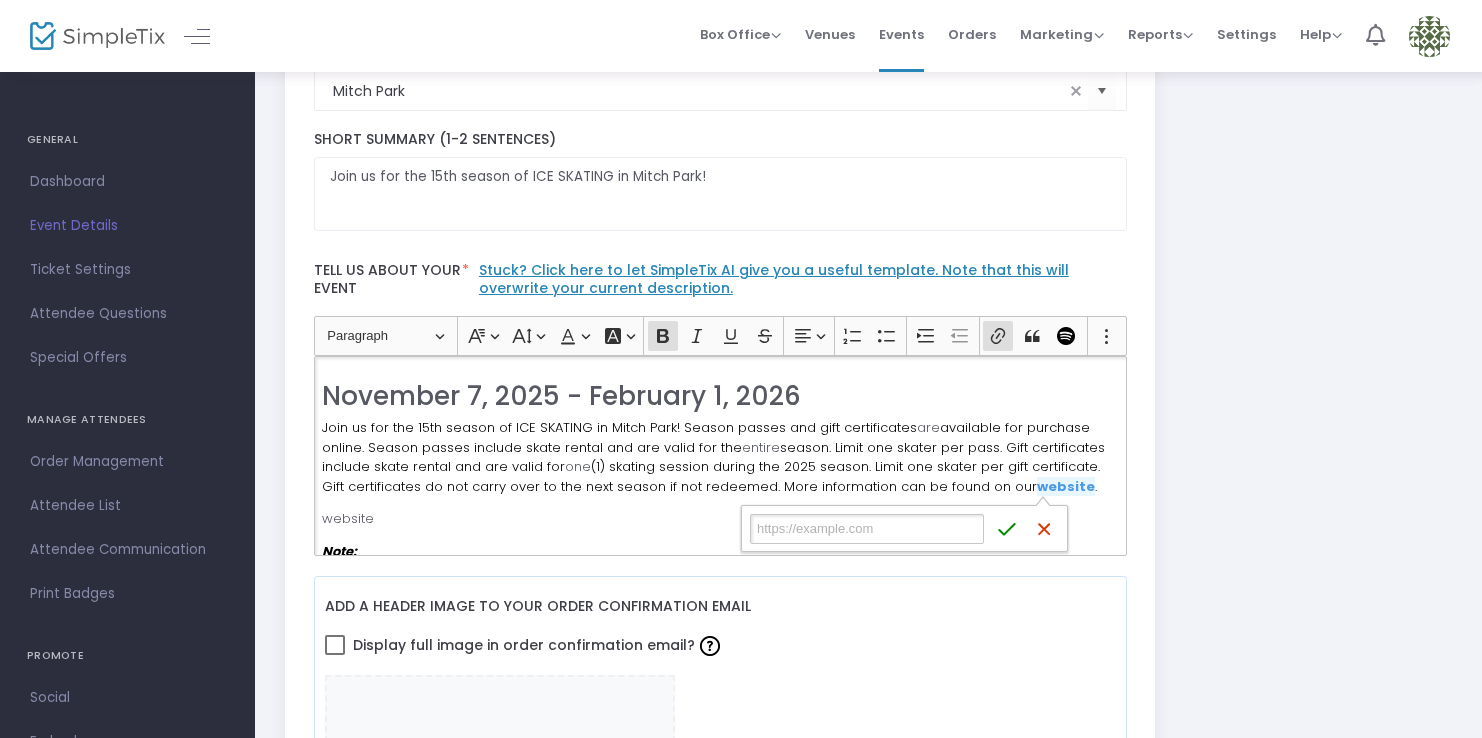 click on "November 7, 2025 - February 1, 2026 Join us for the 15th season of ICE SKATING in Mitch Park! Season passes and gift certificates  are  available for purchase online. Season passes include skate rental and are valid for the  entire  season. Limit one skater per pass. Gift certificates include skate rental and are valid for  one  (1) skating session during the 2025 season. Limit one skater per gift certificate. Gift certificates do not carry over to the next season if not redeemed. More information can be found on our  website . website Note: General admission tickets are  available for purchase  at the rink. To inquire about group rates or private rink rentals, please email  info@edmondicerink.com . What is your refund policy? All sales are final. We do not offer refunds on gift certificates and season passes. Before making a purchase, please make sure we have your skate size.  Skate  sizes range from toddler size 7 to adult size 13 (subject to availability)." 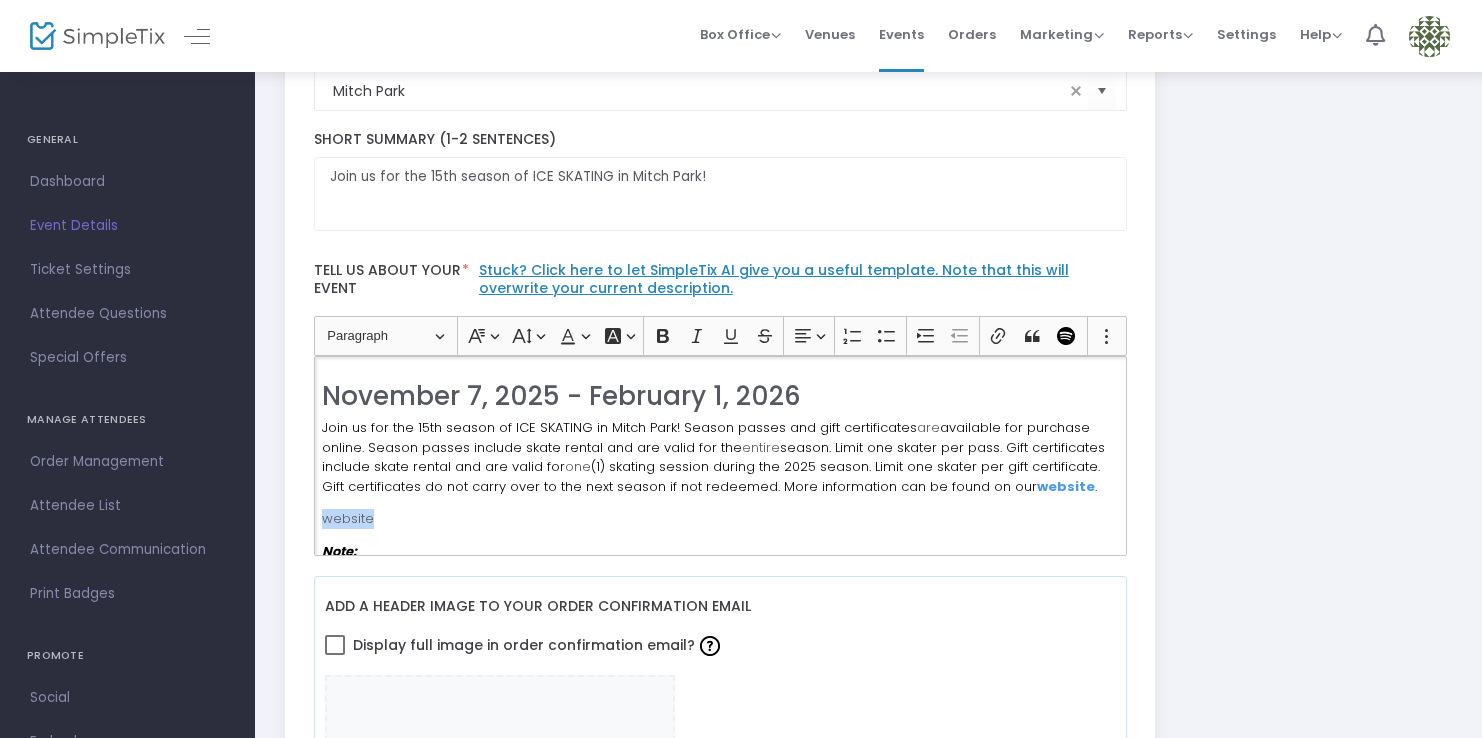 drag, startPoint x: 381, startPoint y: 525, endPoint x: 305, endPoint y: 525, distance: 76 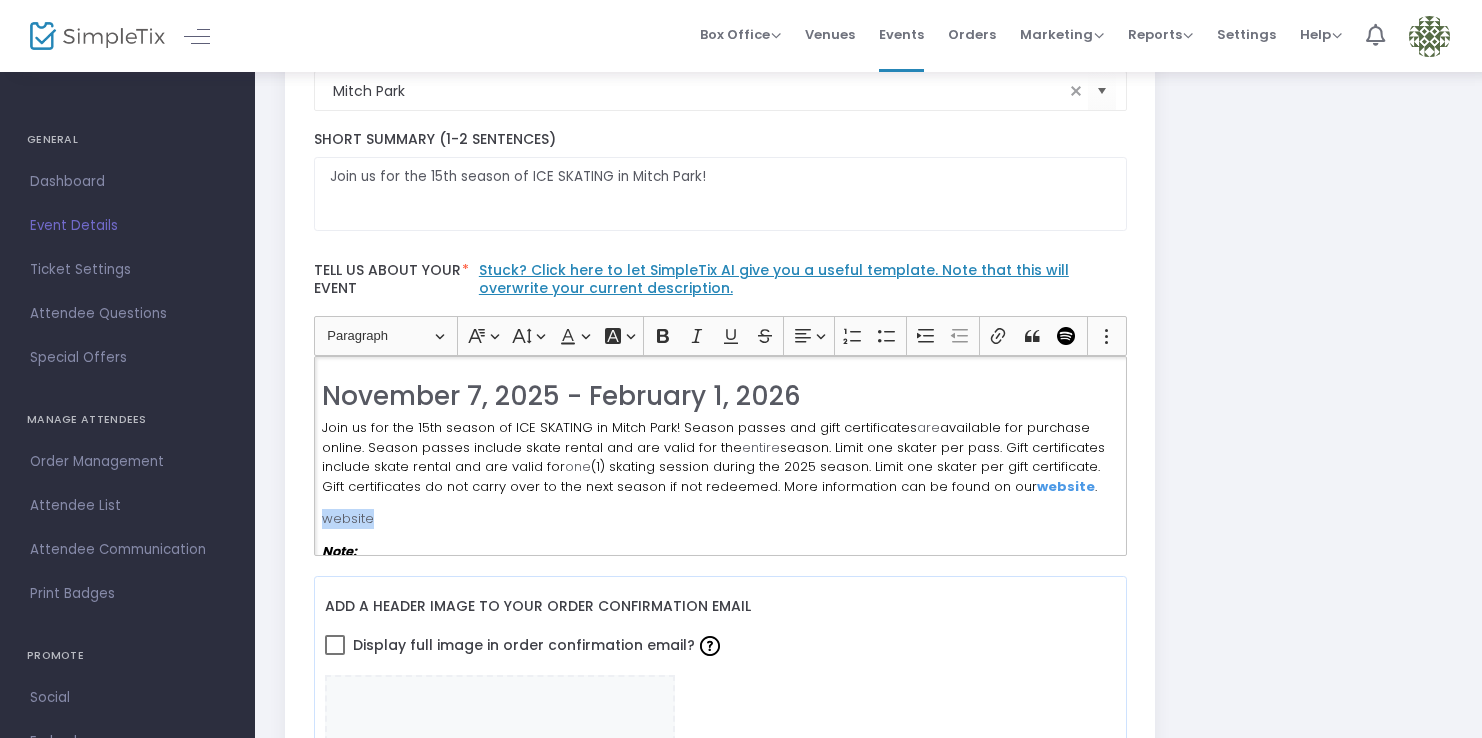 click on "Heading Paragraph Paragraph Heading 1 Heading 2 Heading 3 Font Family Font Family Default Arial Courier New Georgia Lucida Sans Unicode Tahoma Times New Roman Trebuchet MS Verdana Font Size Font Size 9 11 13 Default 17 19 21 Font Color Font Color Remove color Remove color Font Background Color Font Background Color Remove color Remove color Bold (⌘B) Bold Italic (⌘I) Italic Underline (⌘U) Underline Strikethrough (⌘⇧X) Strikethrough Text alignment Text alignment Align left Align left Align right Align right Align center Align center Justify Justify Numbered List Numbered List Bulleted List Bulleted List Increase indent Increase indent Decrease indent Decrease indent Link (⌘K) Link Block quote Block quote Add Spotify playlist Show more items Show more items Insert image Insert image Insert table Insert table Insert media Insert media Media URL Paste the media URL in the input. Save Save Cancel Cancel Undo (⌘Z) Undo Redo (⌘Y) Redo November 7, 2025 - February 1, 2026 are  entire one website . ." 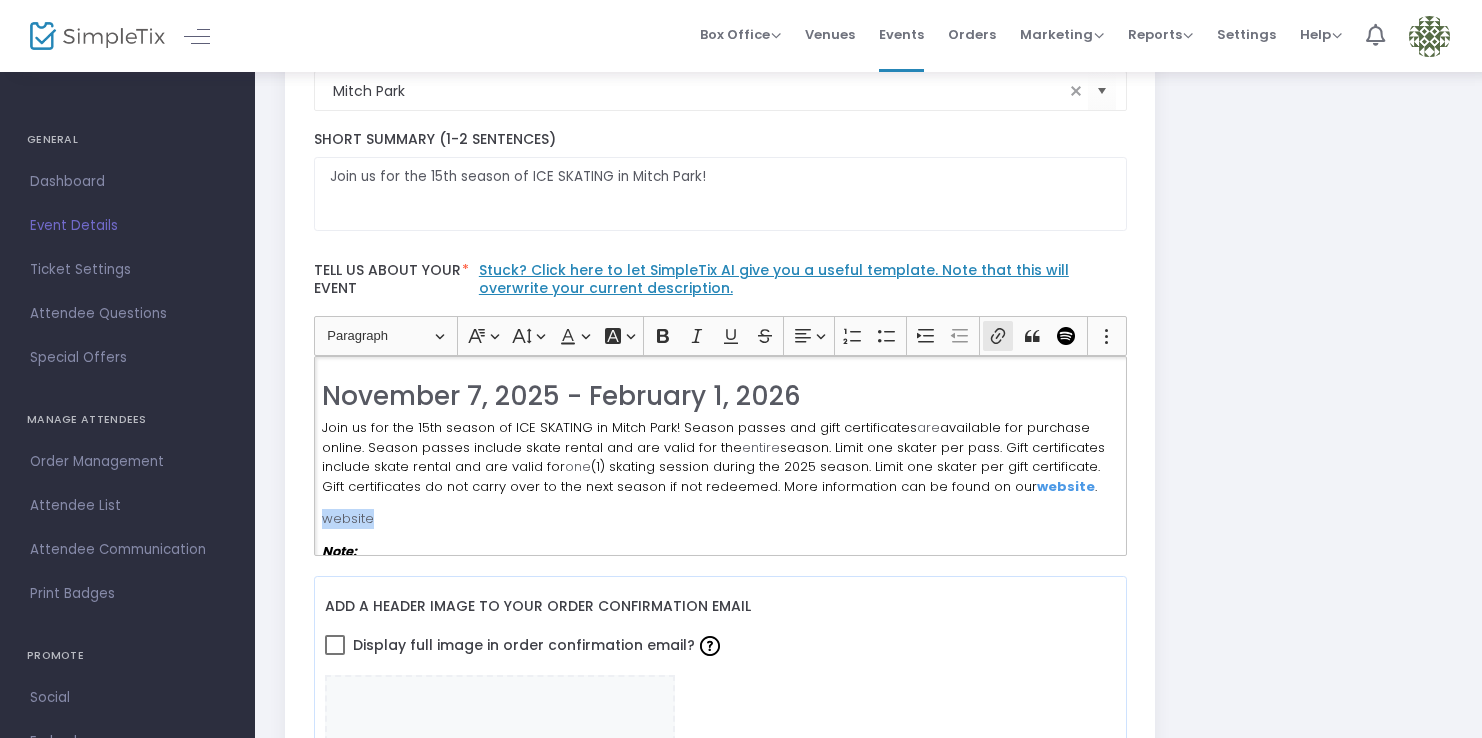 click 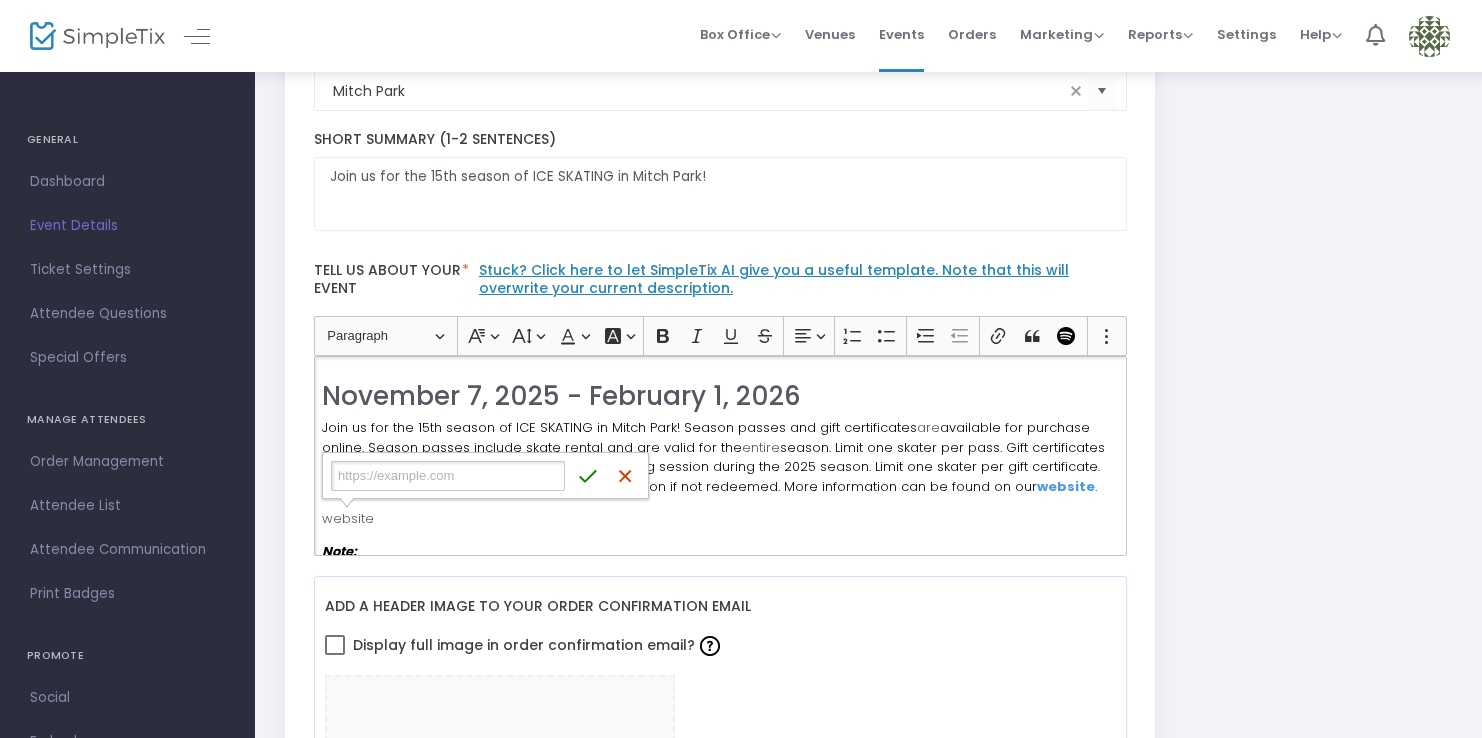 type on "http://www.edmondicerink.com" 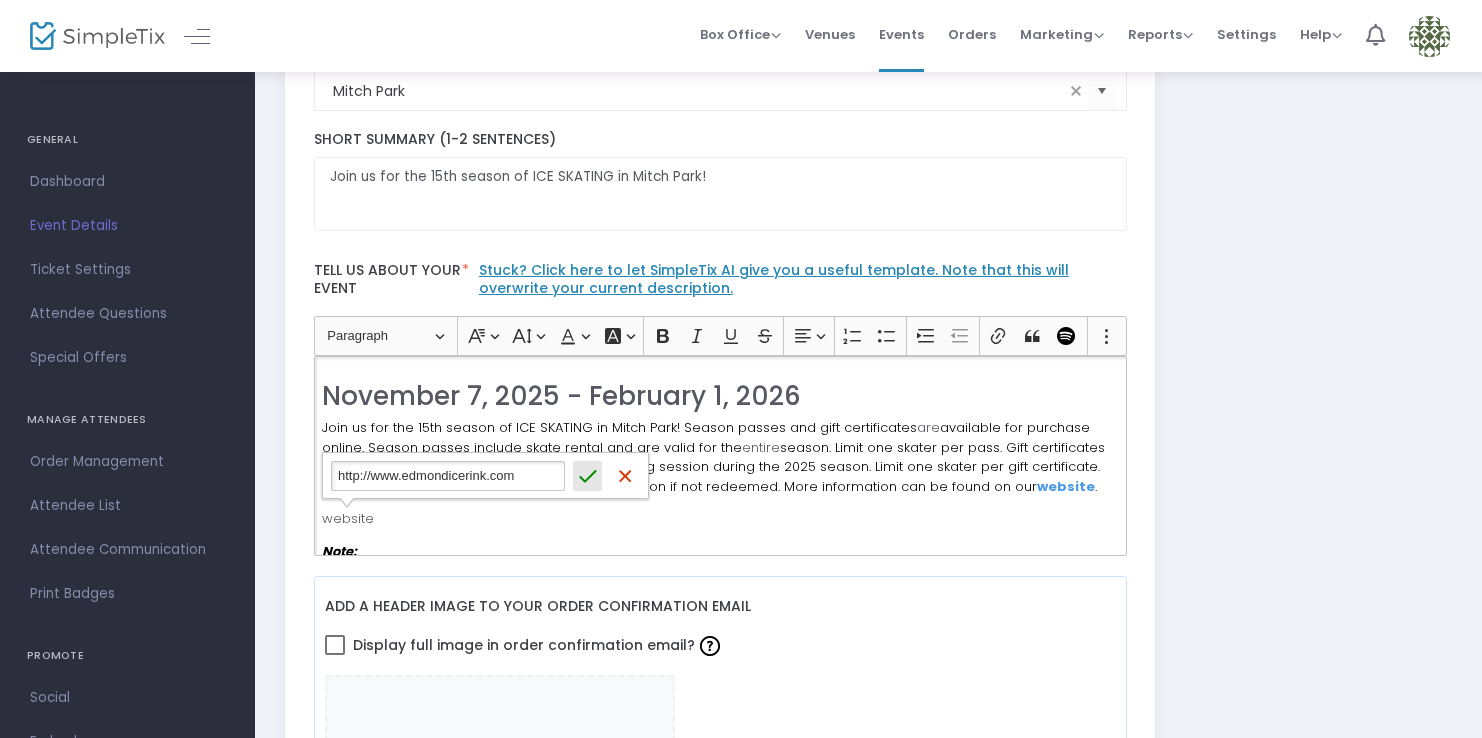 click 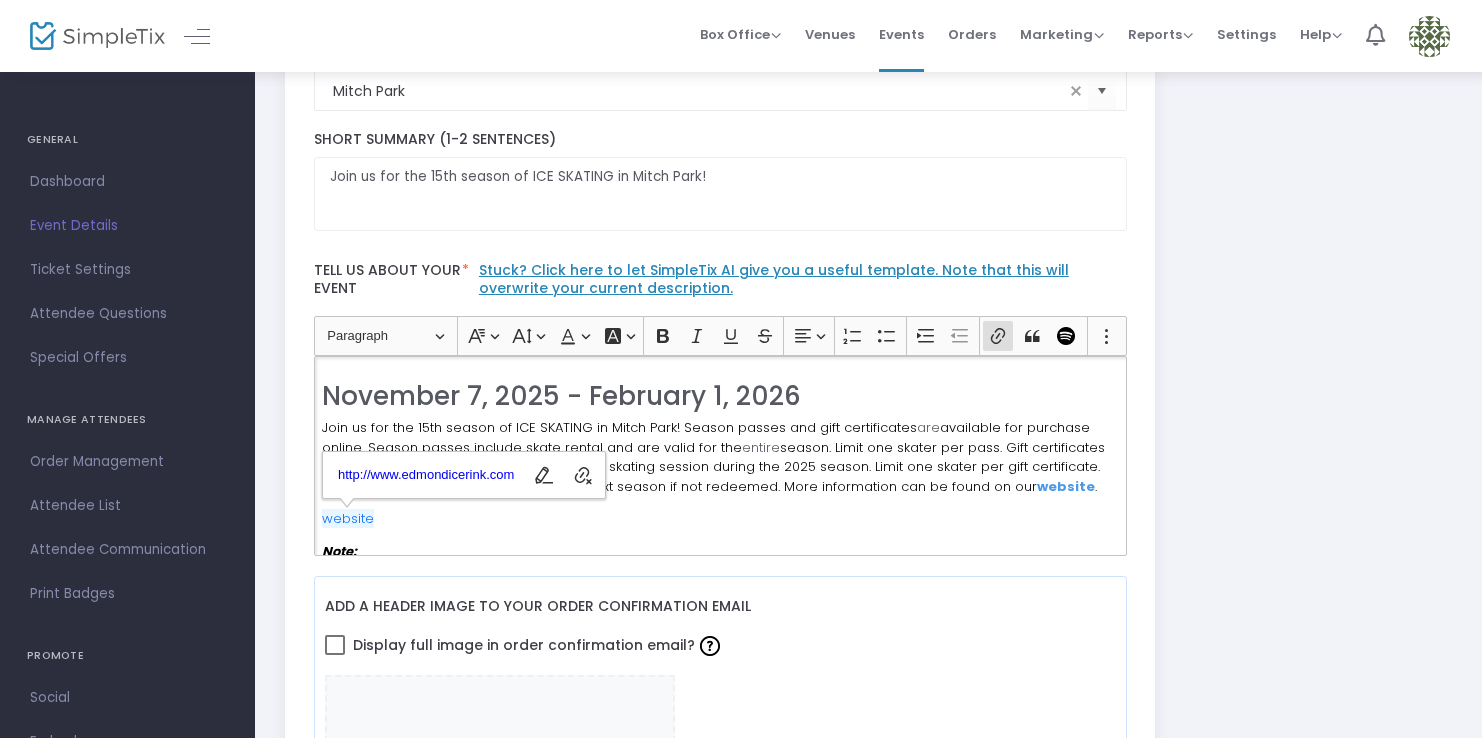 click on "website" 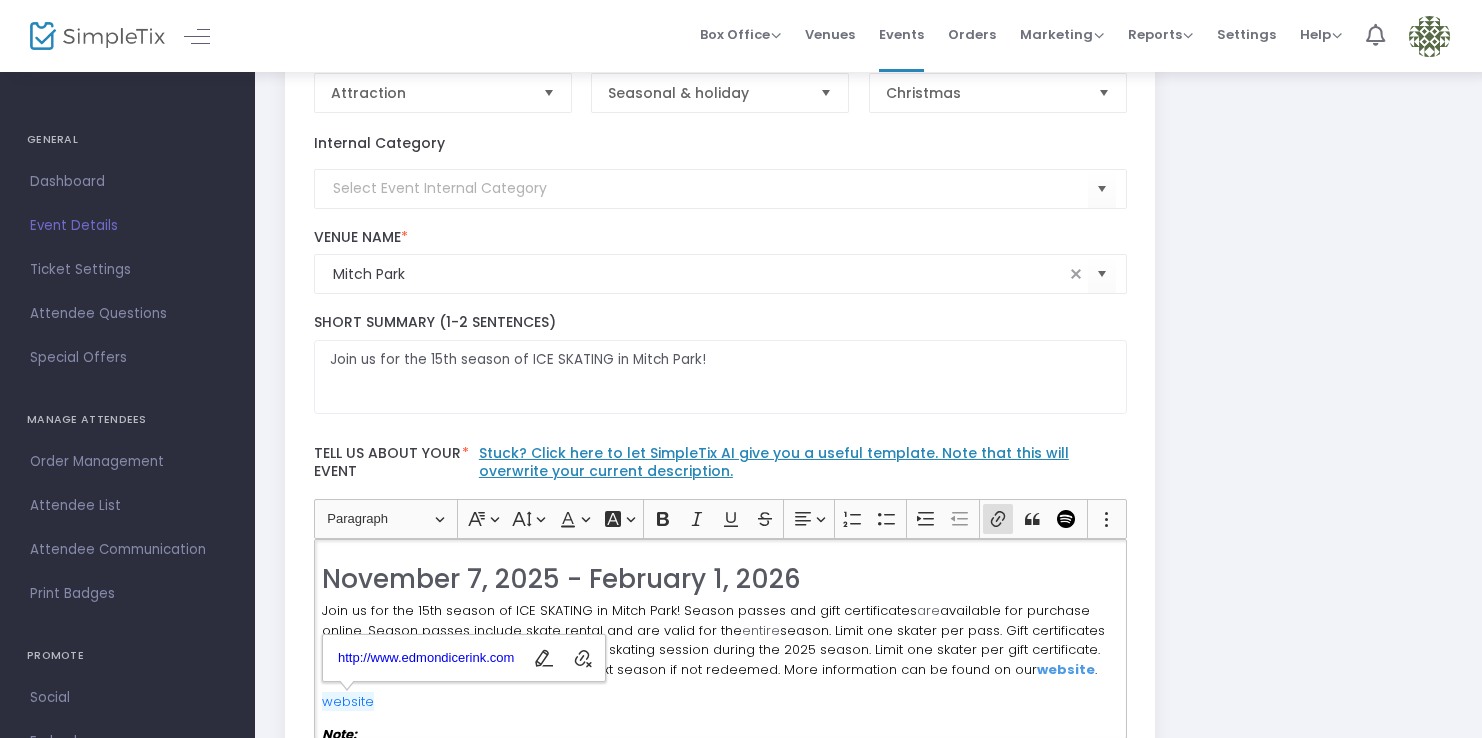 scroll, scrollTop: 0, scrollLeft: 0, axis: both 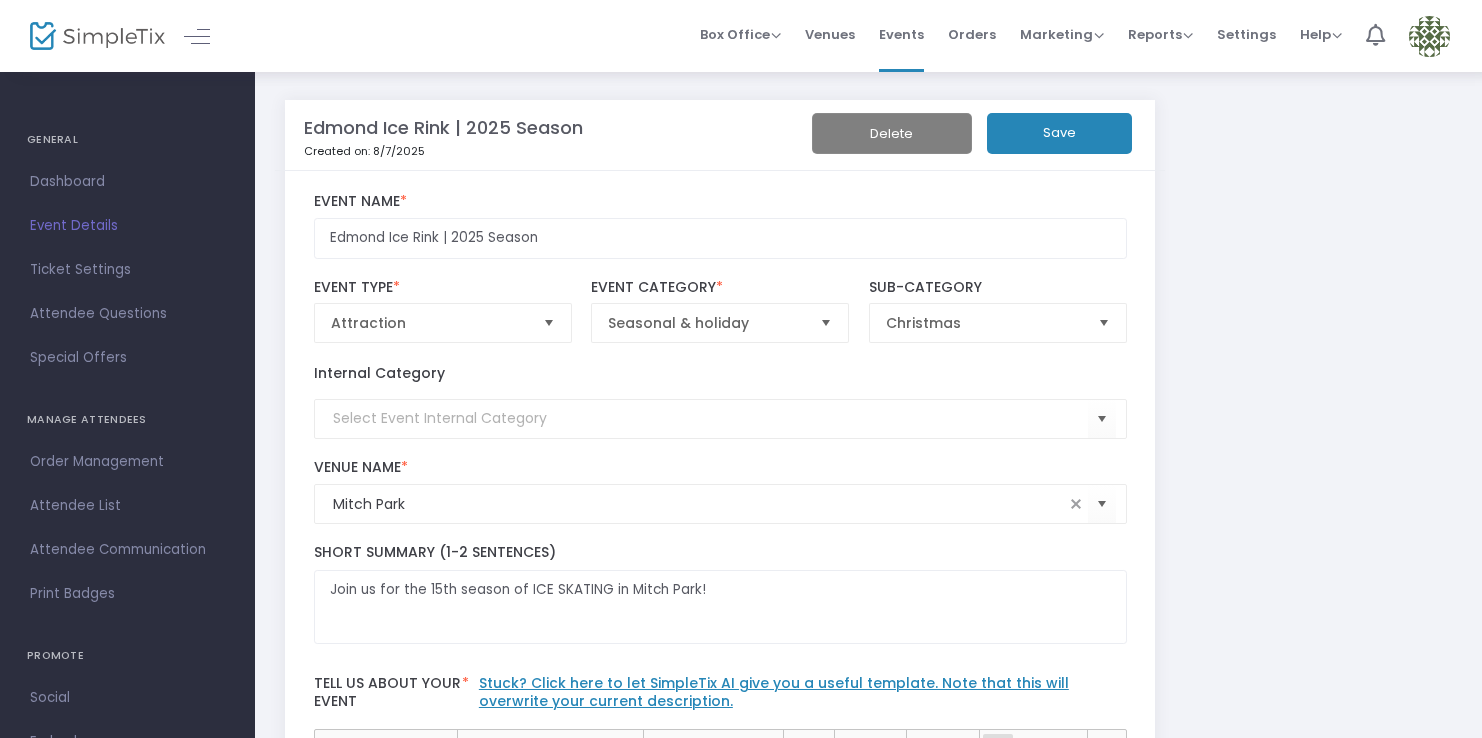 click on "Save" 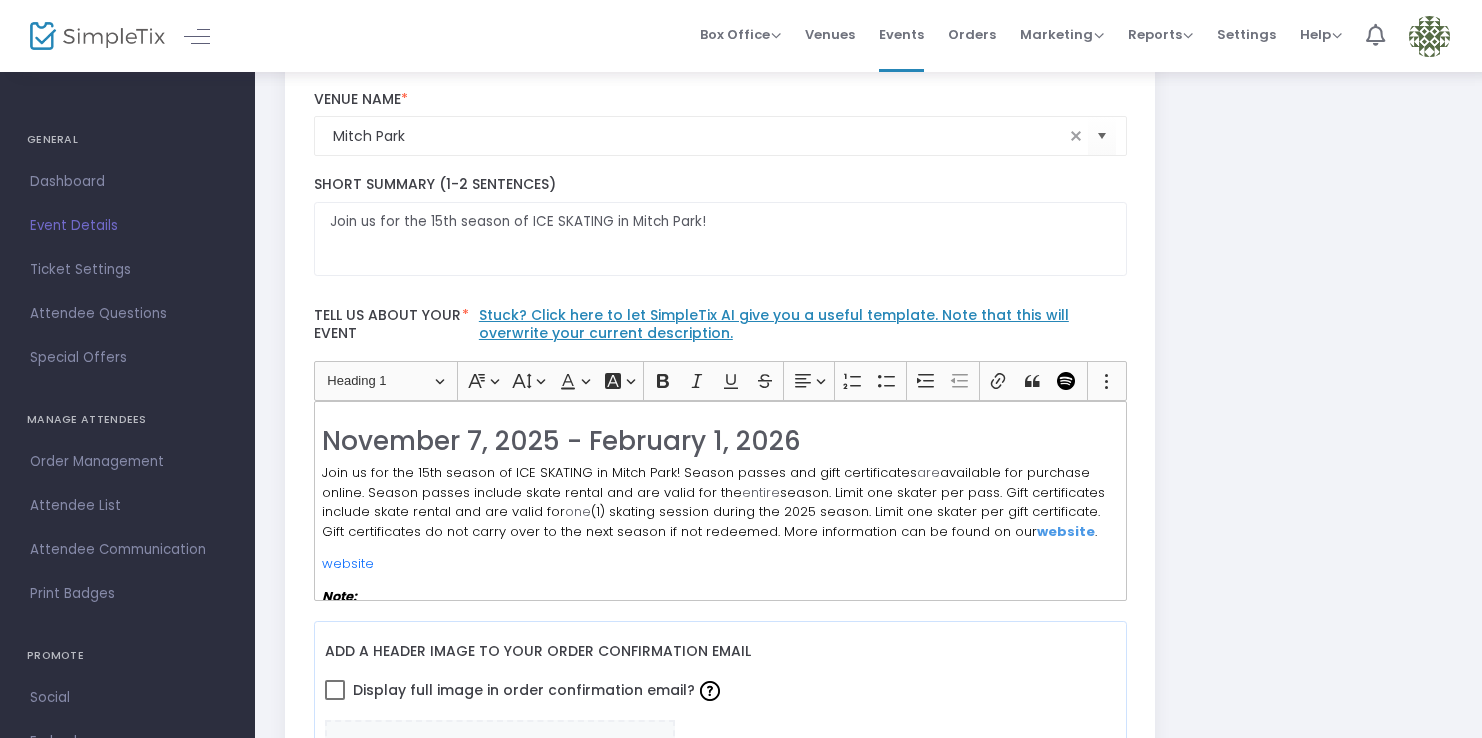 scroll, scrollTop: 402, scrollLeft: 0, axis: vertical 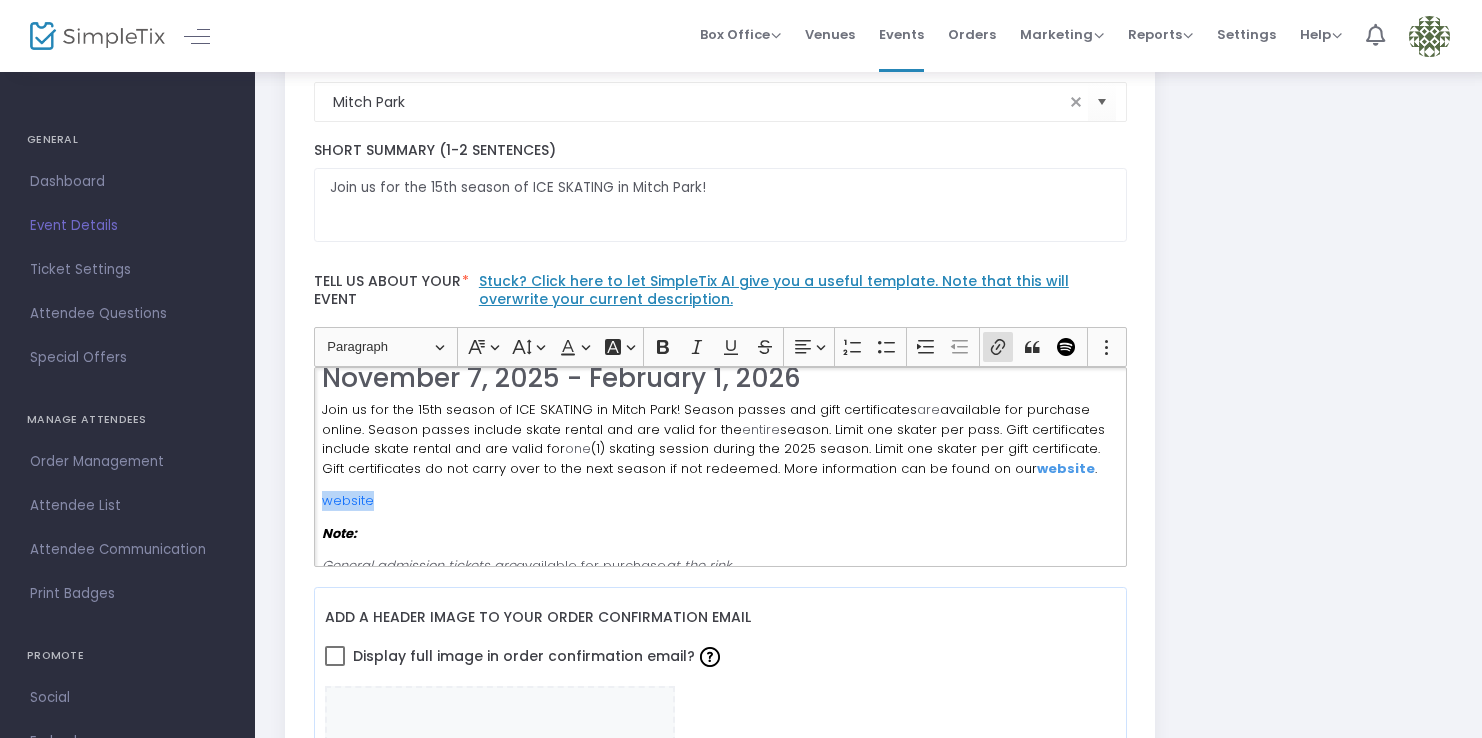 drag, startPoint x: 386, startPoint y: 509, endPoint x: 288, endPoint y: 499, distance: 98.50888 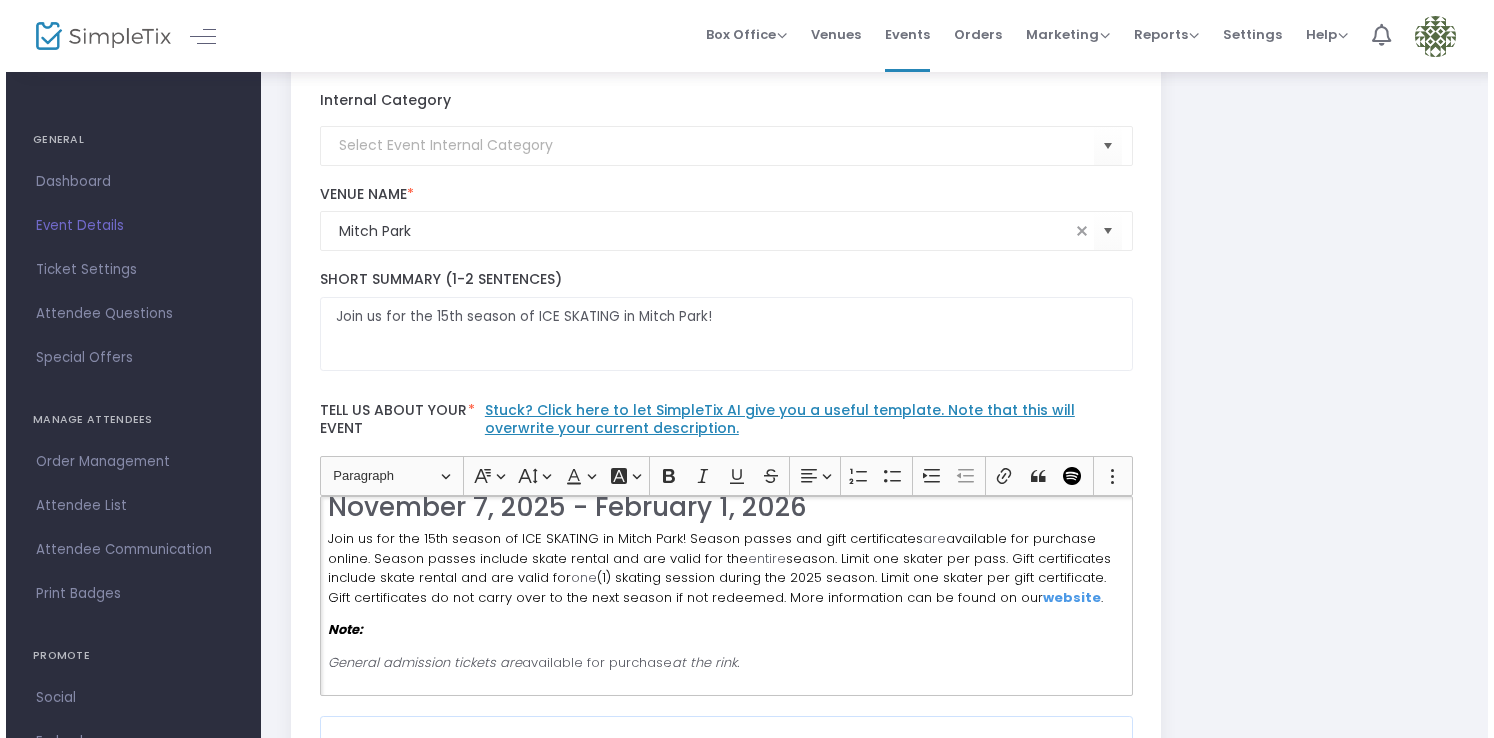 scroll, scrollTop: 0, scrollLeft: 0, axis: both 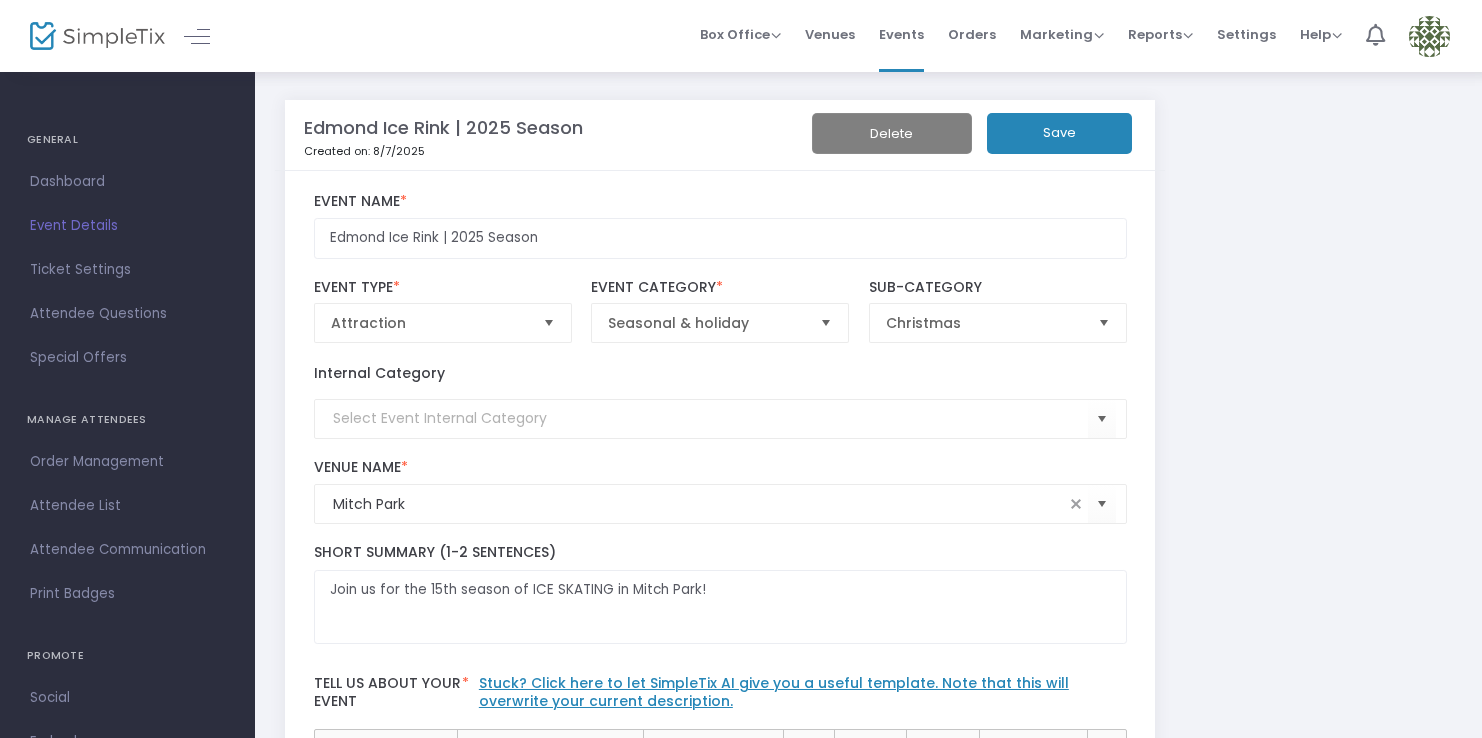click on "Save" 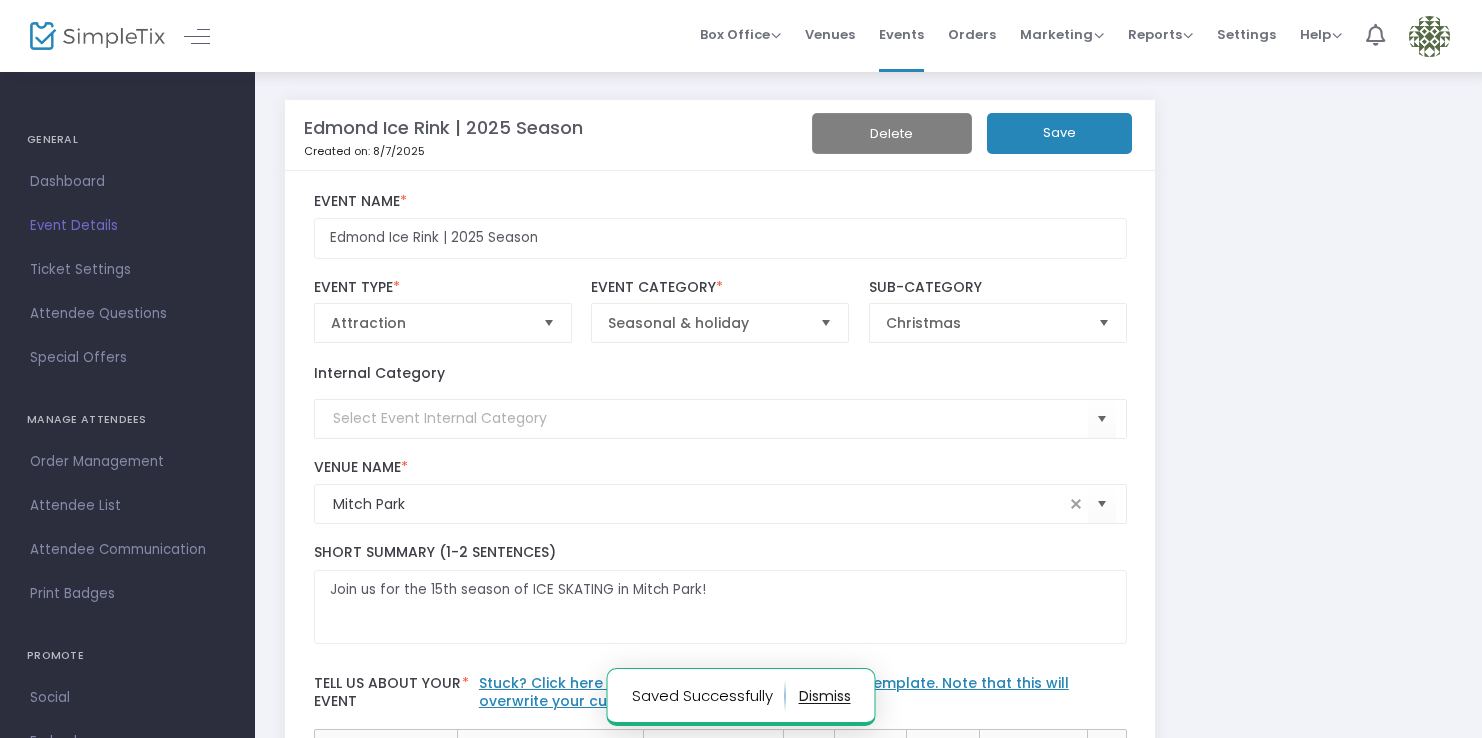 click at bounding box center [1429, 36] 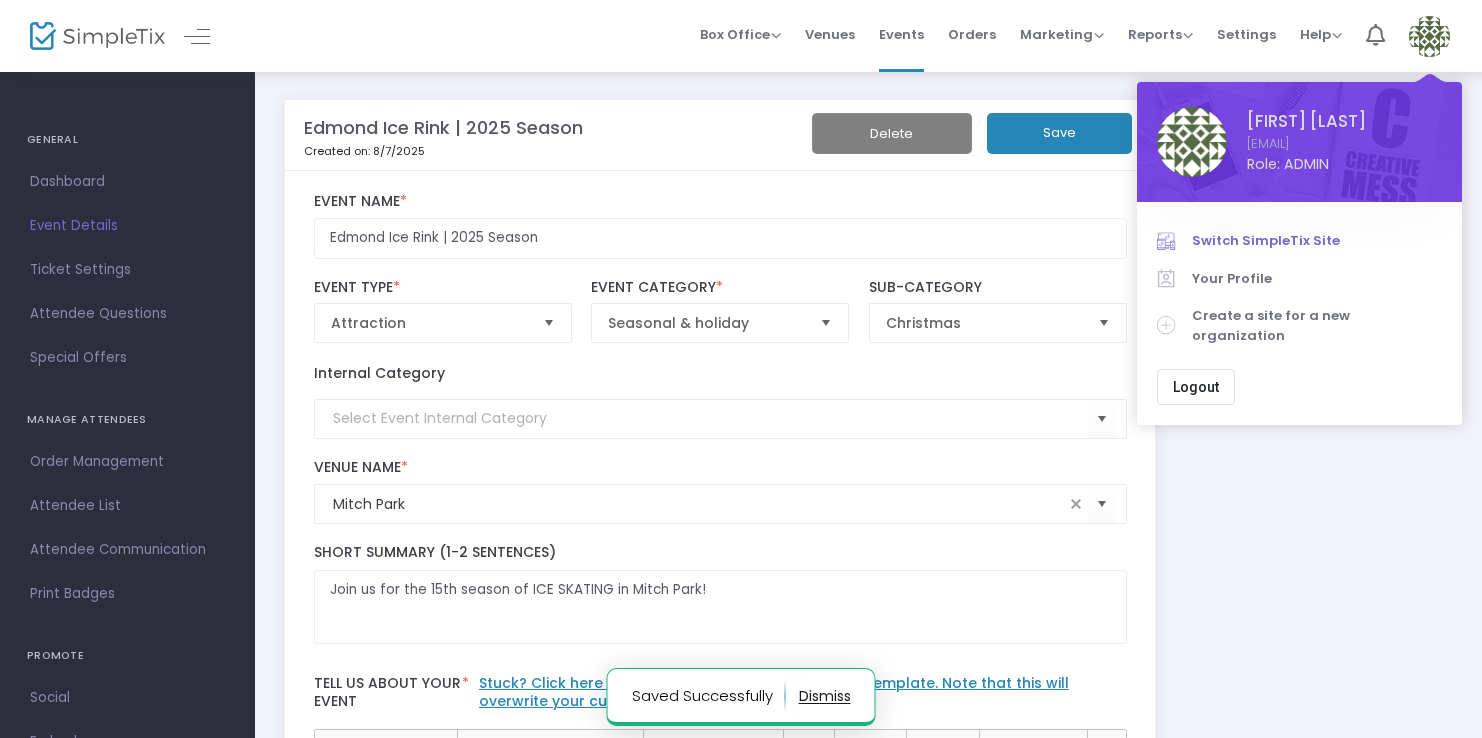 click on "Switch SimpleTix Site" at bounding box center [1317, 241] 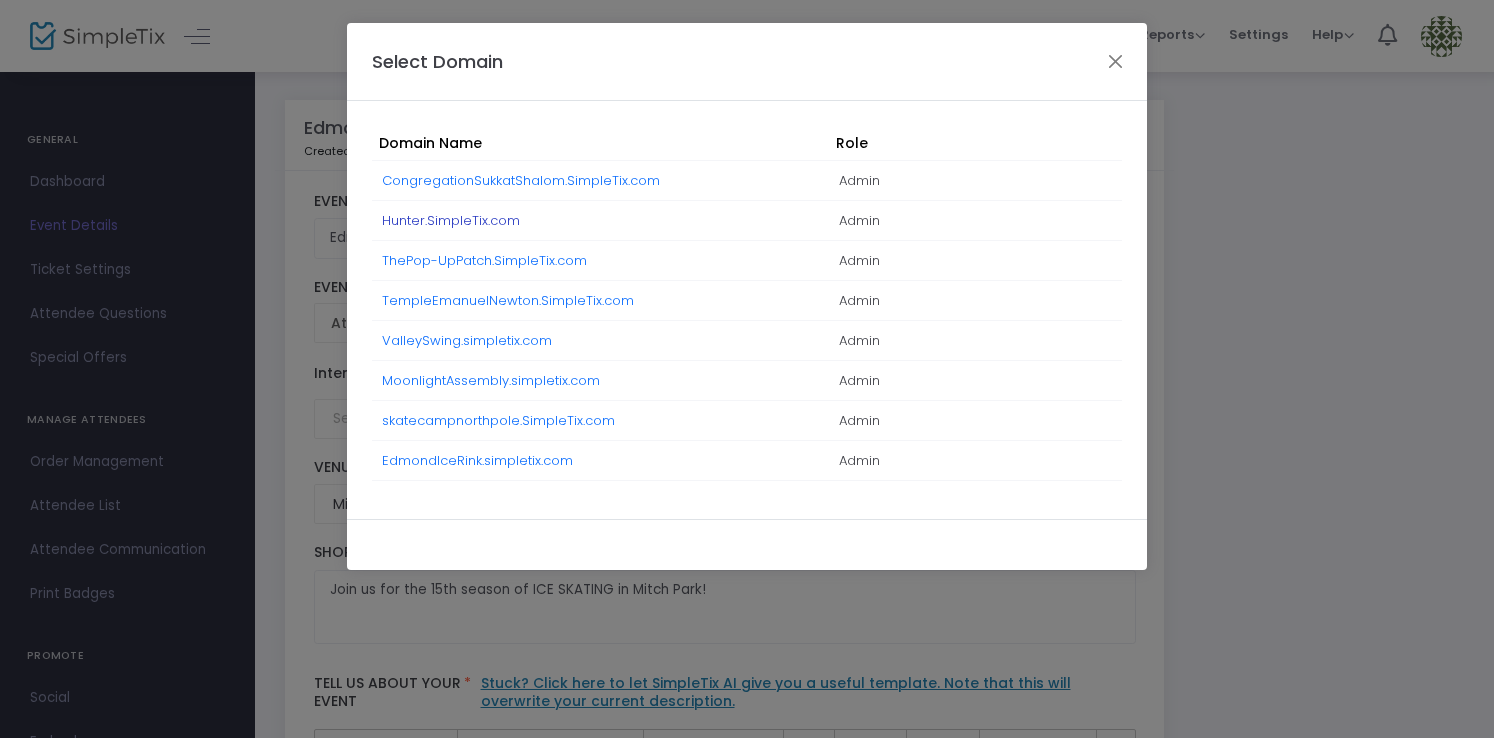click on "Hunter.SimpleTix.com" 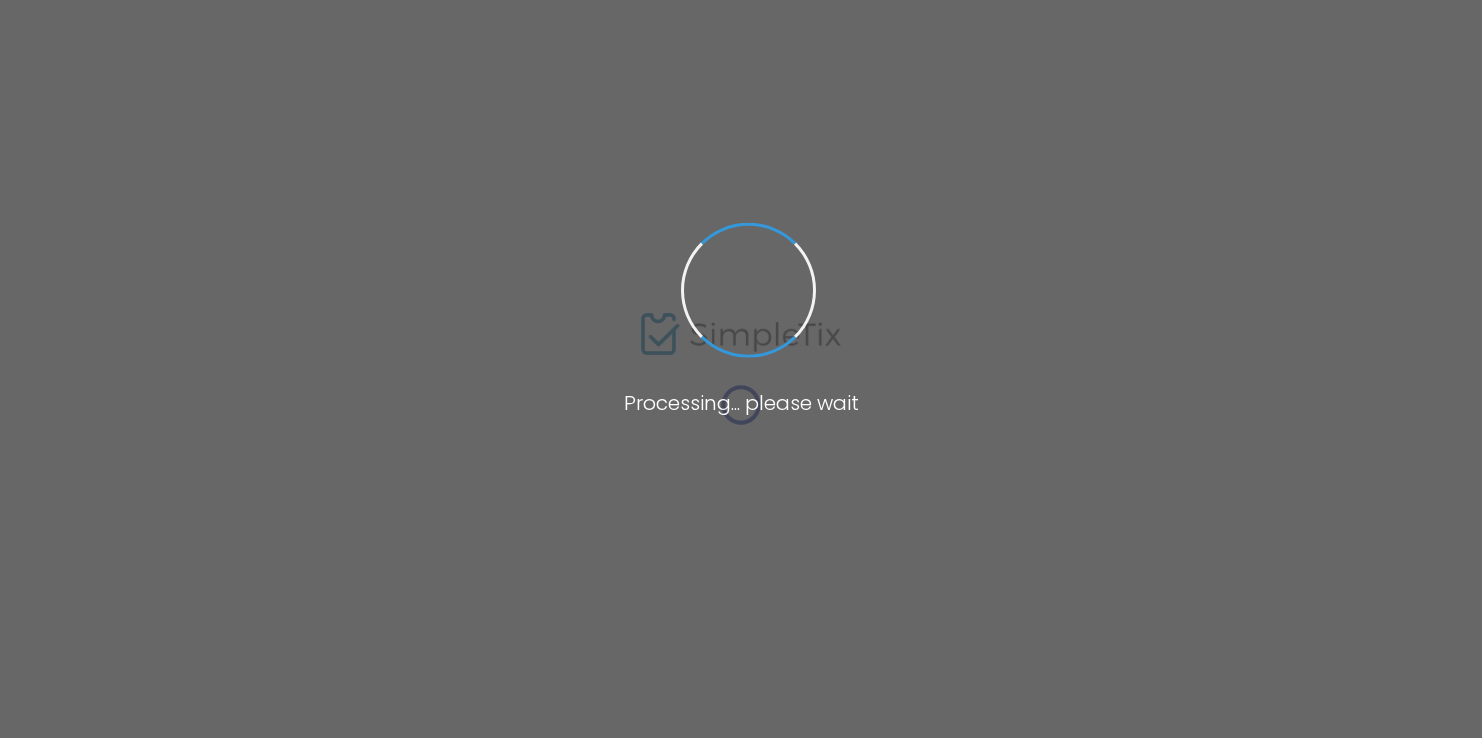scroll, scrollTop: 0, scrollLeft: 0, axis: both 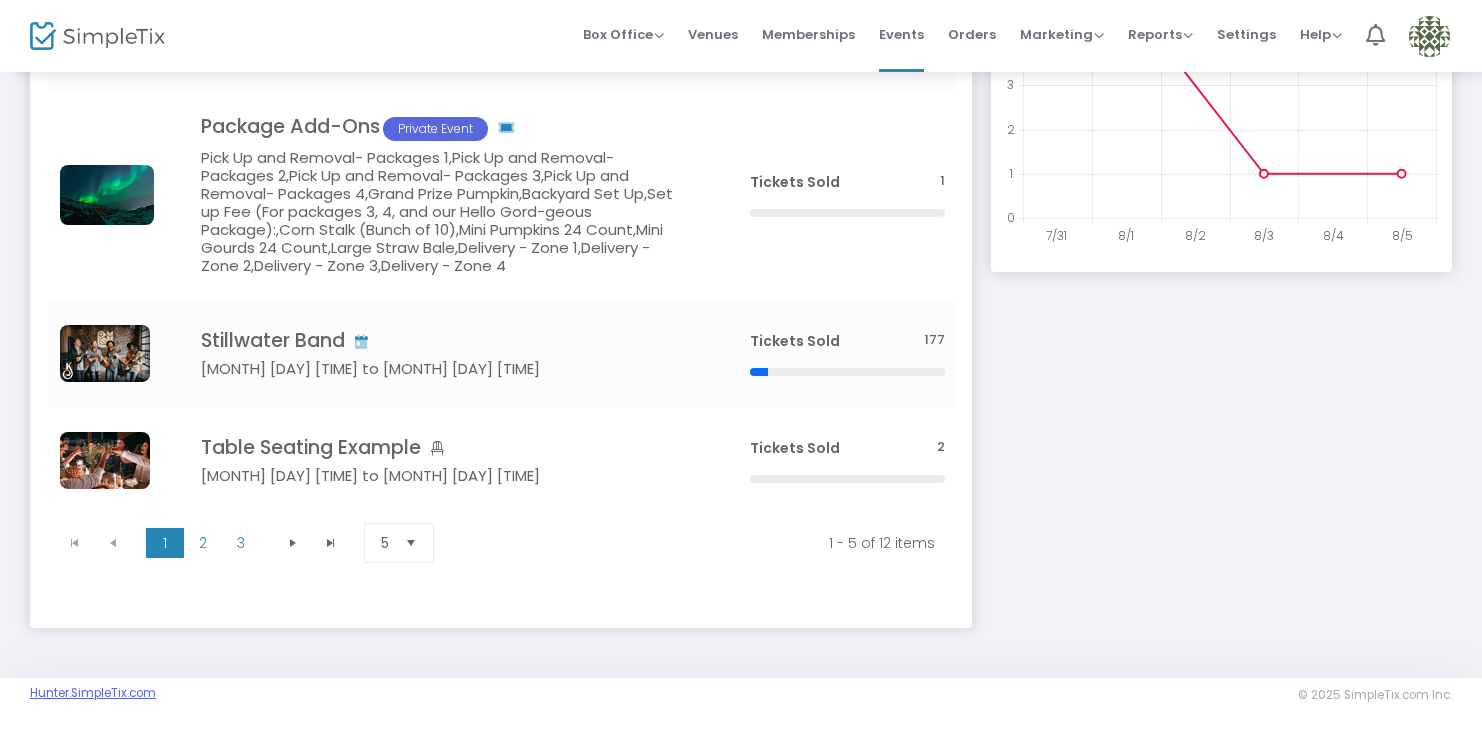 click on "Hunter.SimpleTix.com" 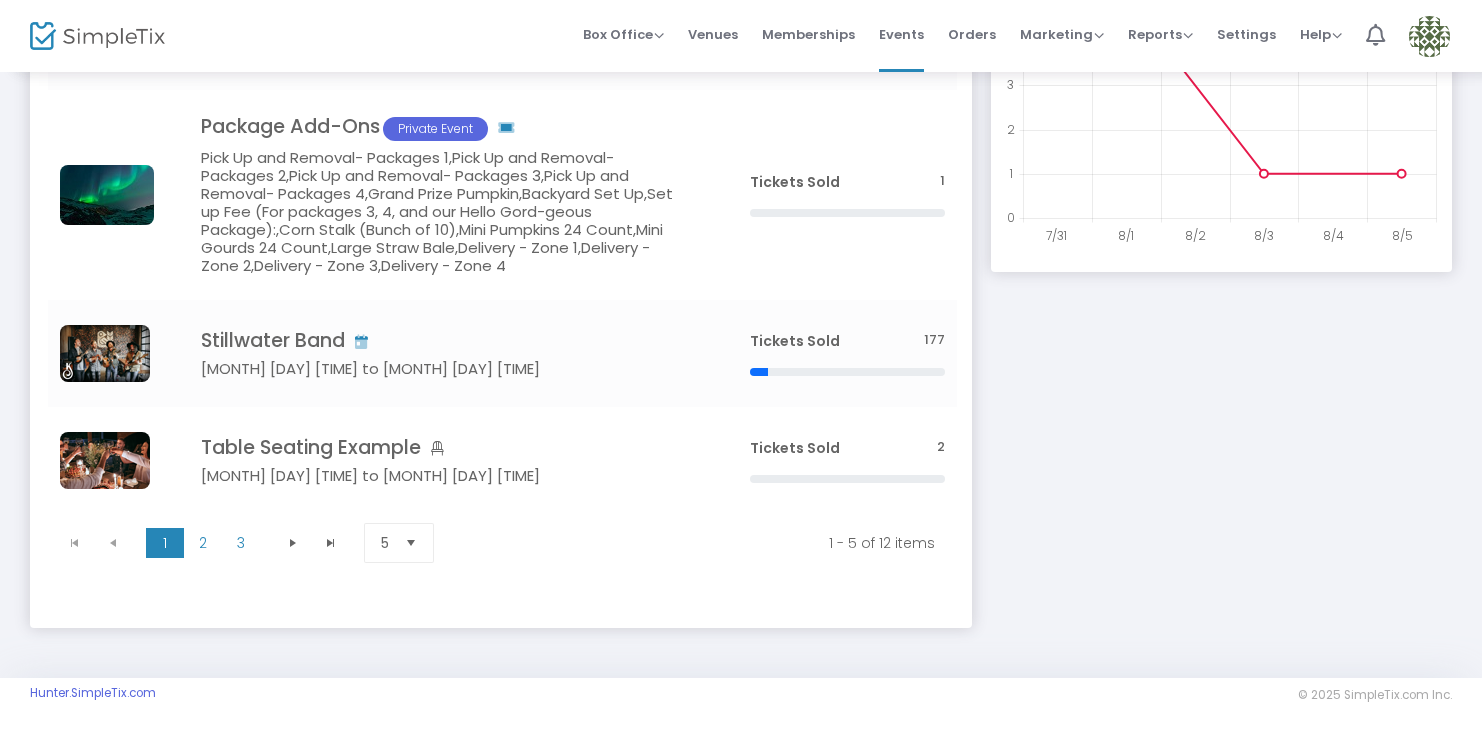 click at bounding box center (1429, 36) 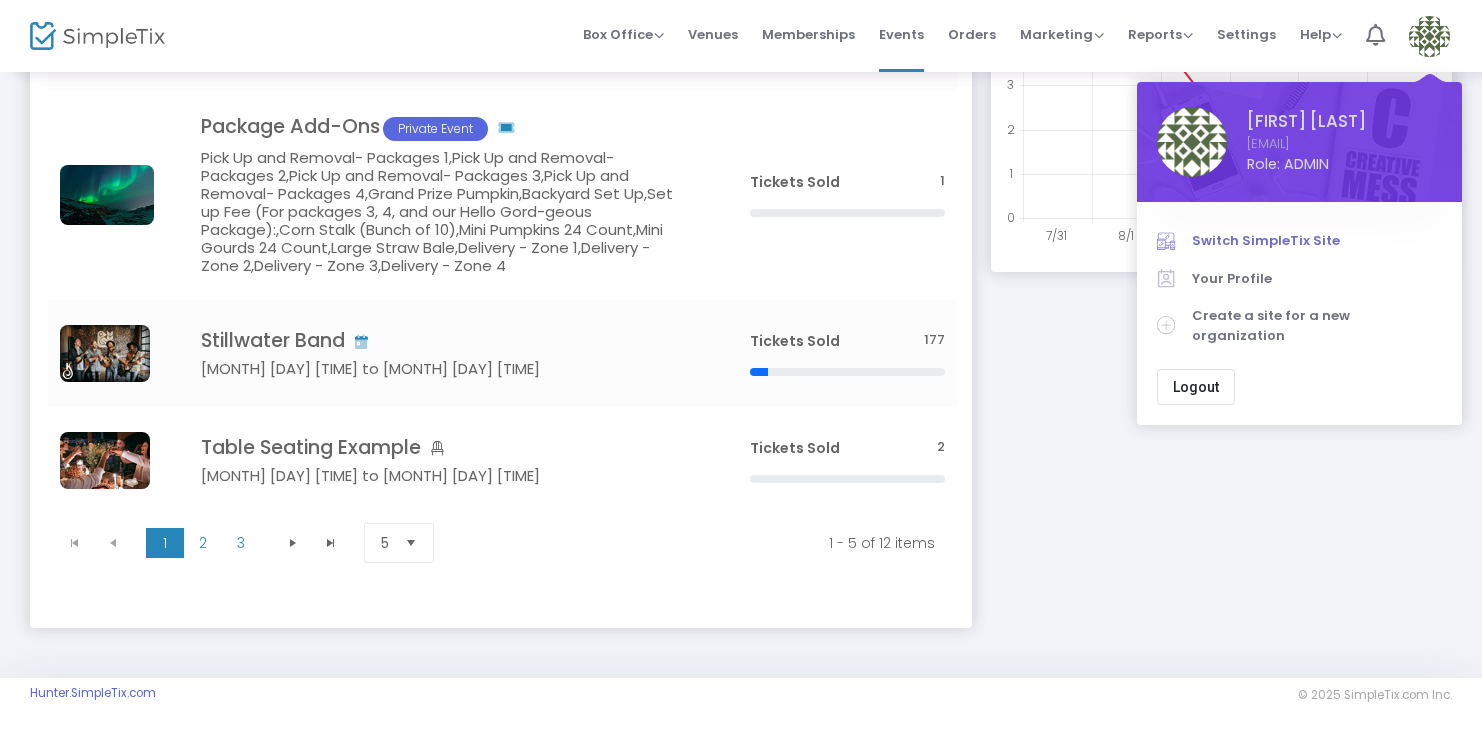 click on "Switch SimpleTix Site" at bounding box center (1317, 241) 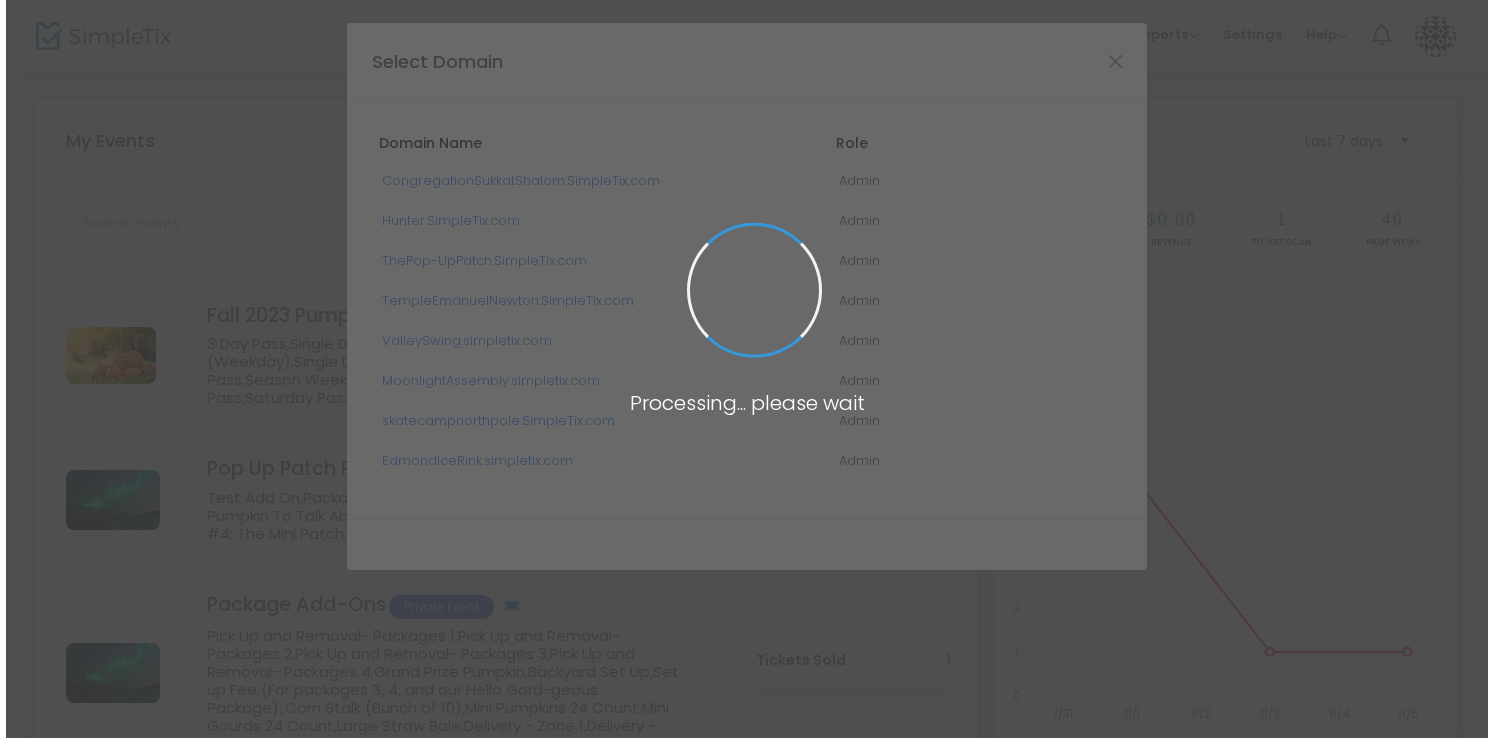 scroll, scrollTop: 0, scrollLeft: 0, axis: both 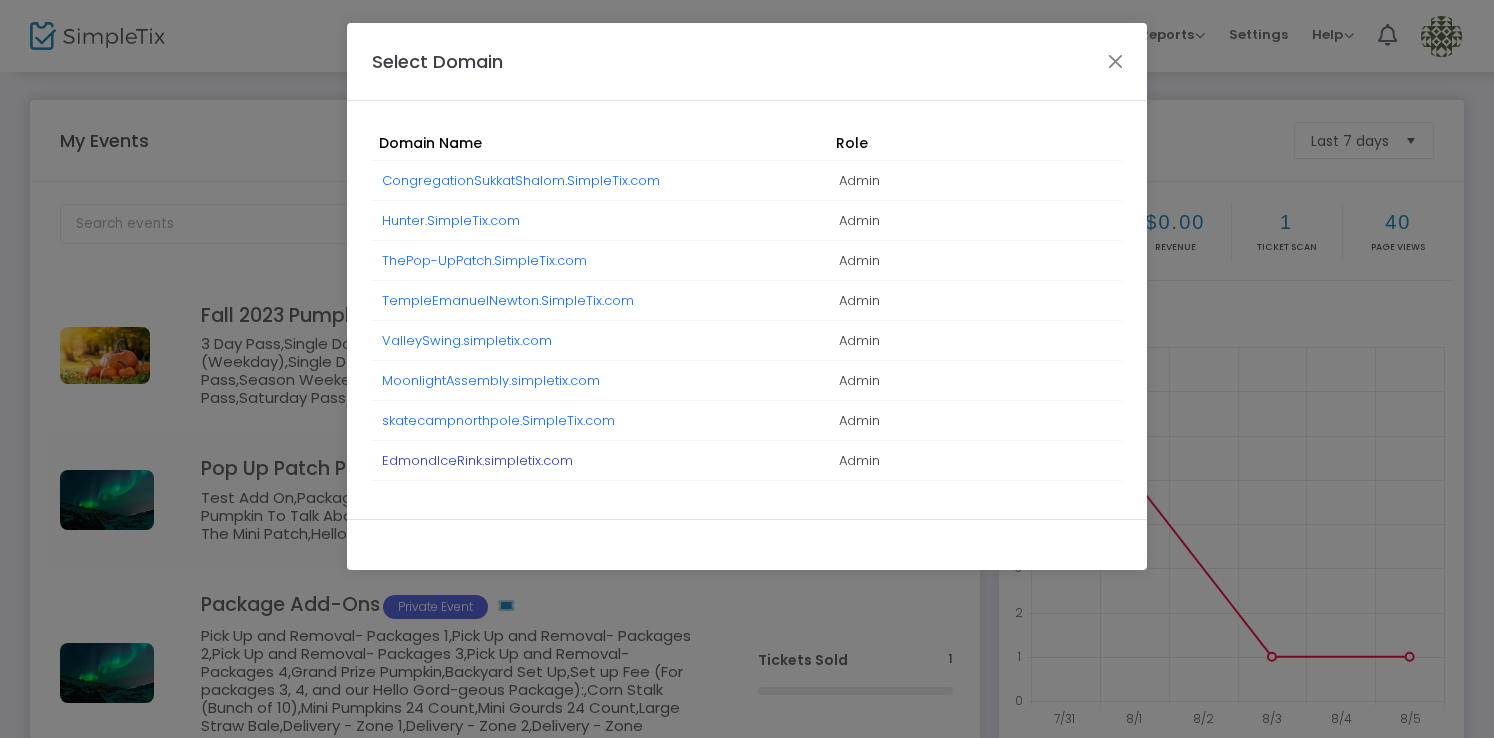 click on "EdmondIceRink.simpletix.com" 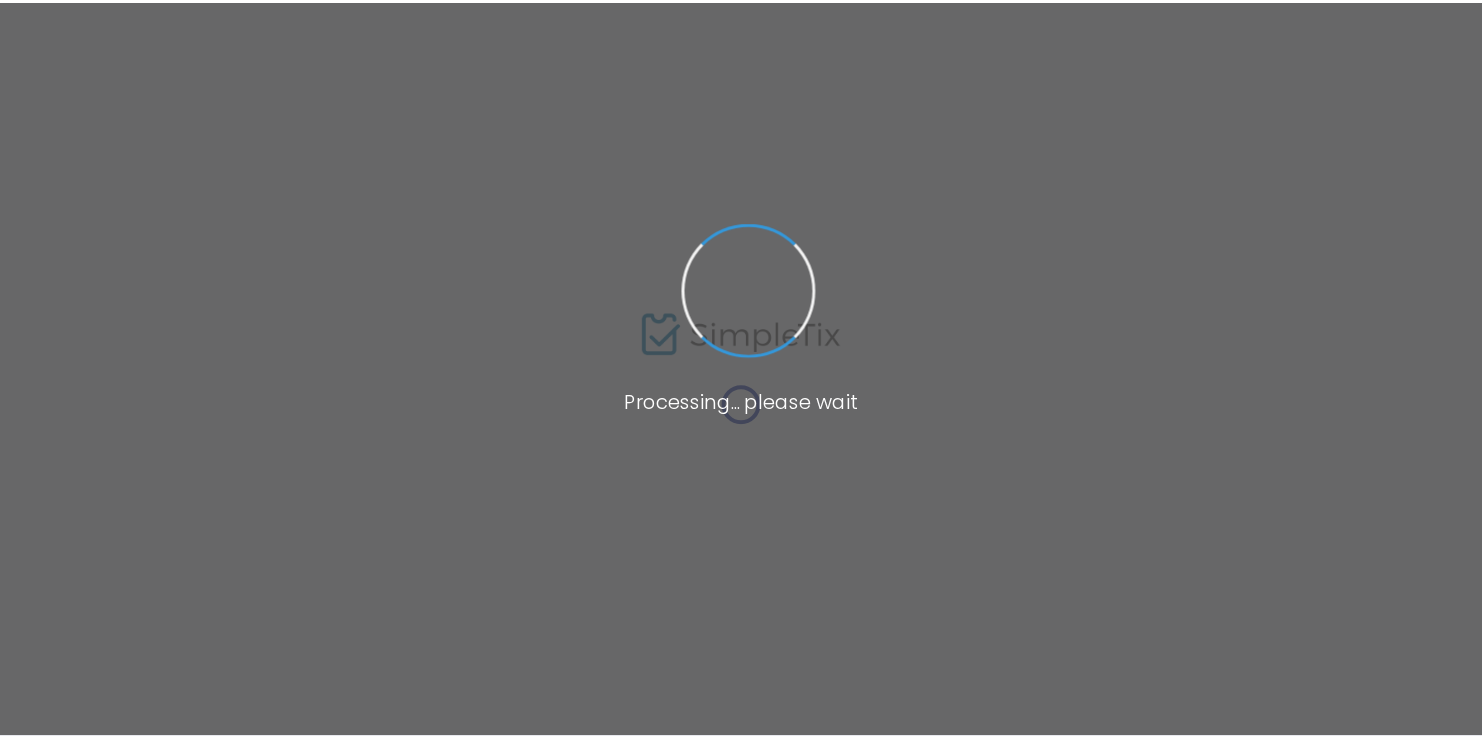 scroll, scrollTop: 0, scrollLeft: 0, axis: both 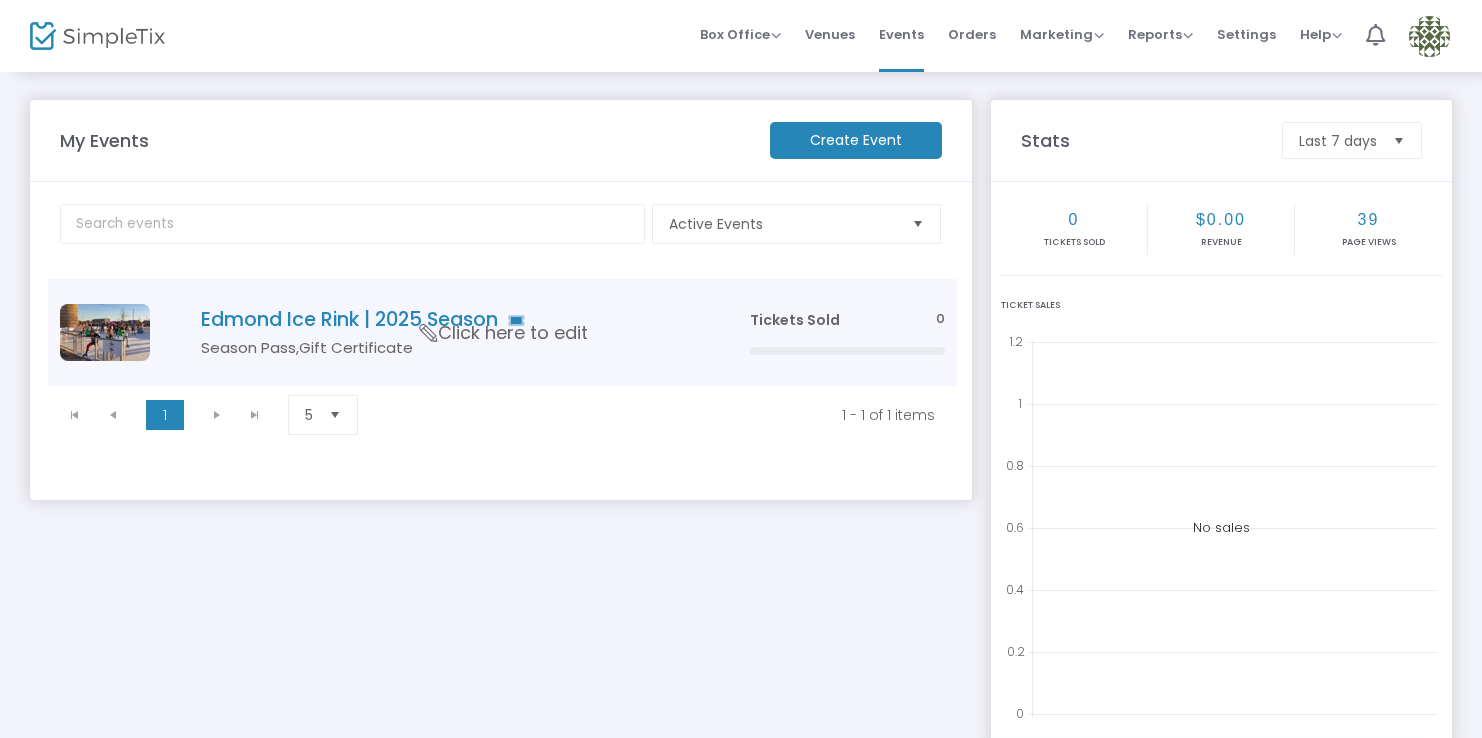 click on "Click here to edit" 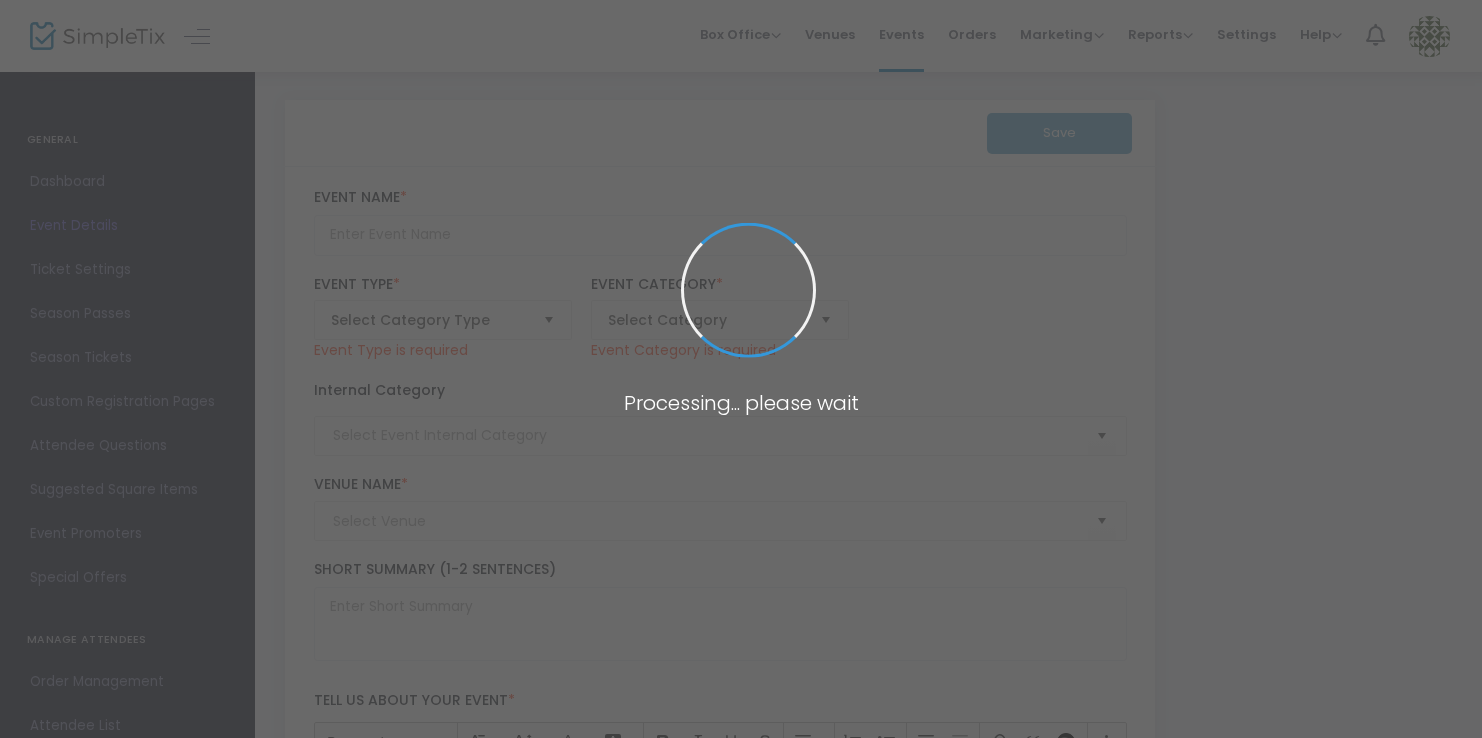 type on "Edmond Ice Rink | 2025 Season" 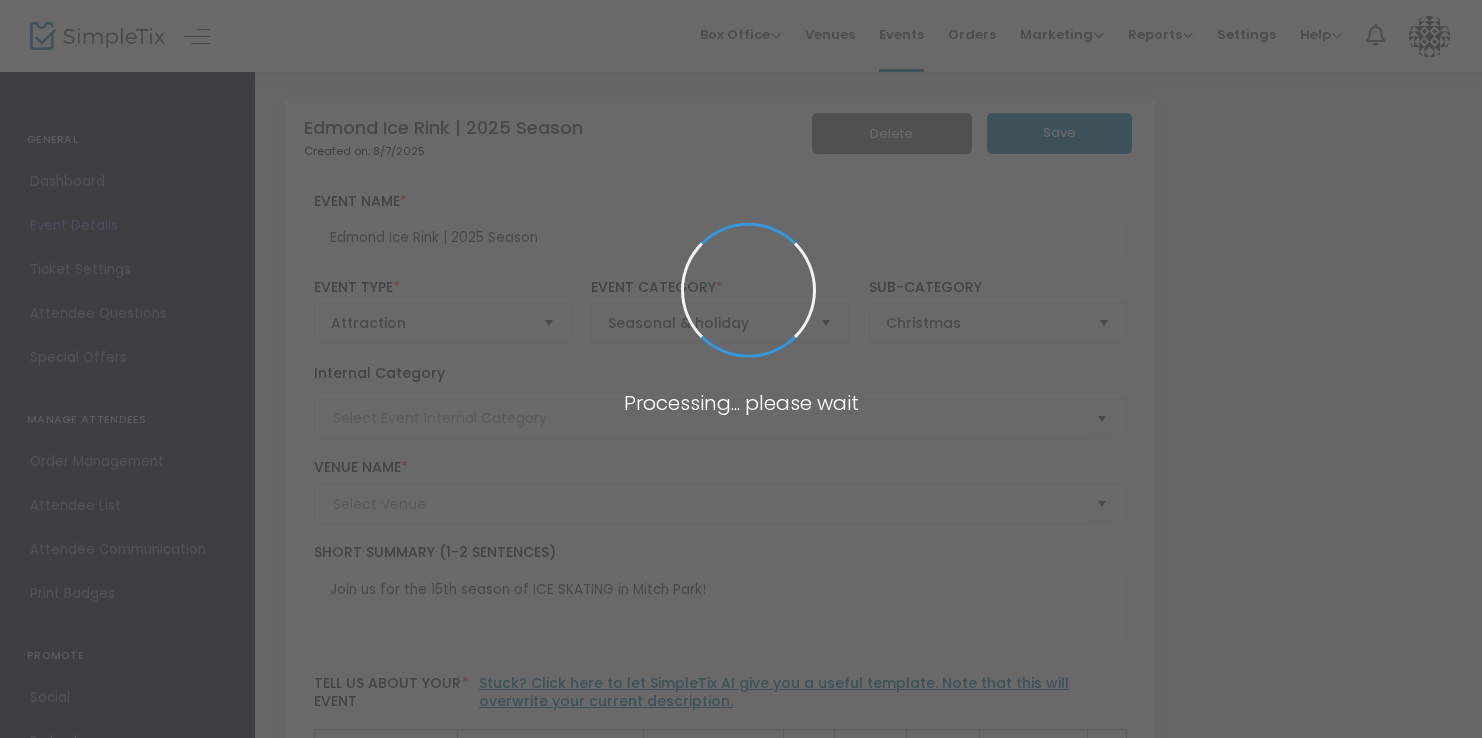 type on "Mitch Park" 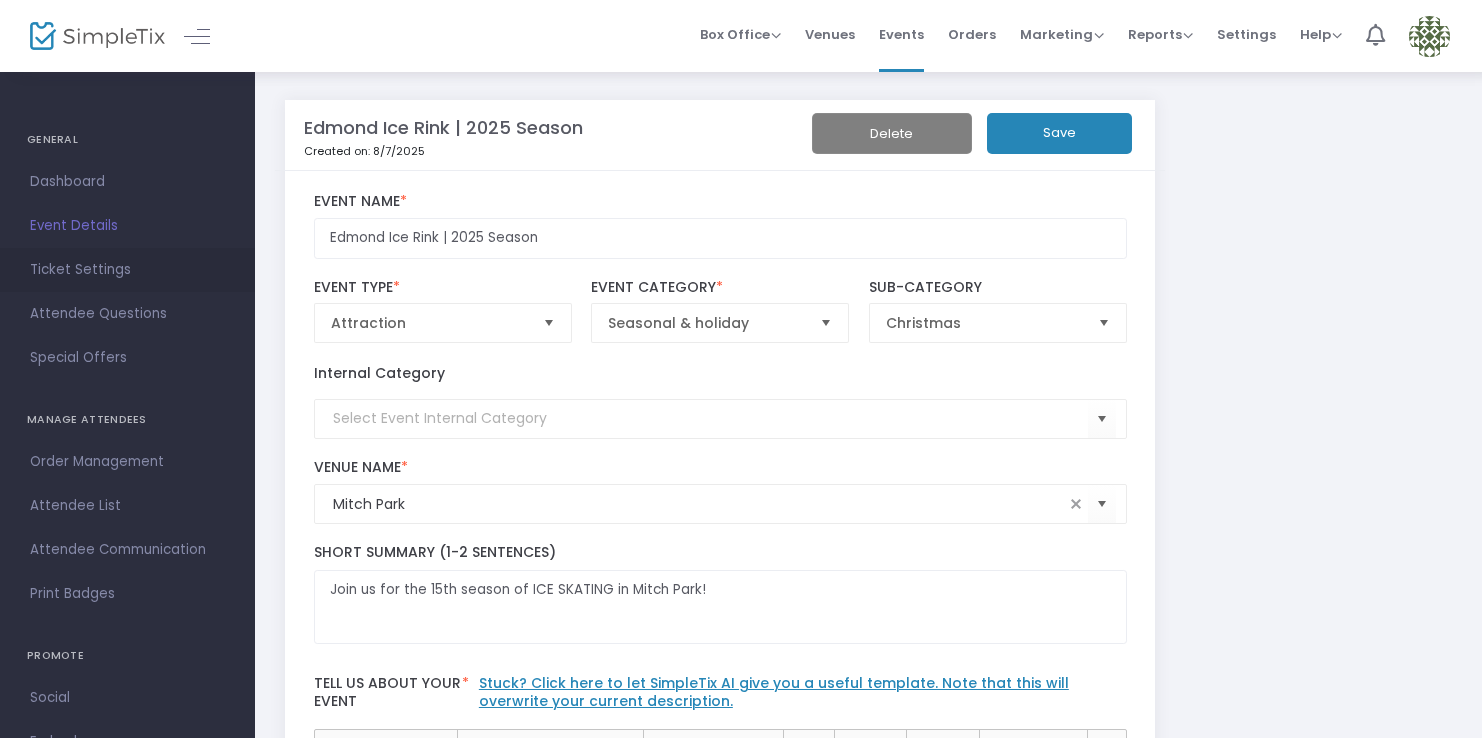 click on "Ticket Settings" at bounding box center (127, 270) 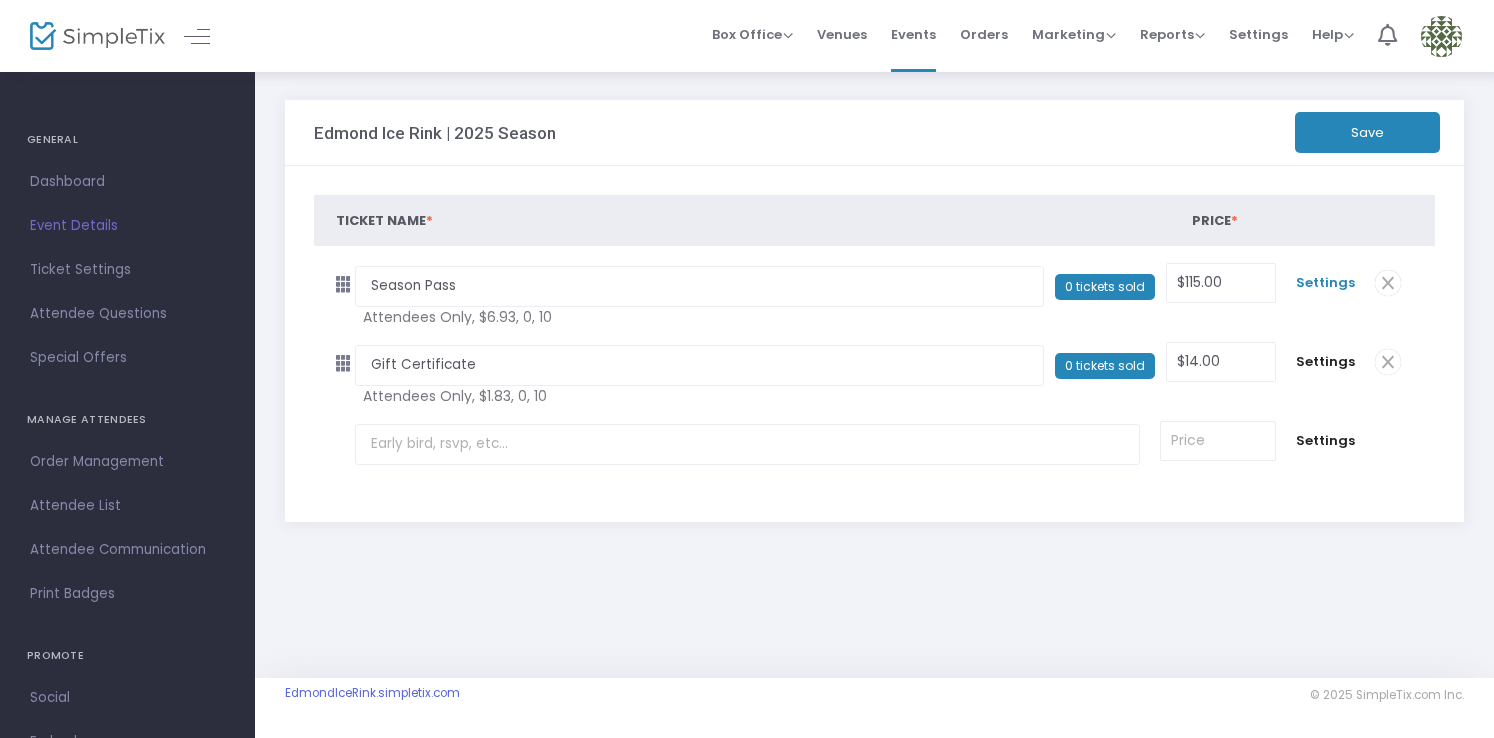 click on "Settings" at bounding box center [1325, 283] 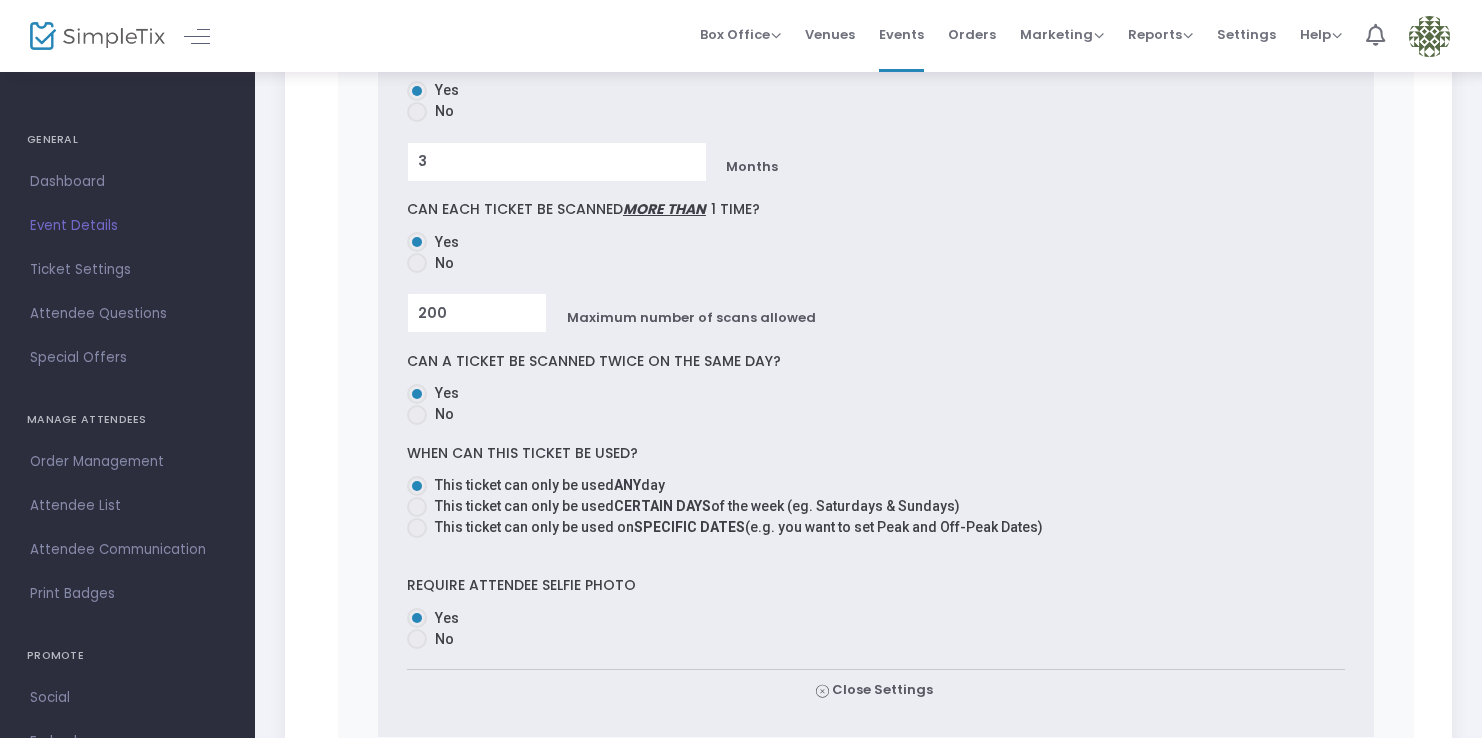 scroll, scrollTop: 1234, scrollLeft: 0, axis: vertical 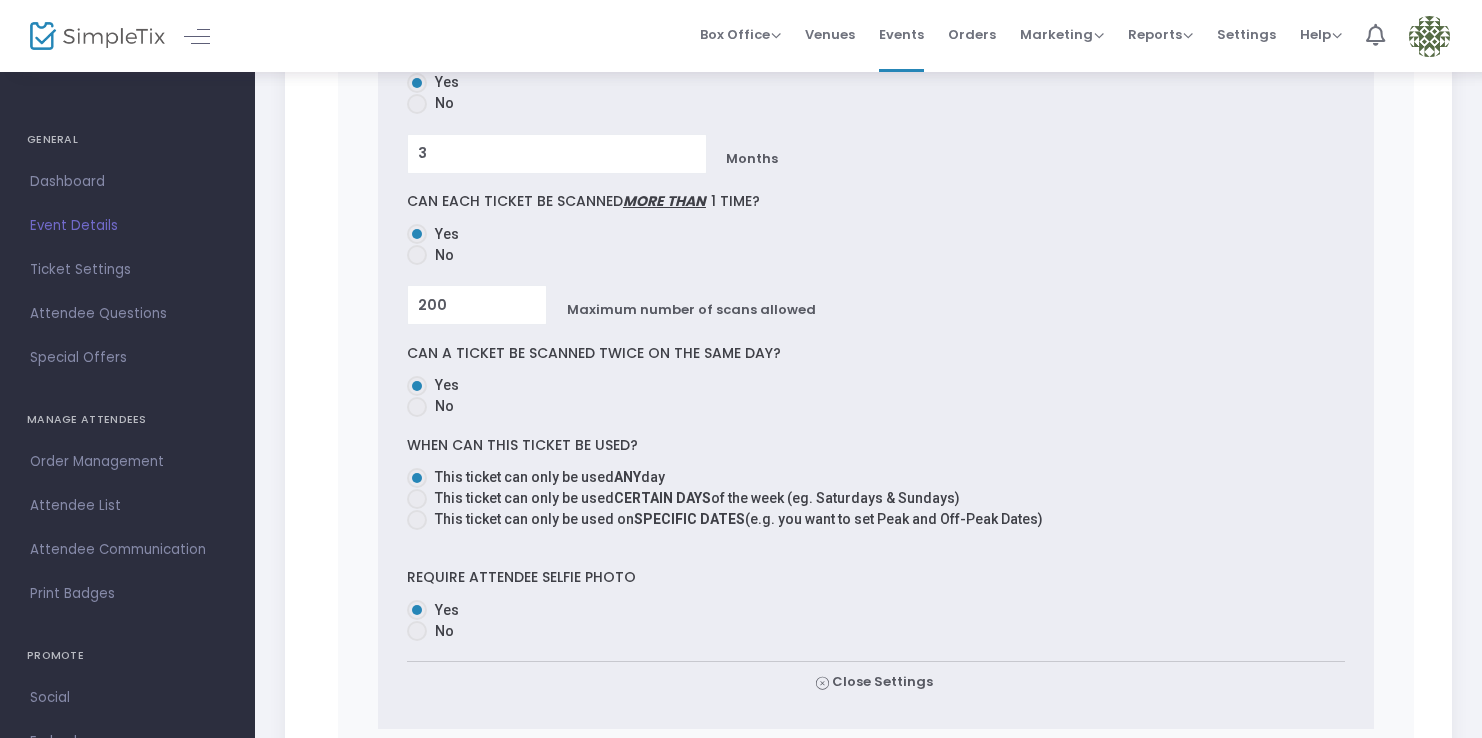 drag, startPoint x: 663, startPoint y: 572, endPoint x: 406, endPoint y: 565, distance: 257.0953 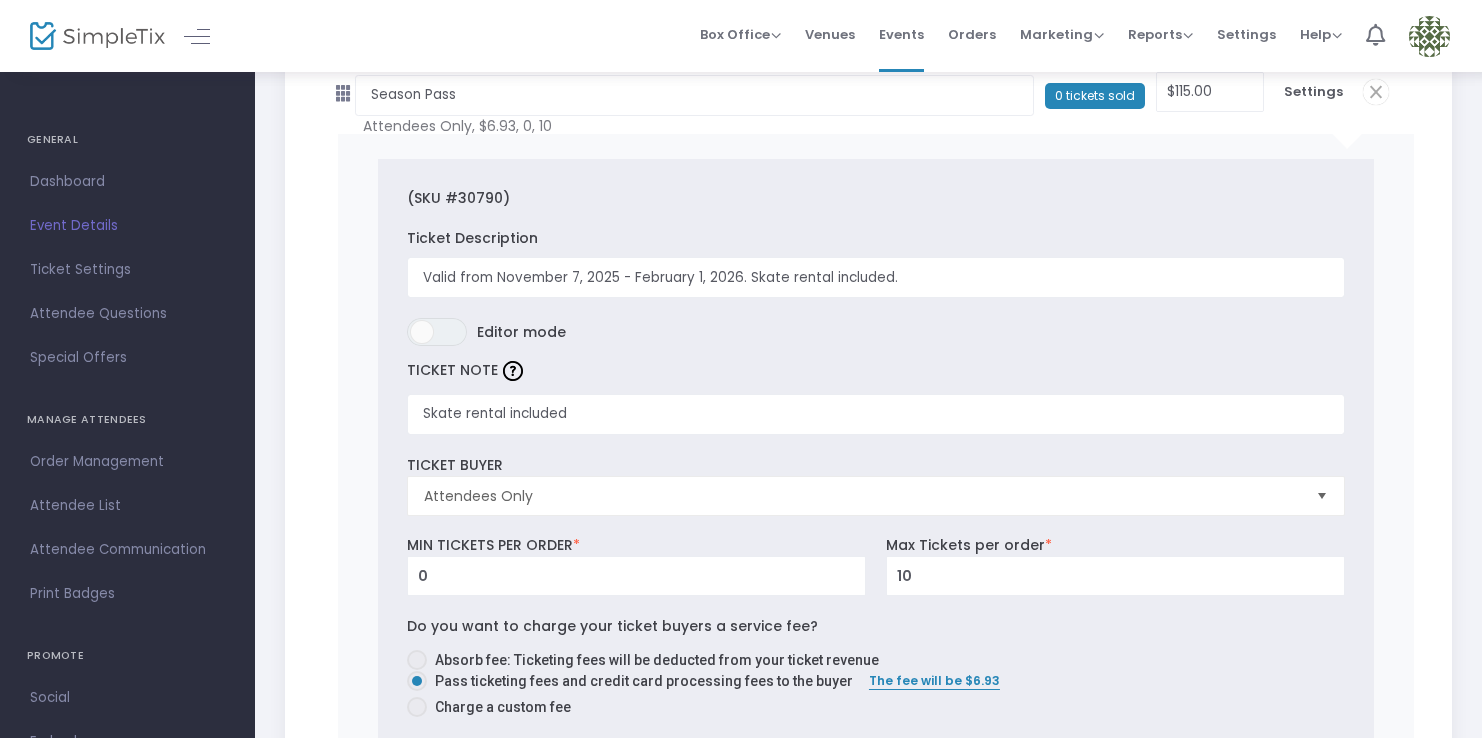 scroll, scrollTop: 190, scrollLeft: 0, axis: vertical 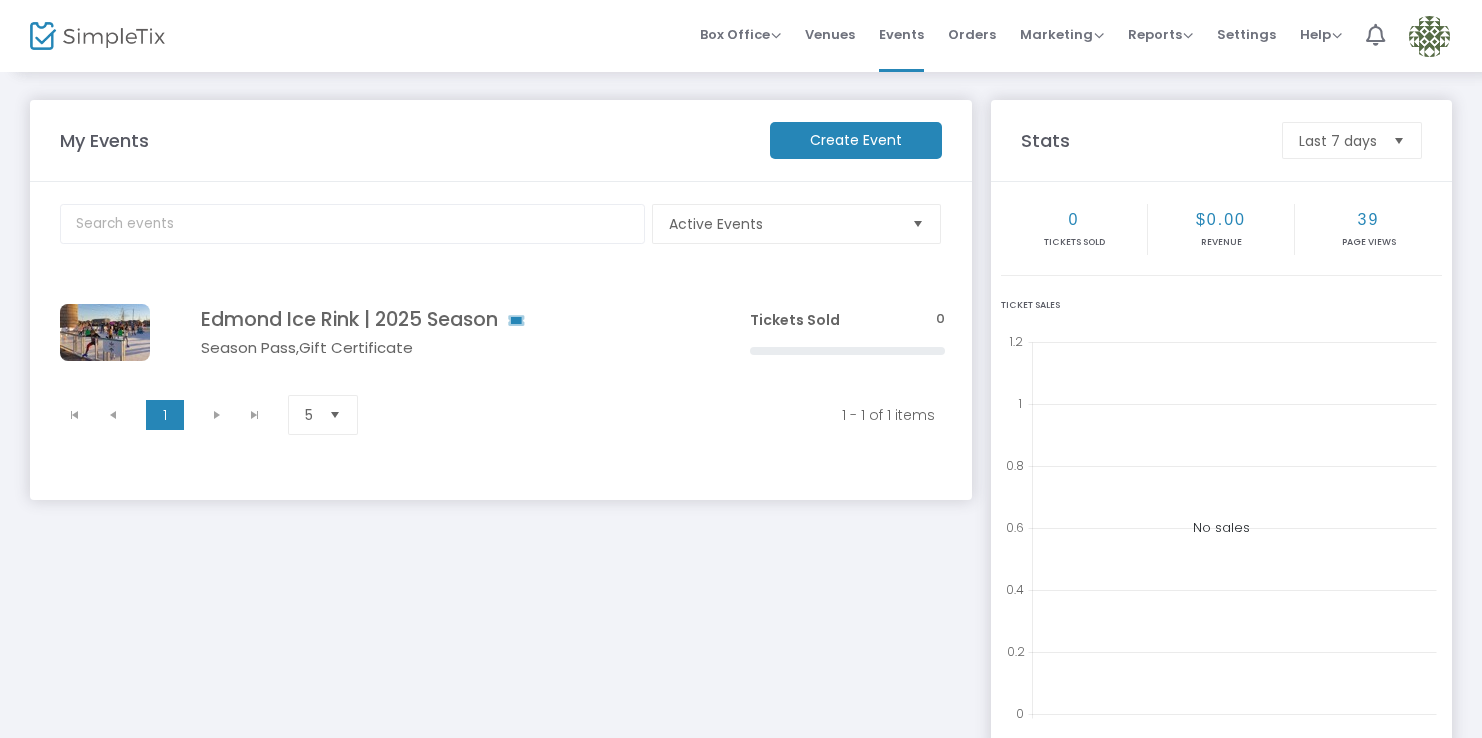 click at bounding box center (1429, 36) 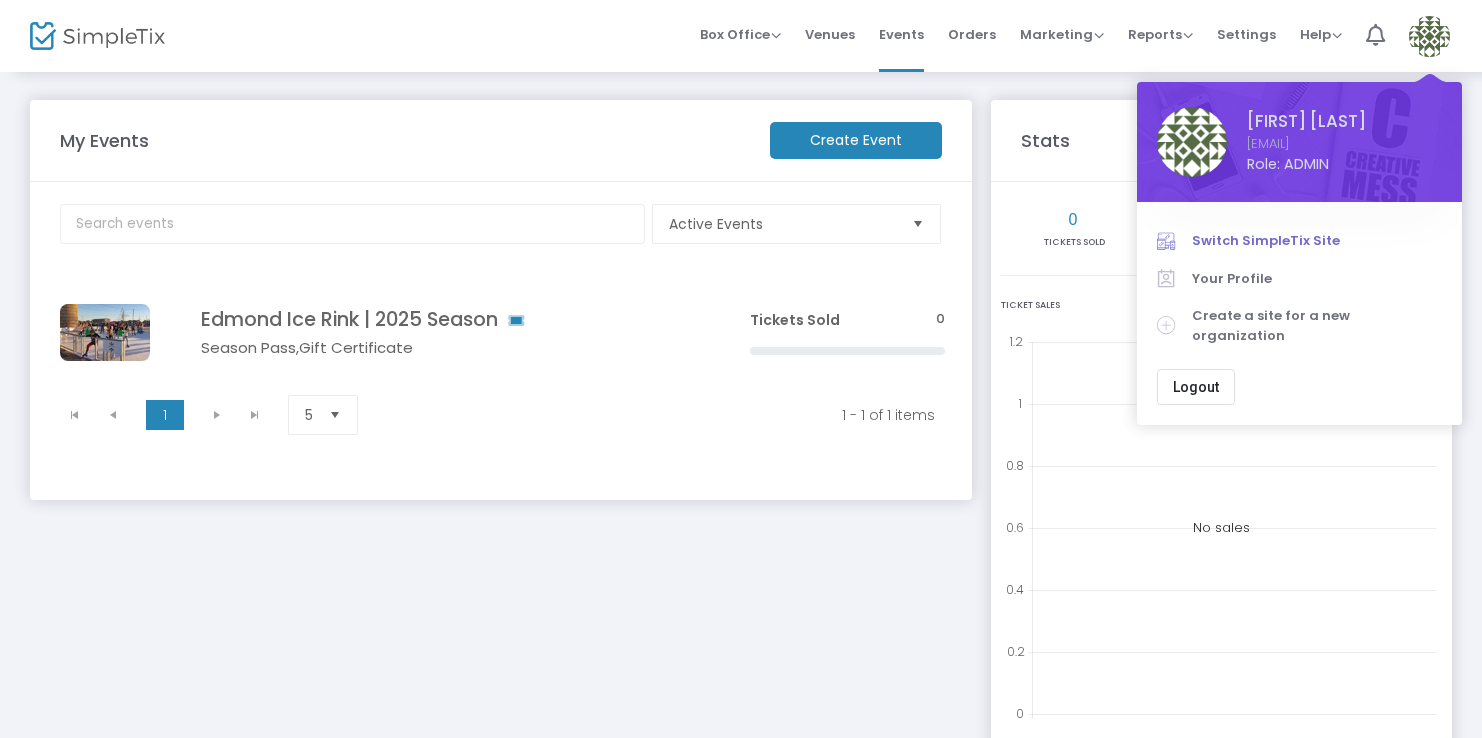 click on "Switch SimpleTix Site" at bounding box center [1317, 241] 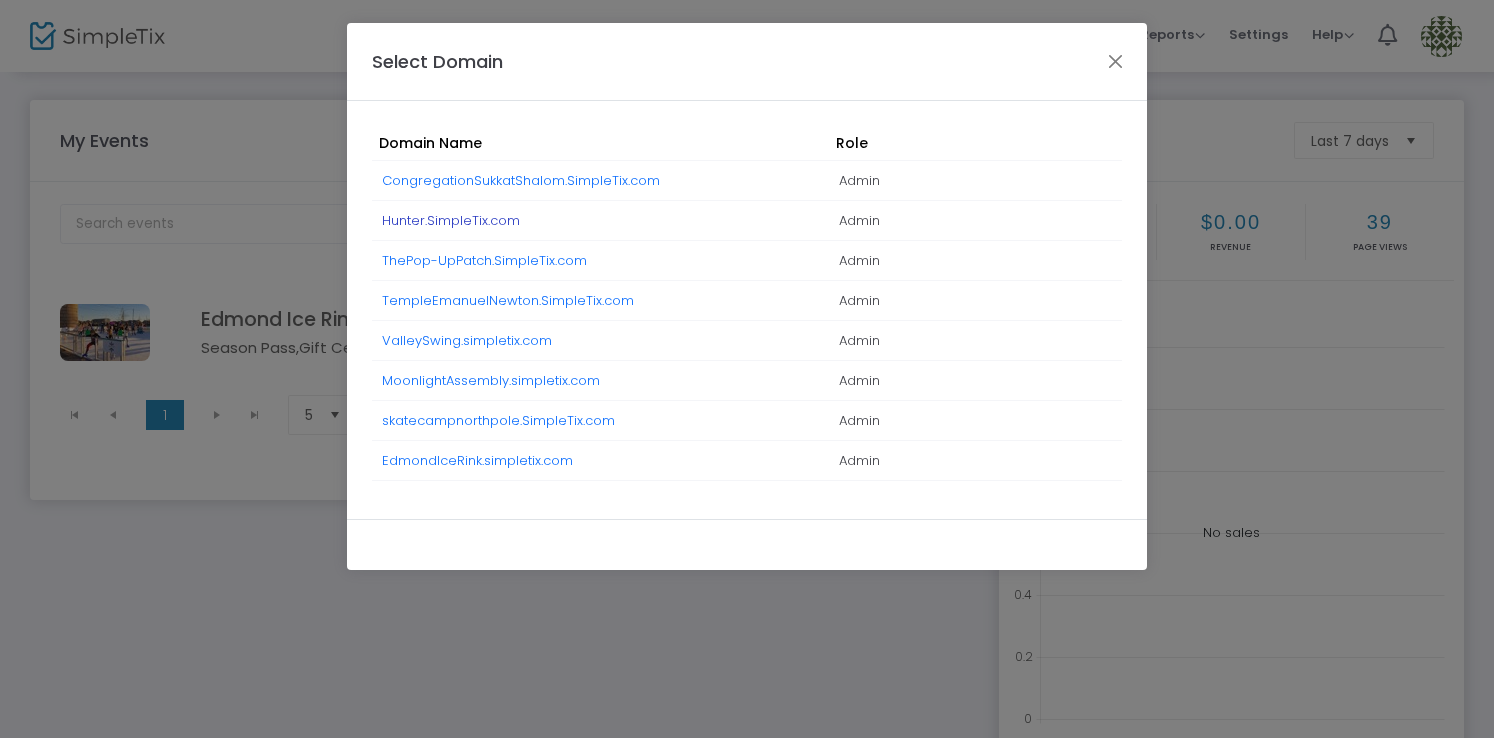 click on "Hunter.SimpleTix.com" 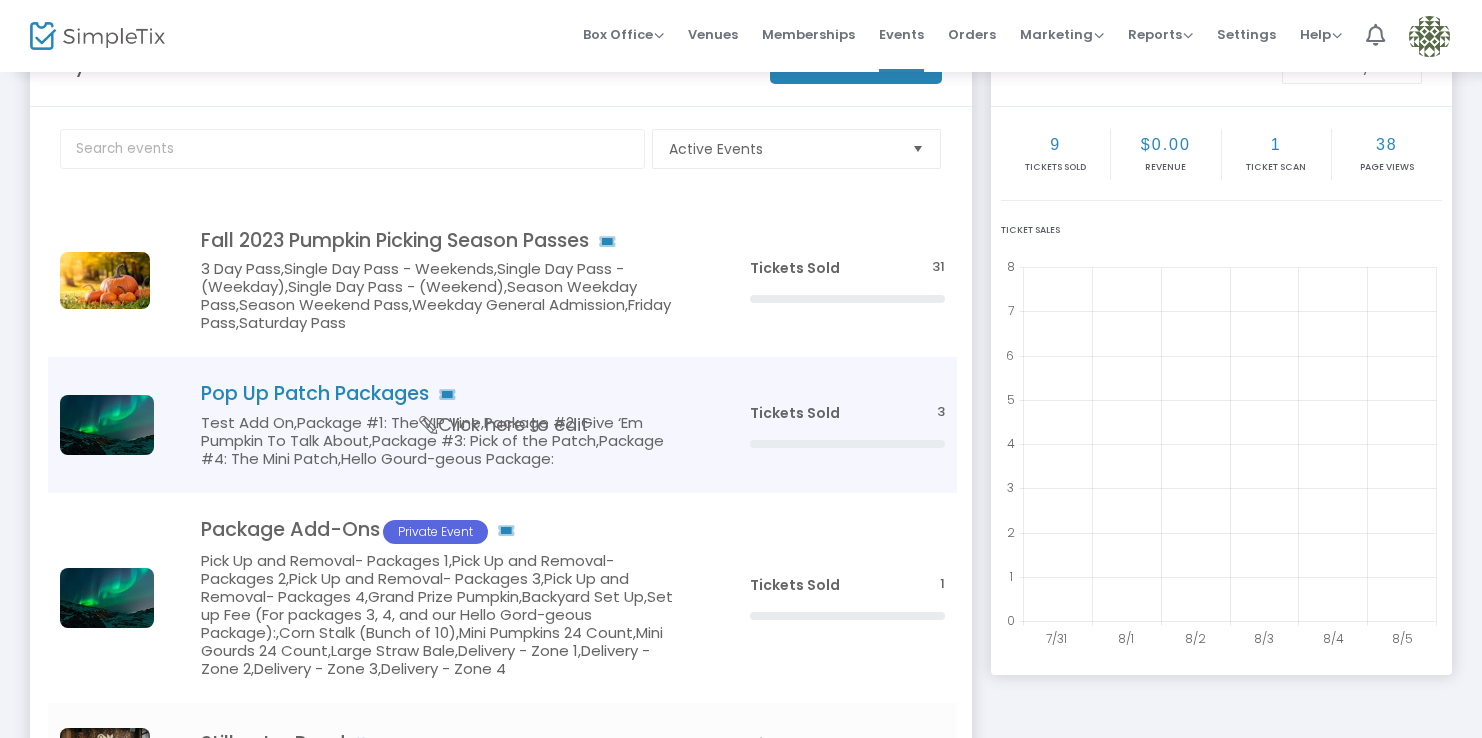 scroll, scrollTop: 80, scrollLeft: 0, axis: vertical 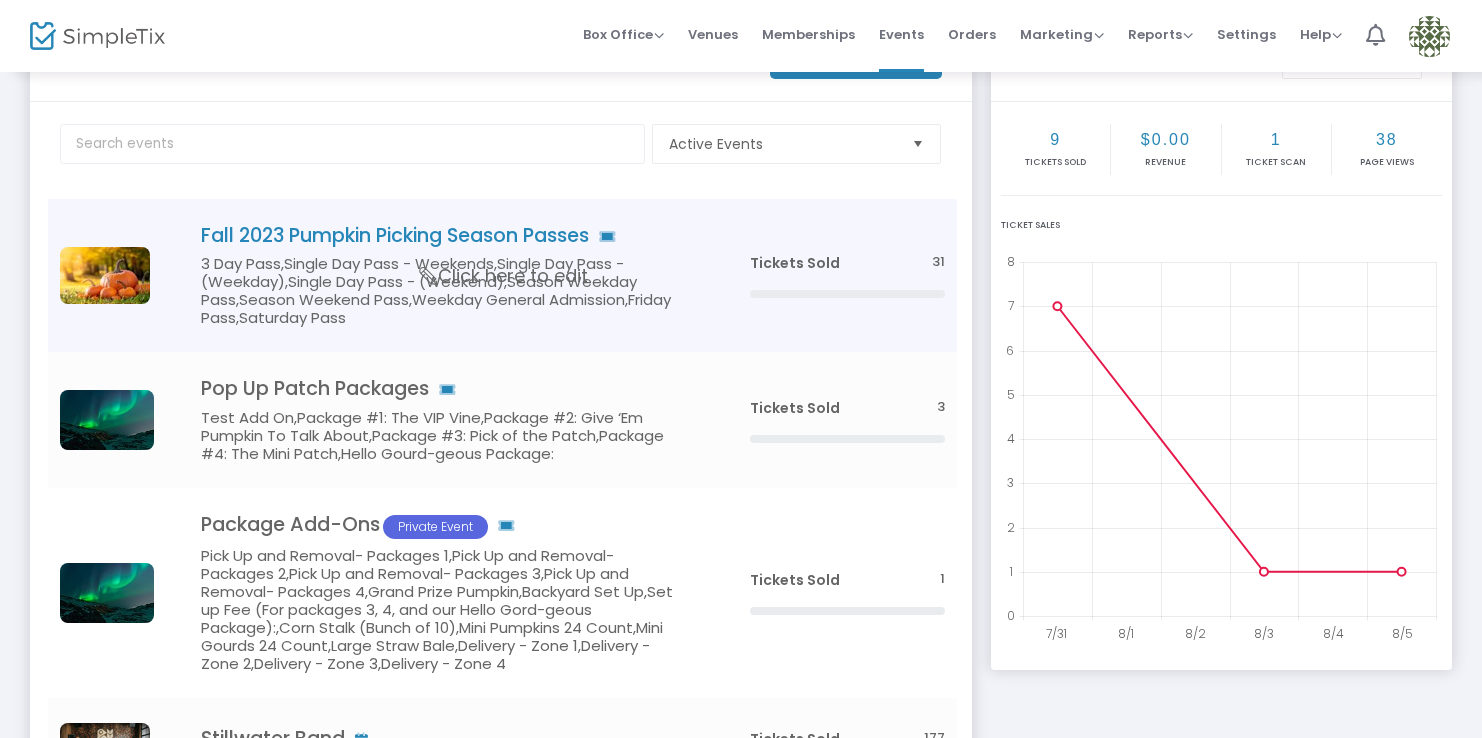 click on "3 Day Pass,Single Day Pass - Weekends,Single Day Pass - (Weekday),Single Day Pass - (Weekend),Season Weekday Pass,Season Weekend Pass,Weekday General Admission,Friday Pass,Saturday Pass" 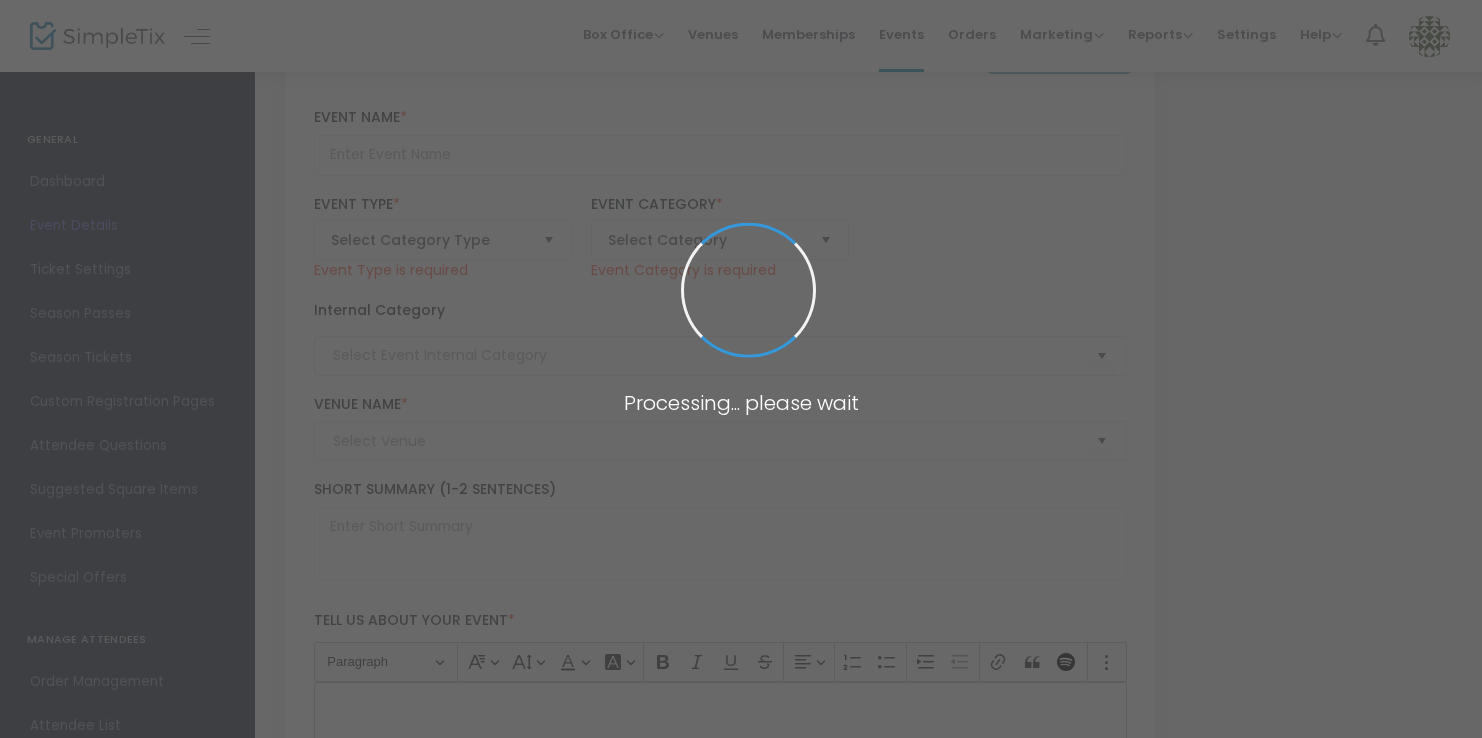 type on "Fall 2023 Pumpkin Picking Season Passes" 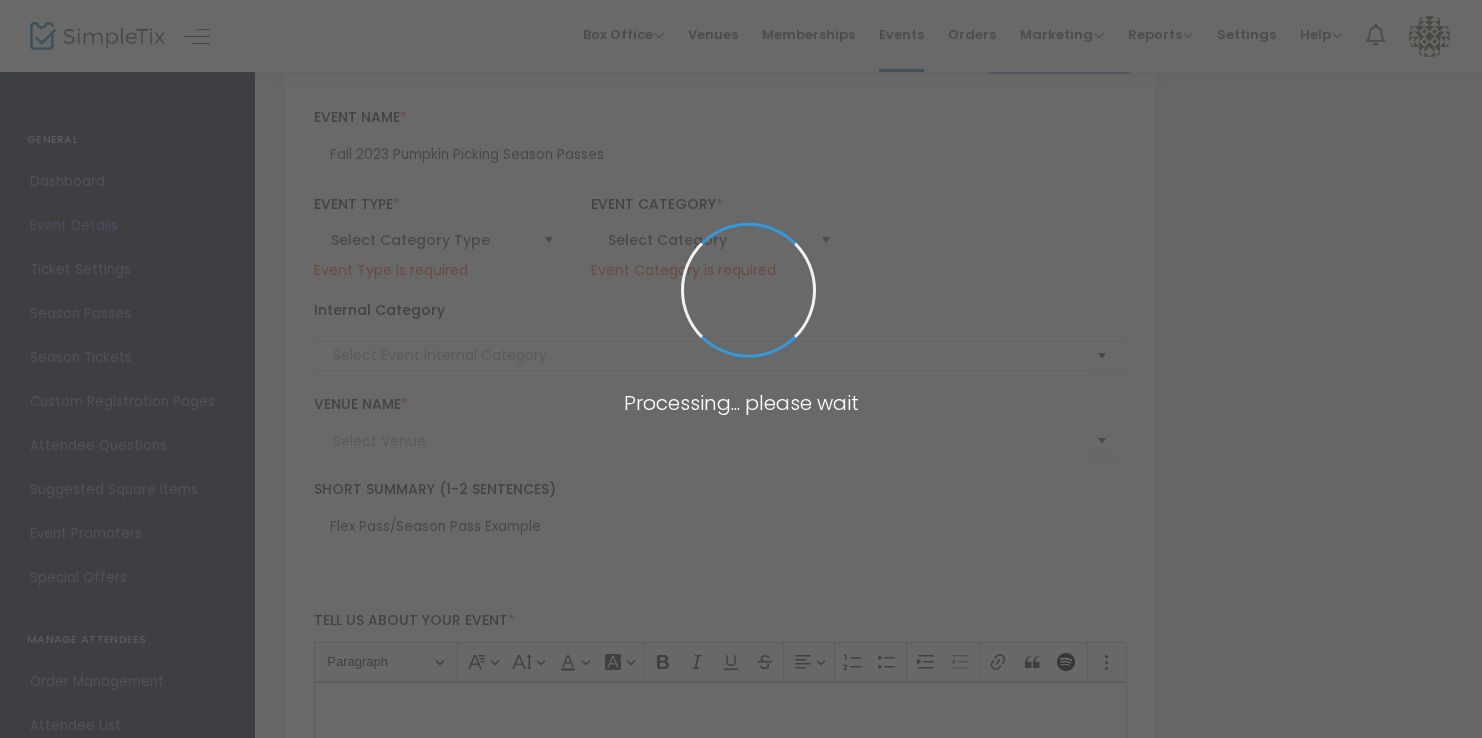 type on "Geffen Playhouse" 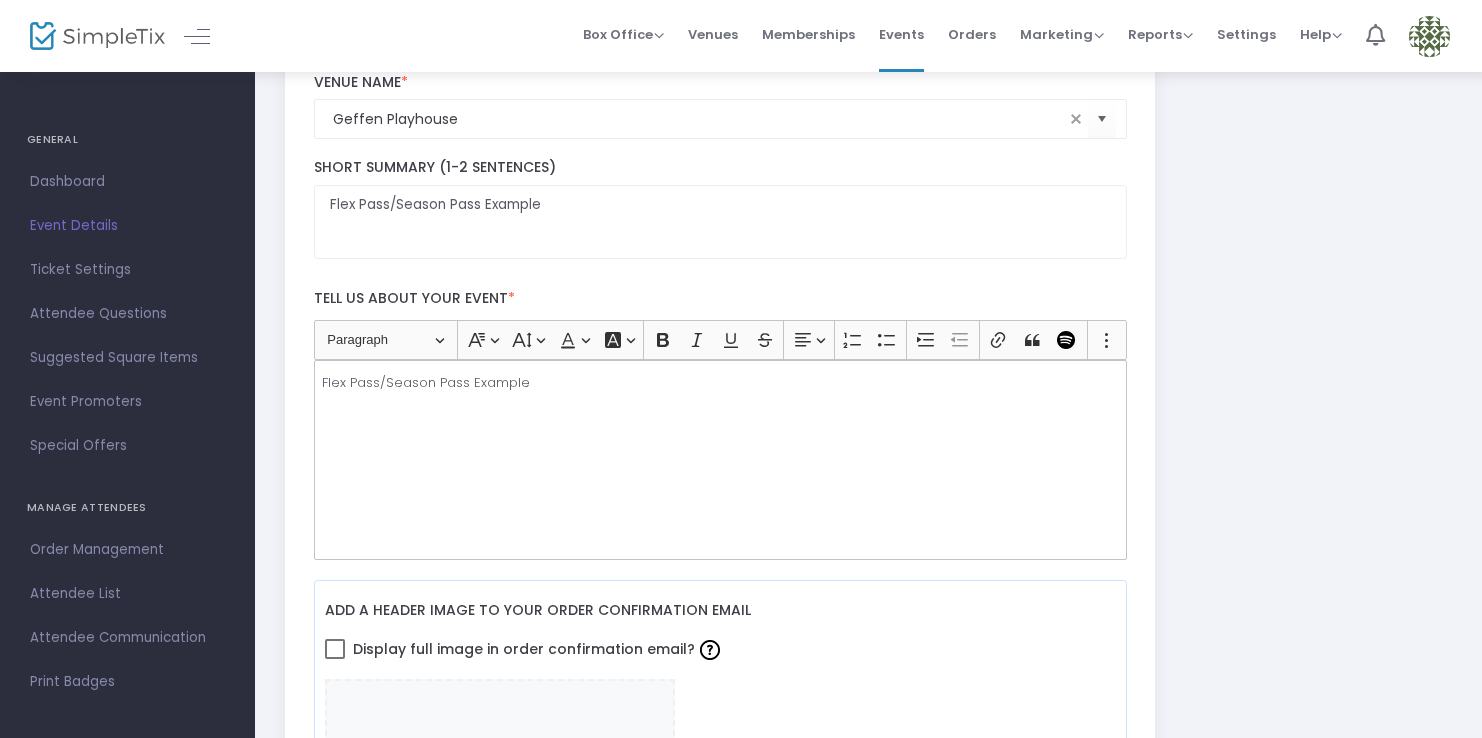 scroll, scrollTop: 334, scrollLeft: 0, axis: vertical 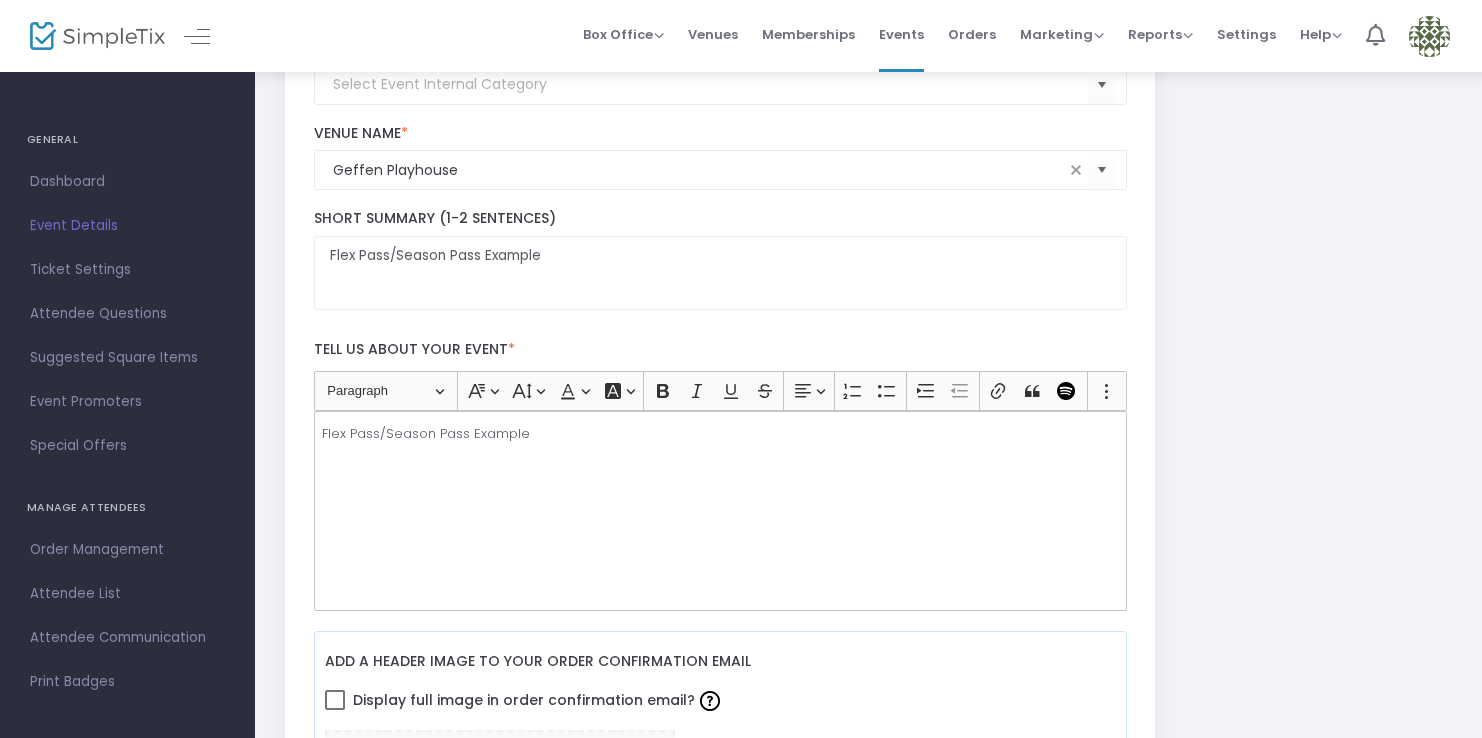 click on "Flex Pass/Season Pass Example" 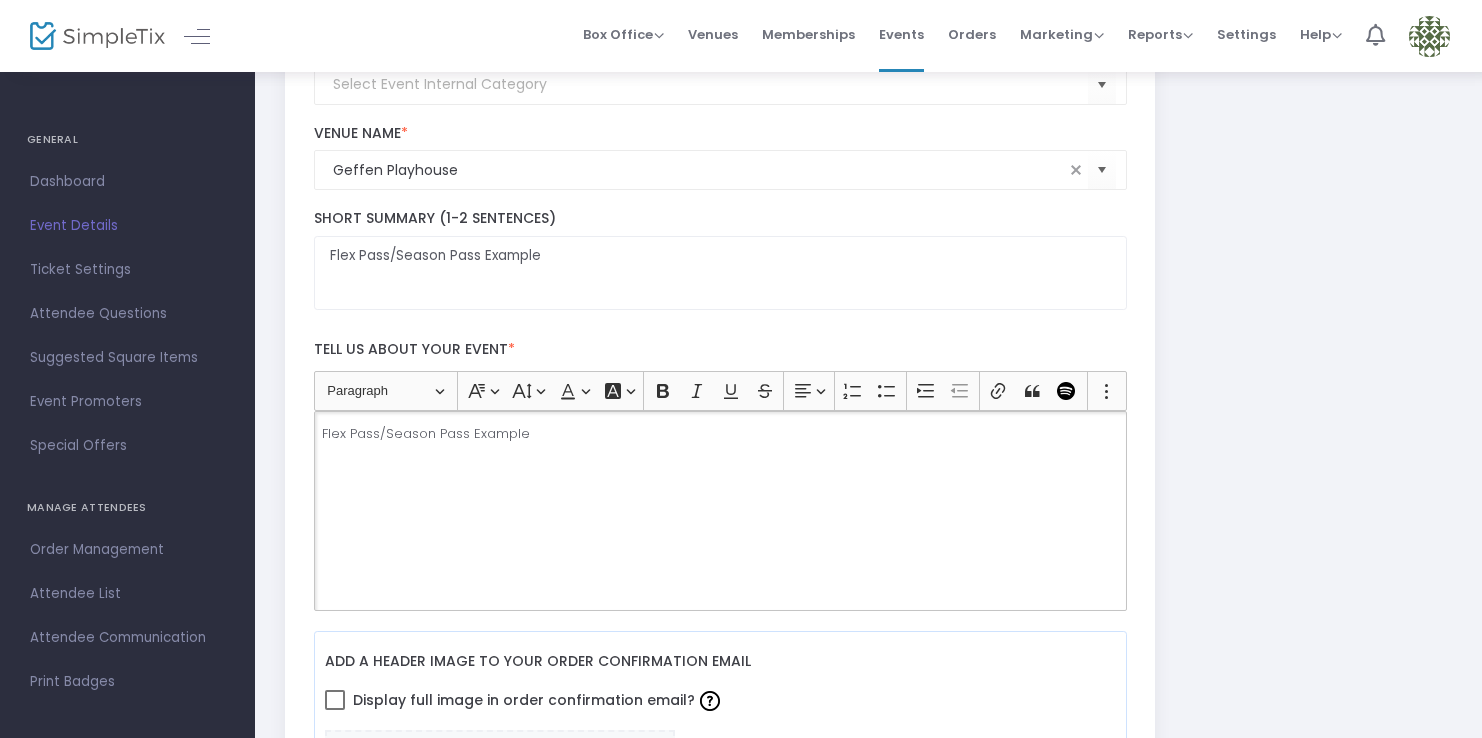 type 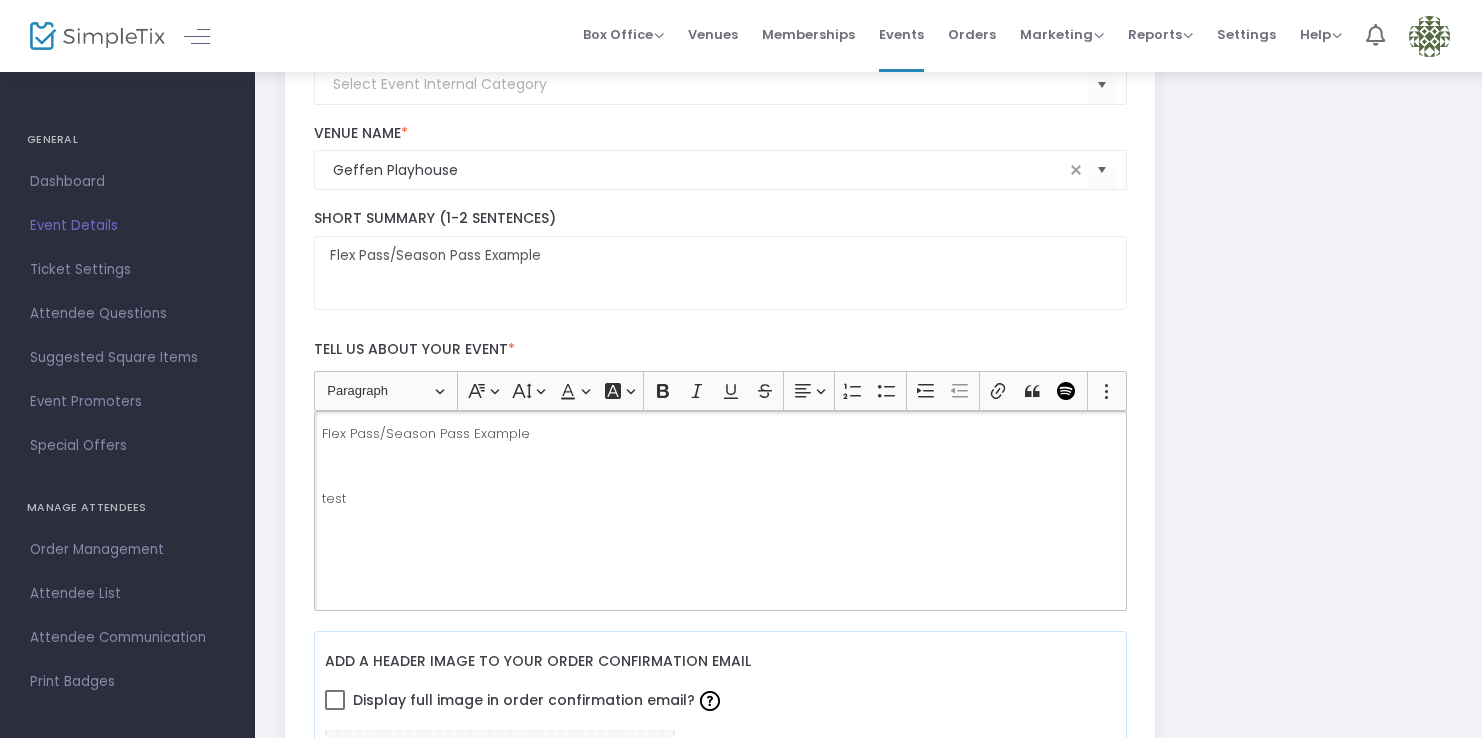drag, startPoint x: 392, startPoint y: 505, endPoint x: 292, endPoint y: 505, distance: 100 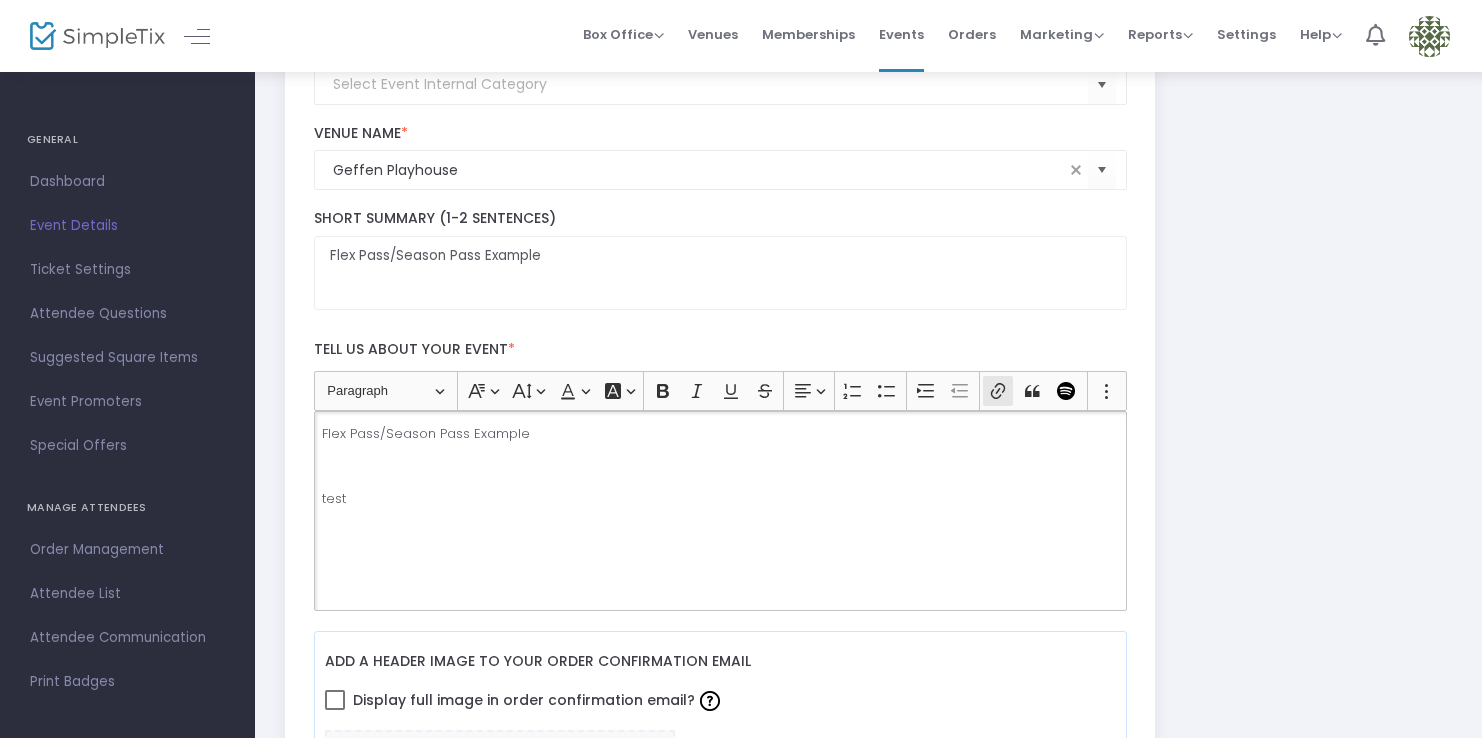 click 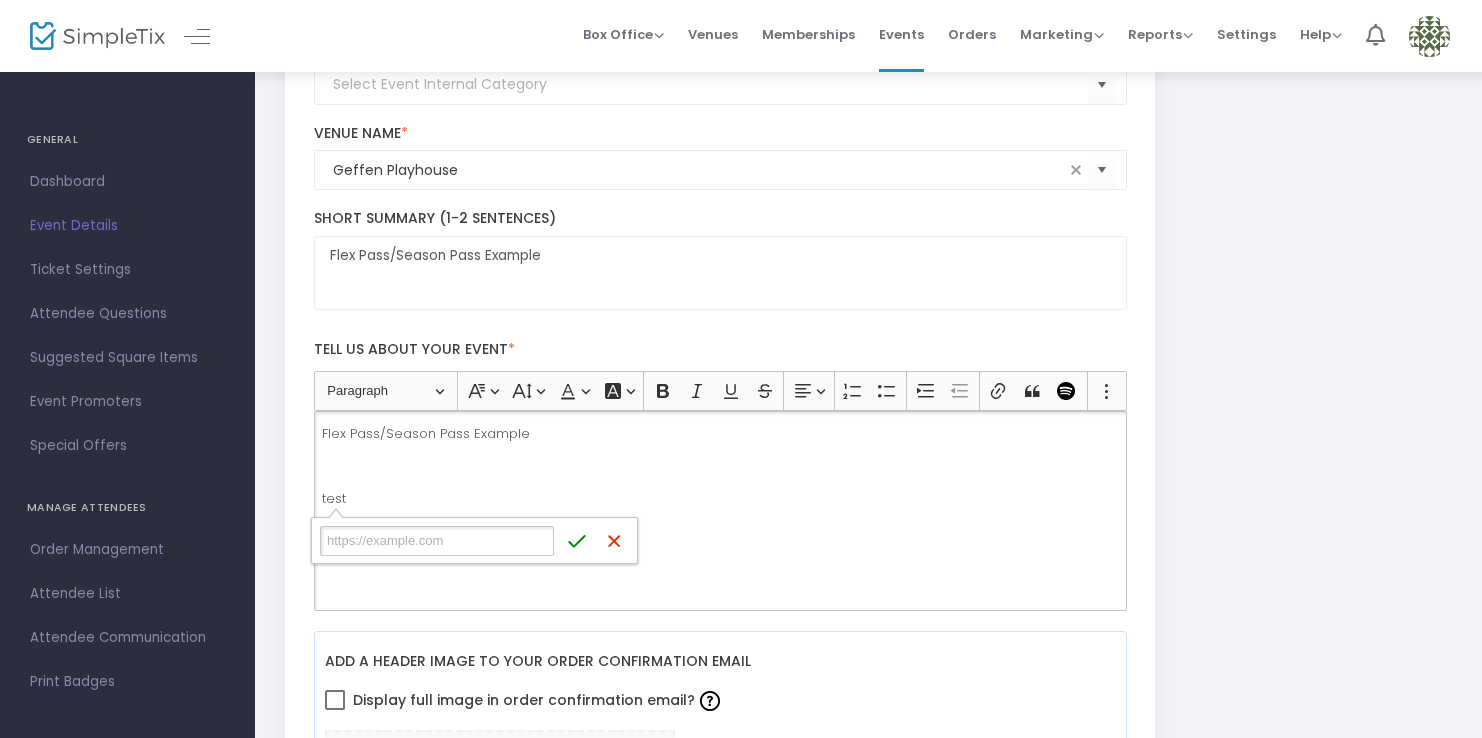 type on "https://www.planetfitness.com/promos/columbus-locations?gclsrc=aw.ds&gad_source=1&gad_campaignid=22059303981&gbraid=0AAAAADEWVhdxNq3ZS7e3fh2AmrEMfNBVm&gclid=Cj0KCQjwndHEBhDVARIsAGh0g3A_wmpNPd7OvIakPX8MLgHfINsSRwsoDuQ4ED3tsQ0T1oxwv_oxhg4aAm33EALw_wcB" 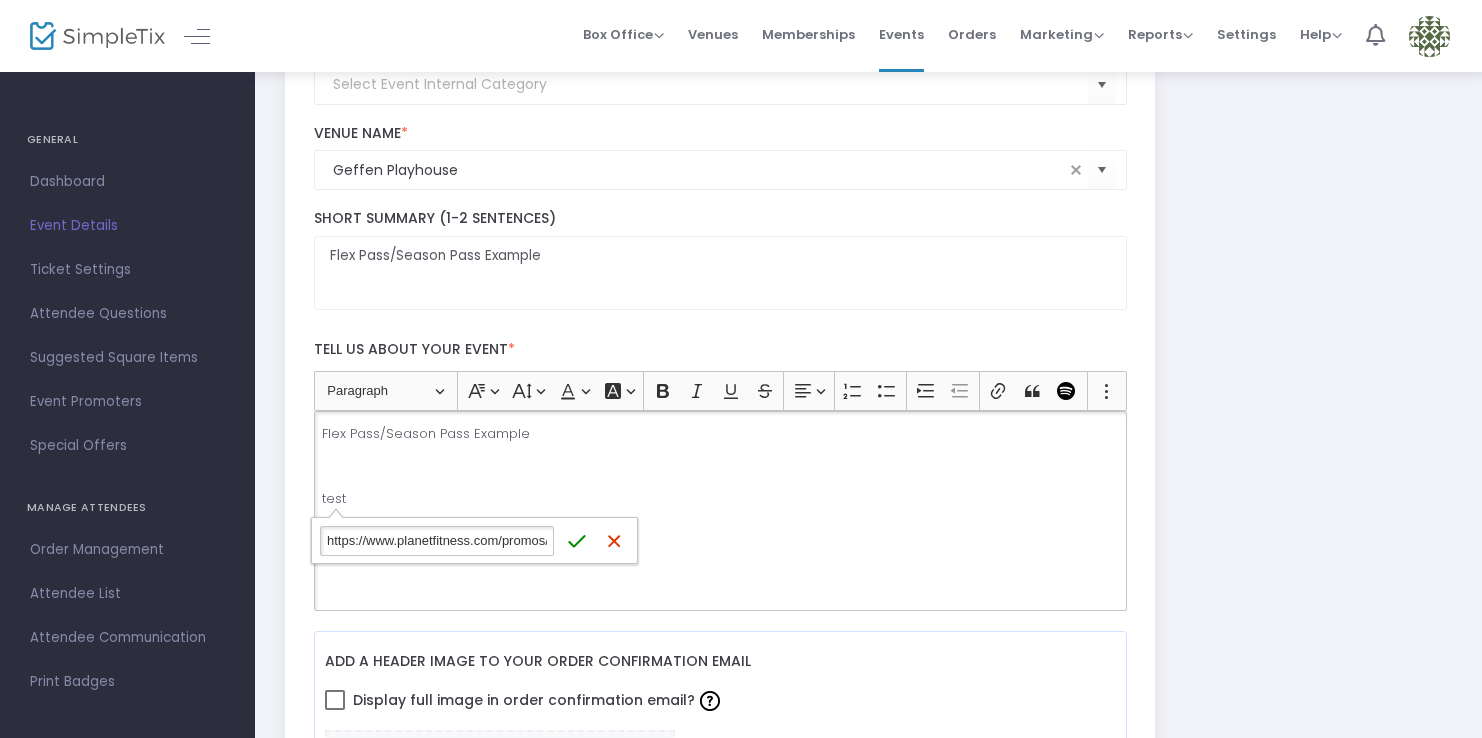 scroll, scrollTop: 0, scrollLeft: 1564, axis: horizontal 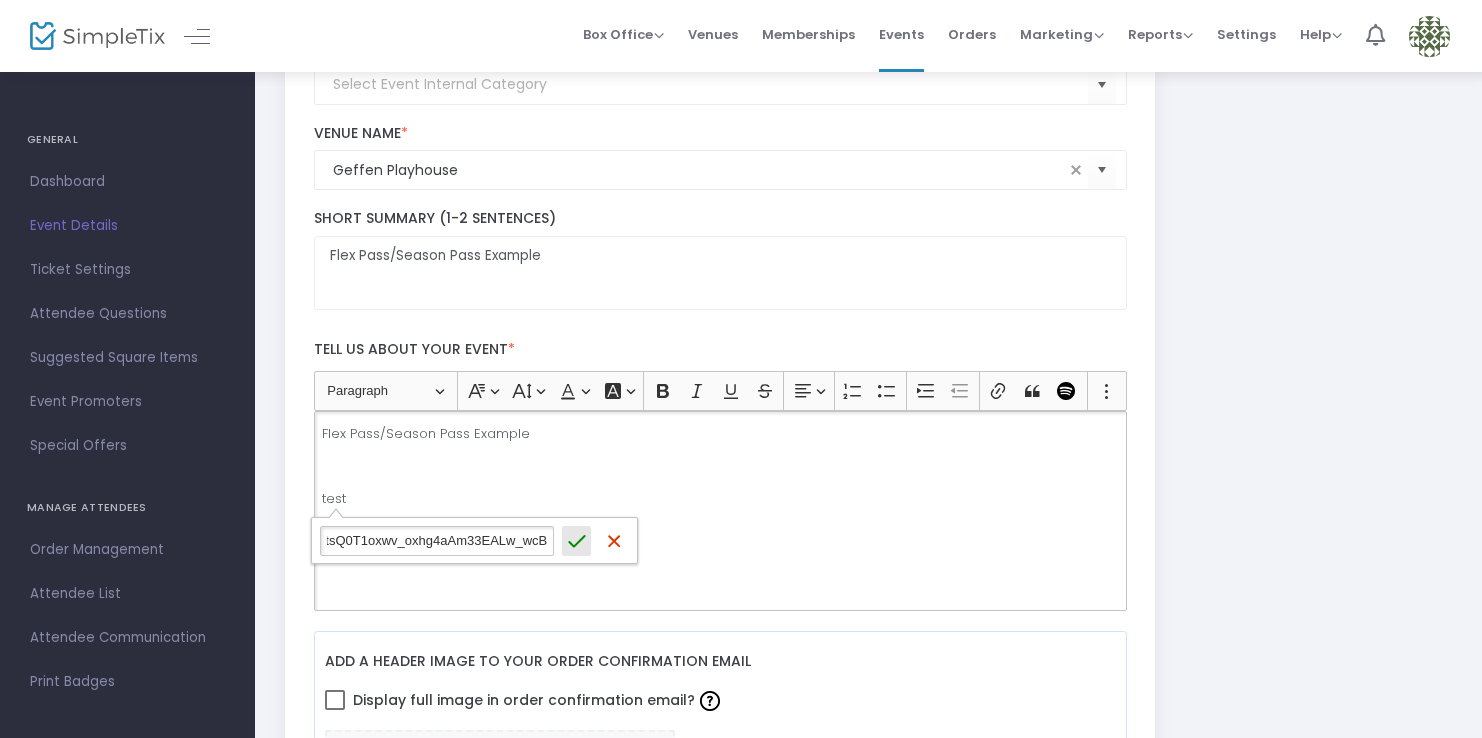 click 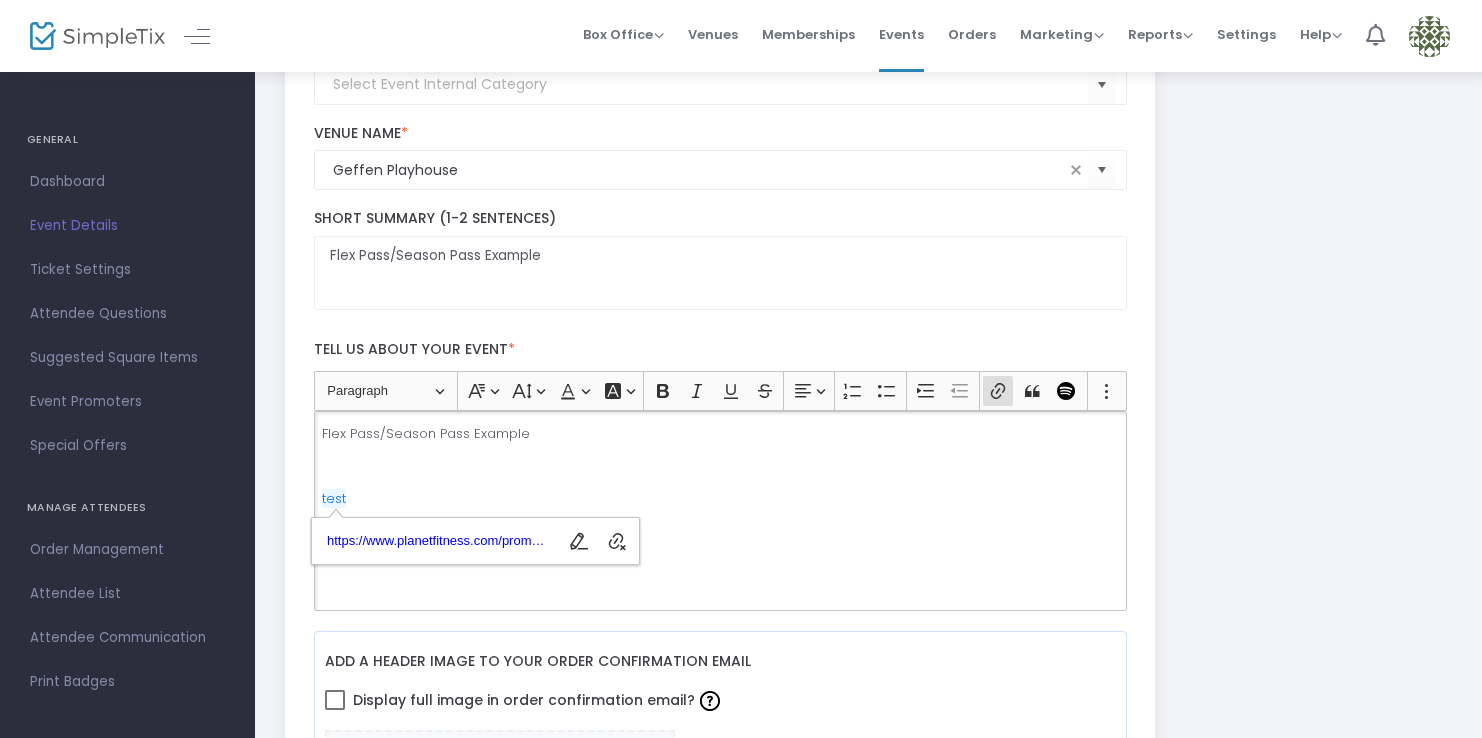 click 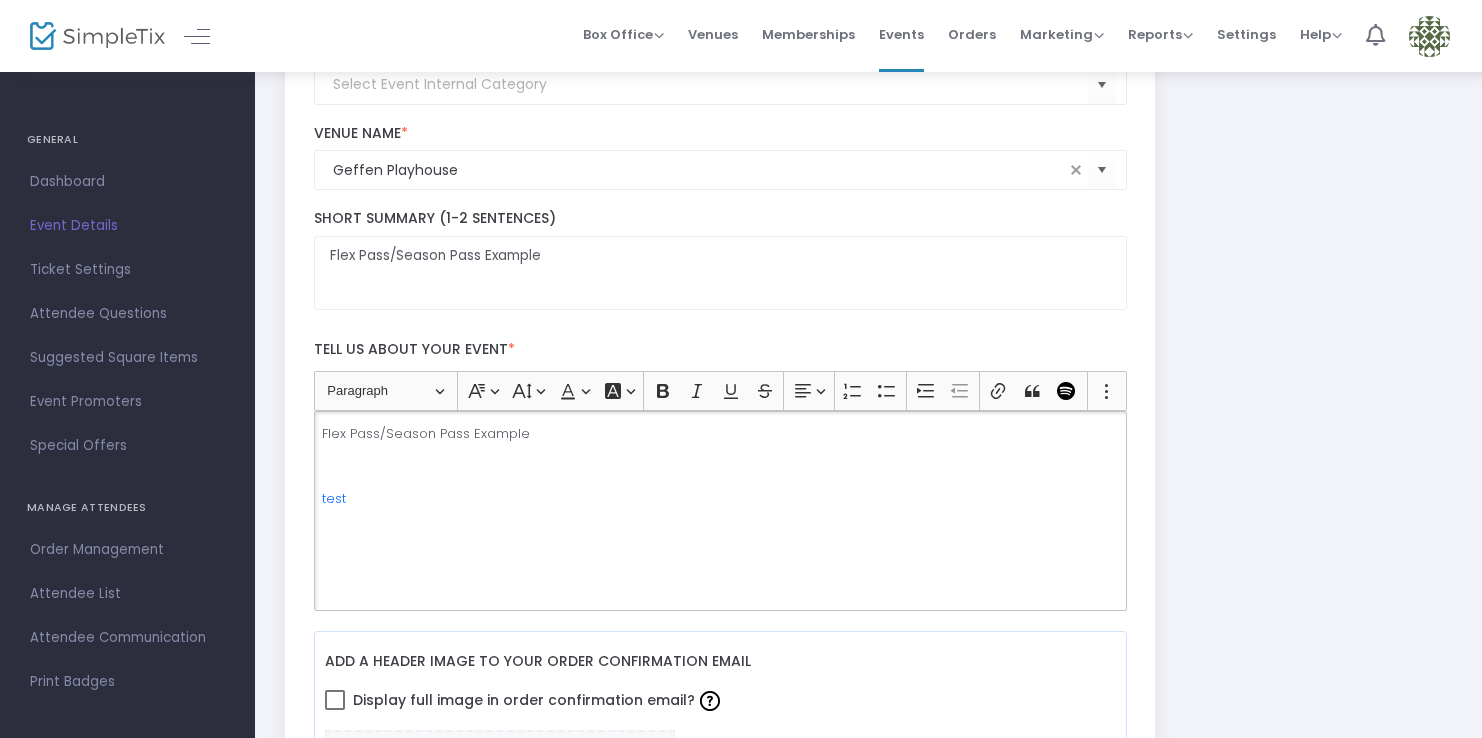 scroll, scrollTop: 0, scrollLeft: 0, axis: both 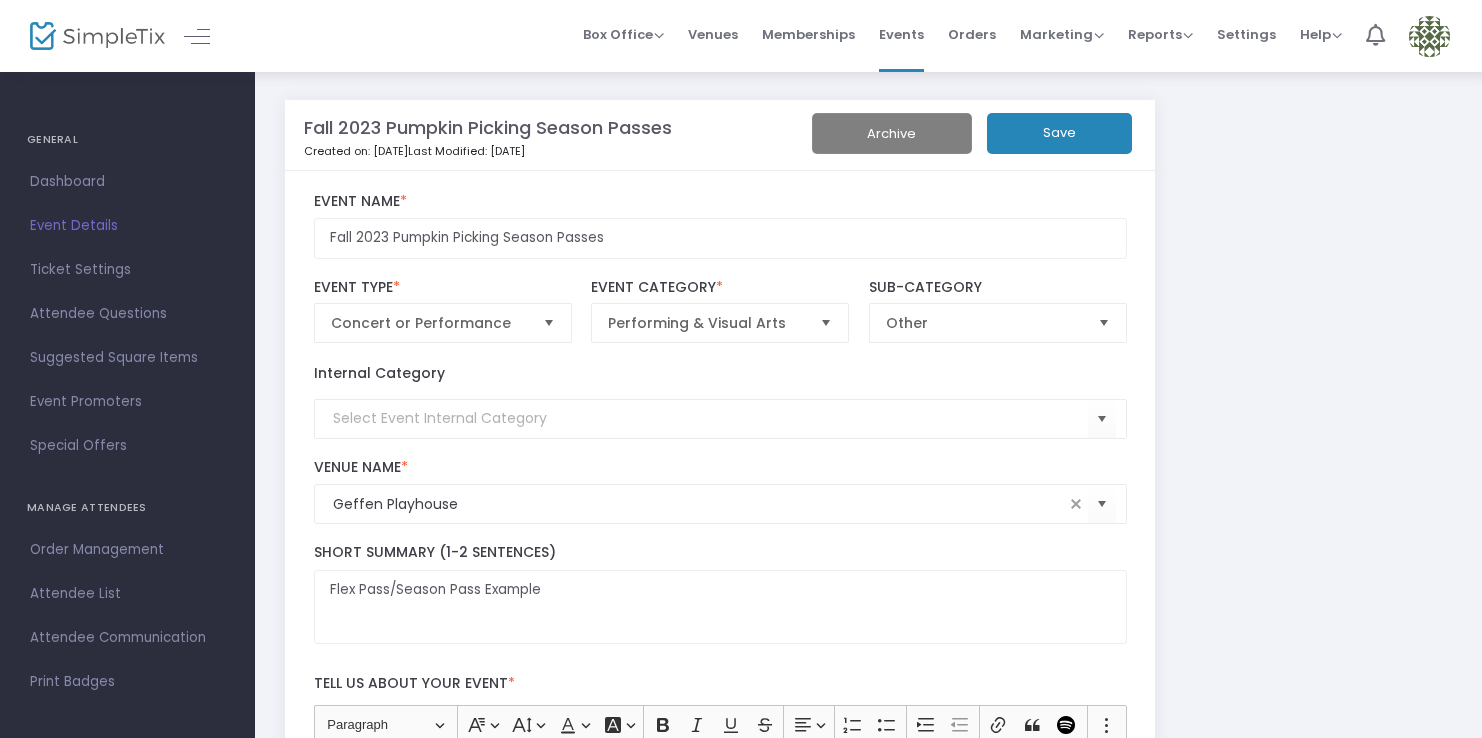 click on "Save" 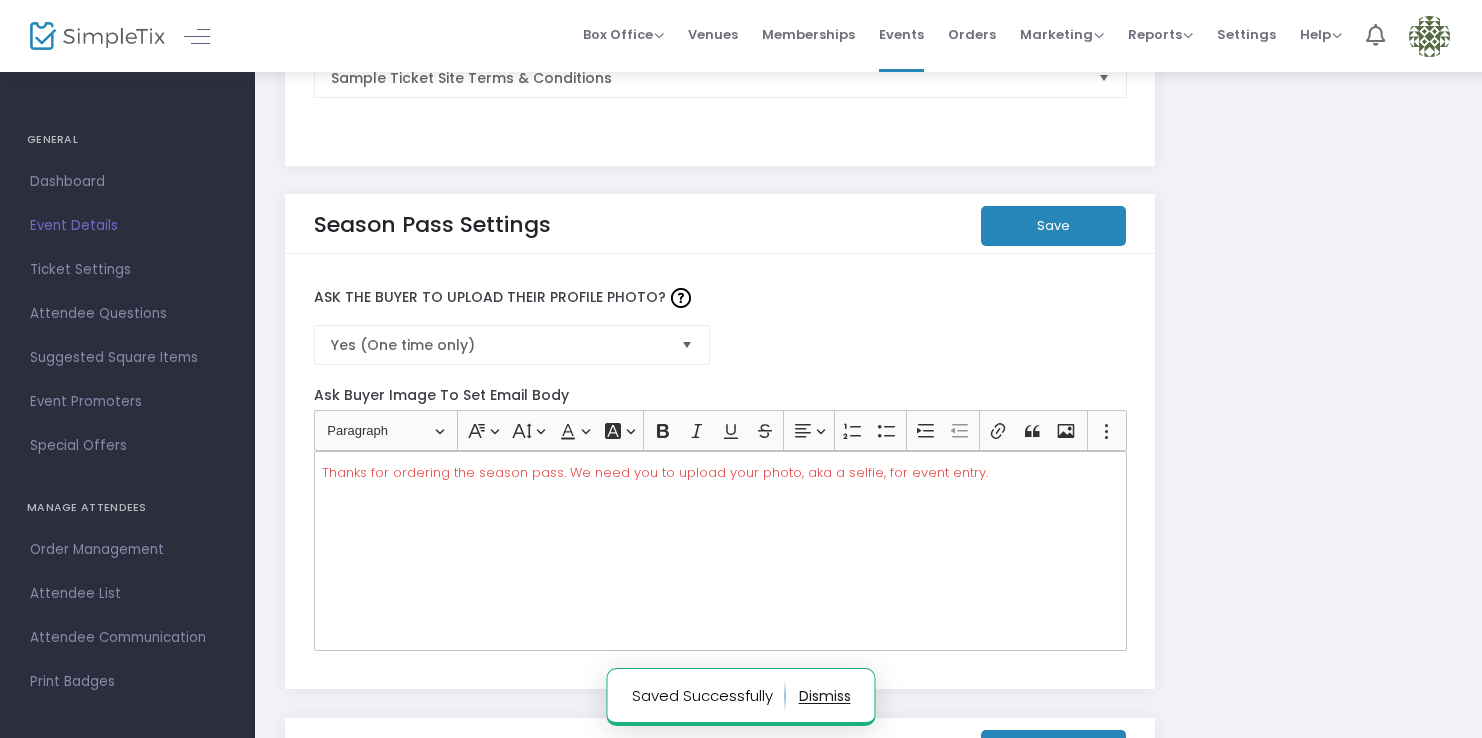 scroll, scrollTop: 3872, scrollLeft: 0, axis: vertical 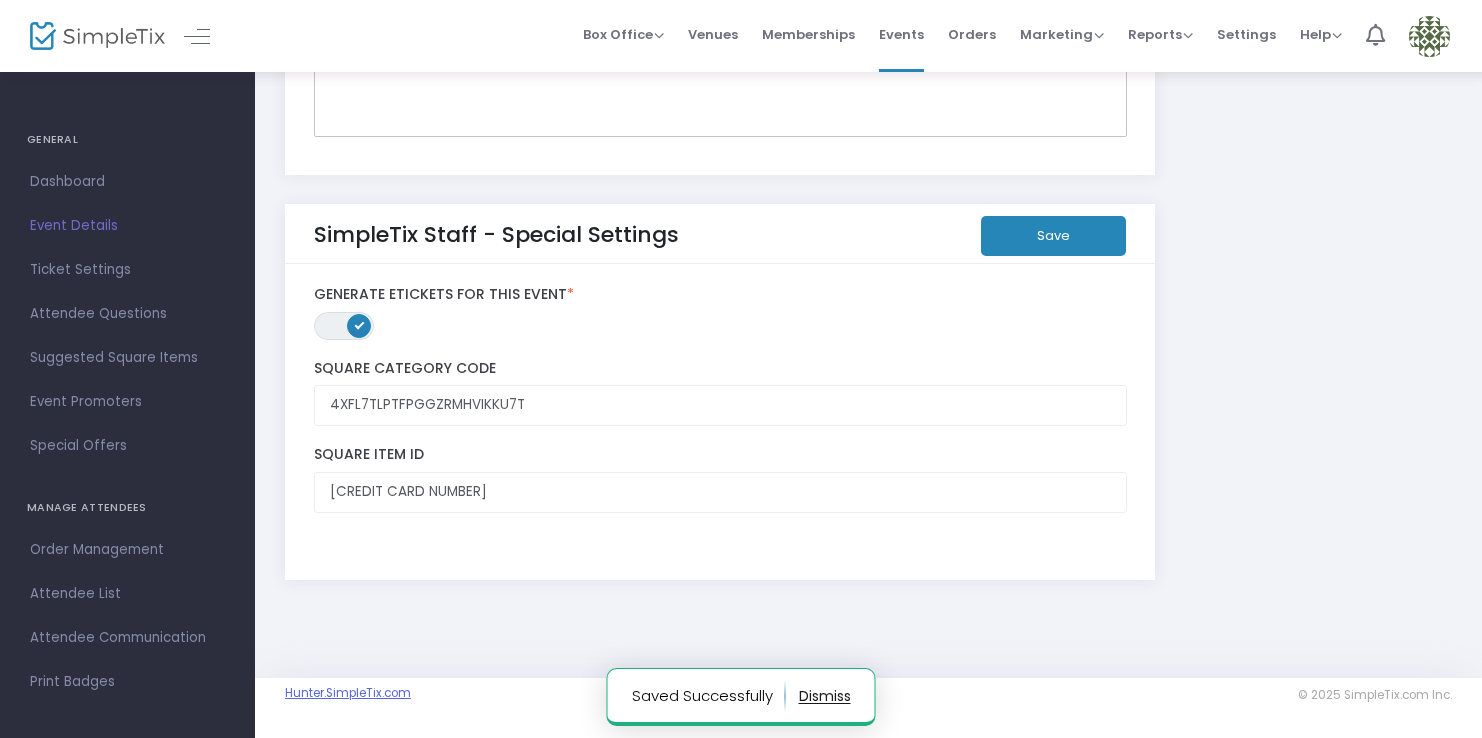 click on "Hunter.SimpleTix.com" 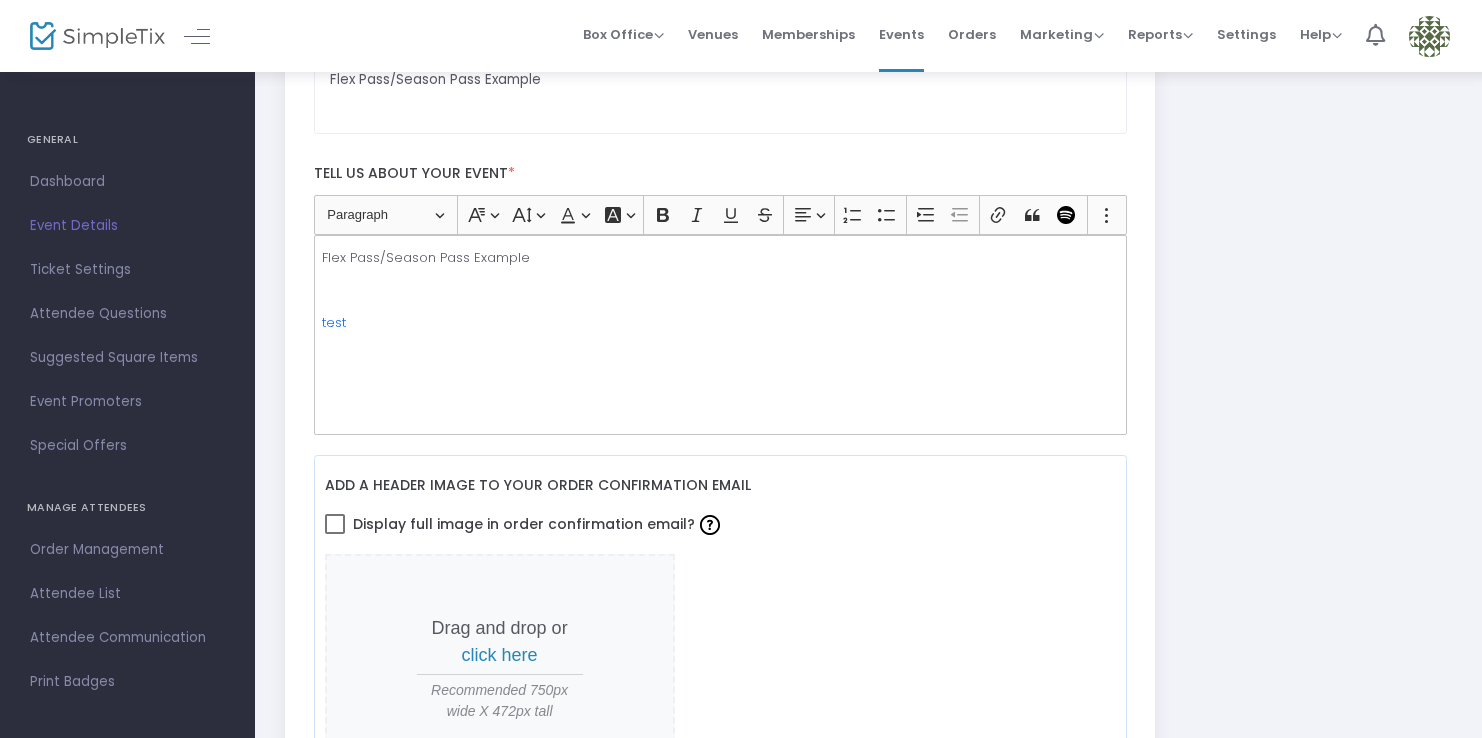 scroll, scrollTop: 459, scrollLeft: 0, axis: vertical 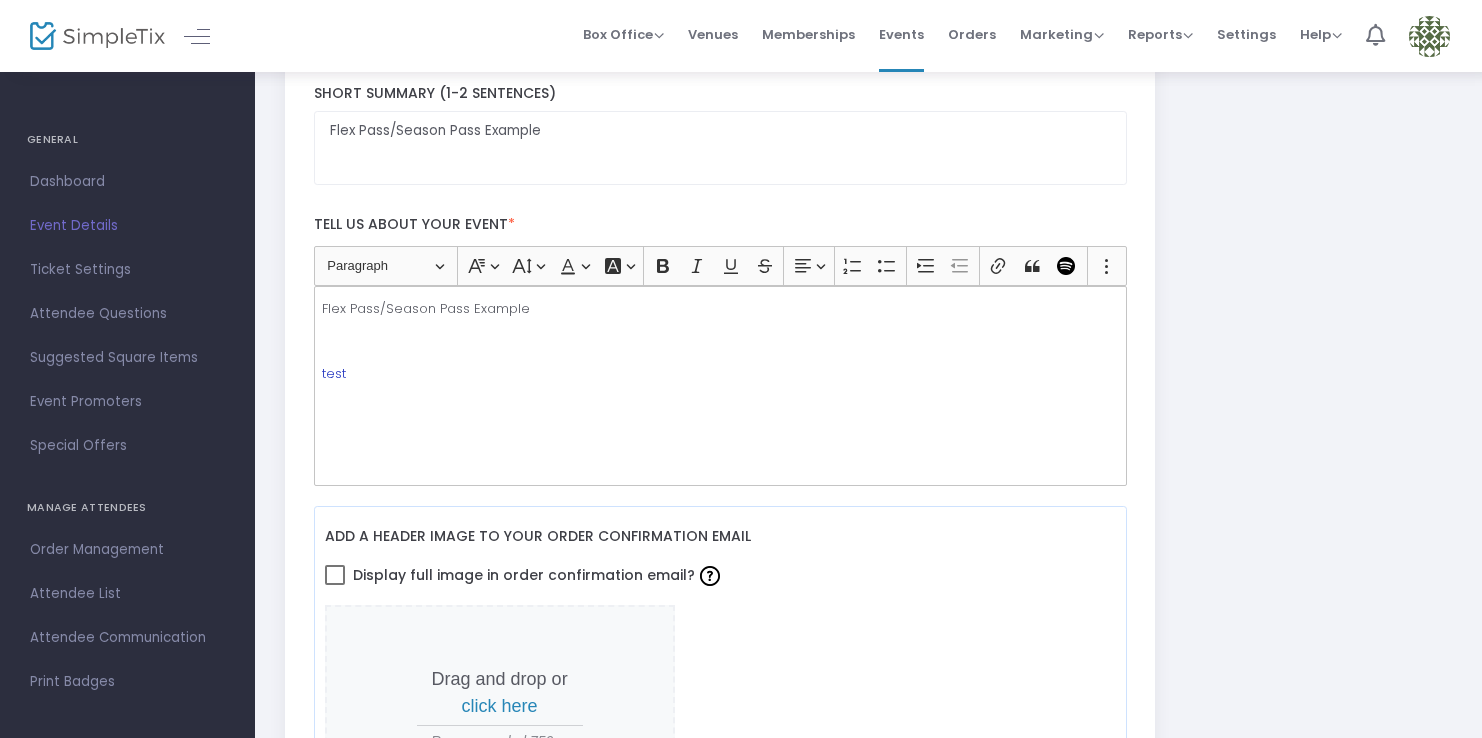 click on "test" 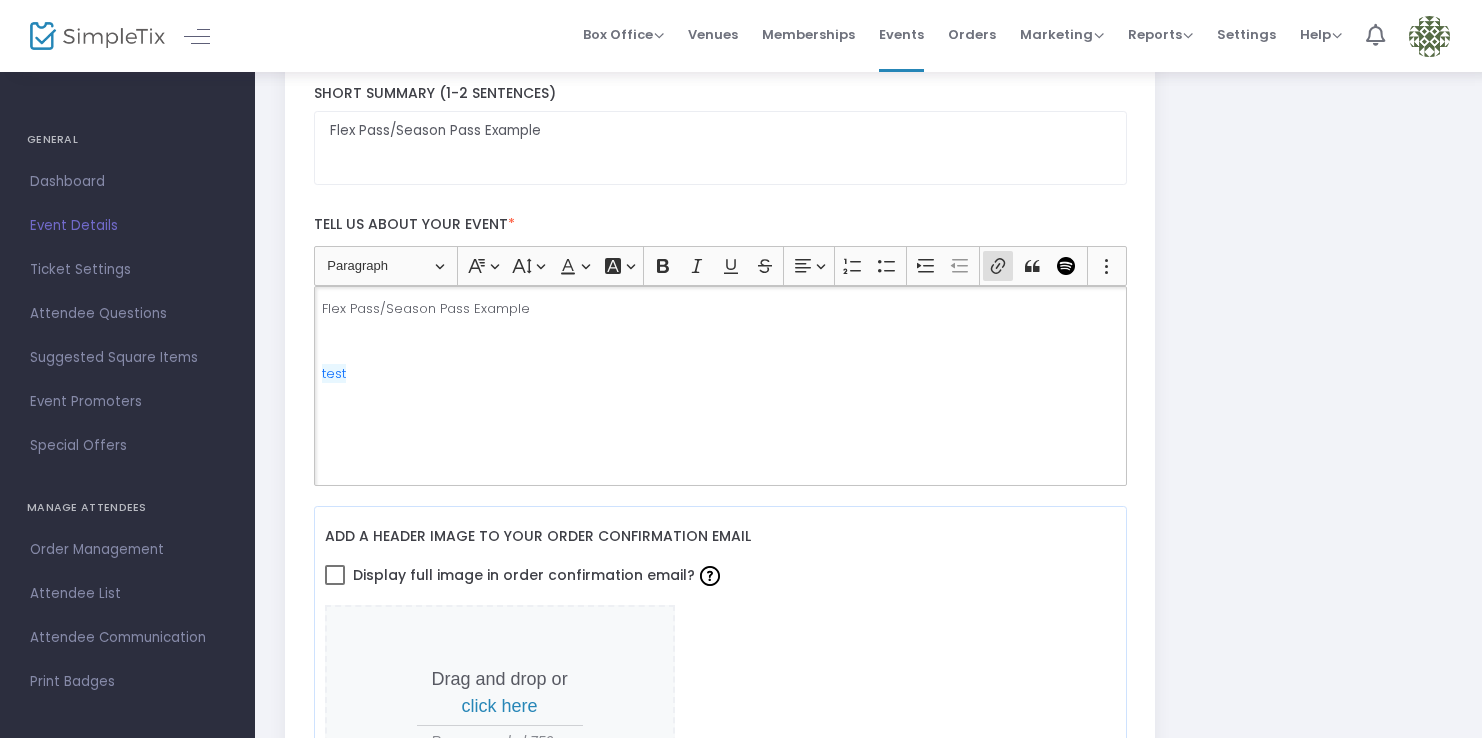 click on "Flex Pass/Season Pass Example test" 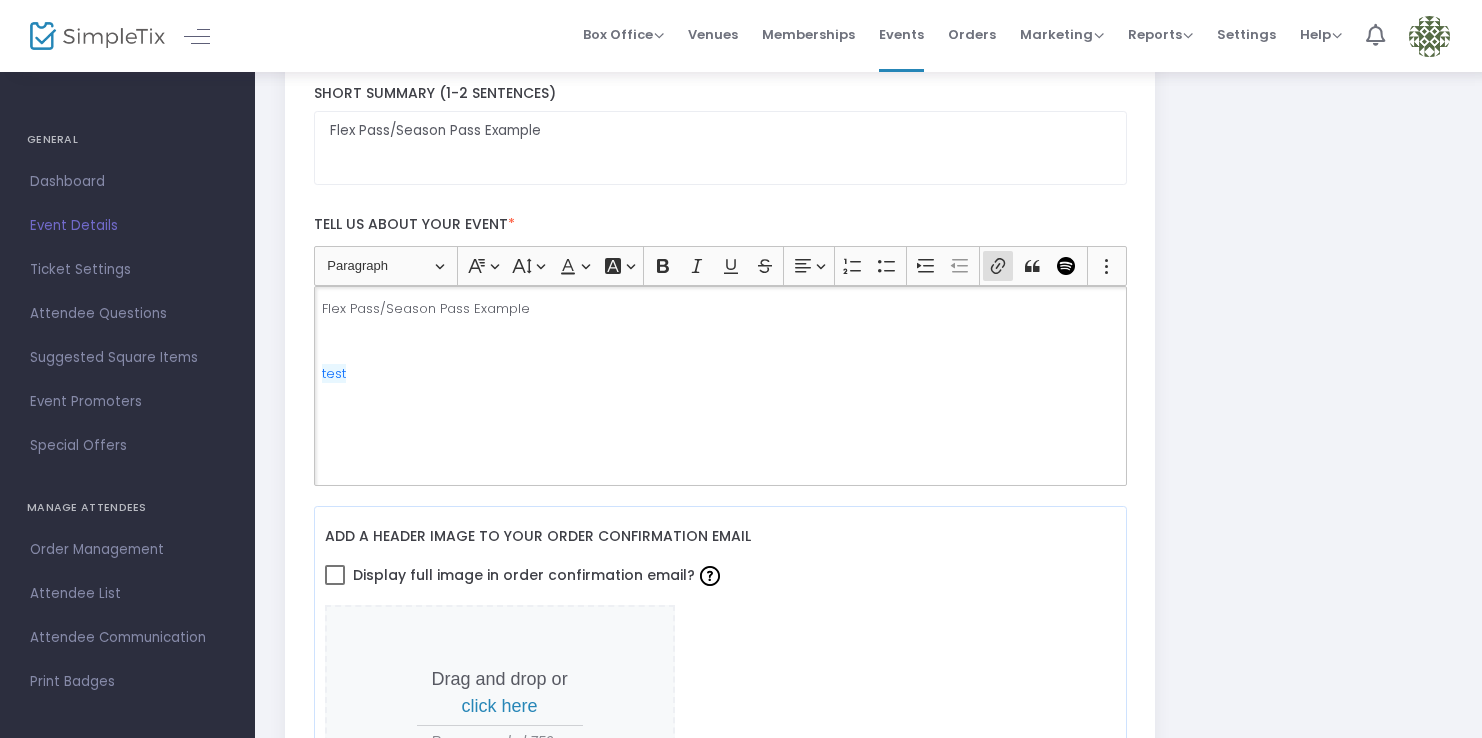 click on "Flex Pass/Season Pass Example test" 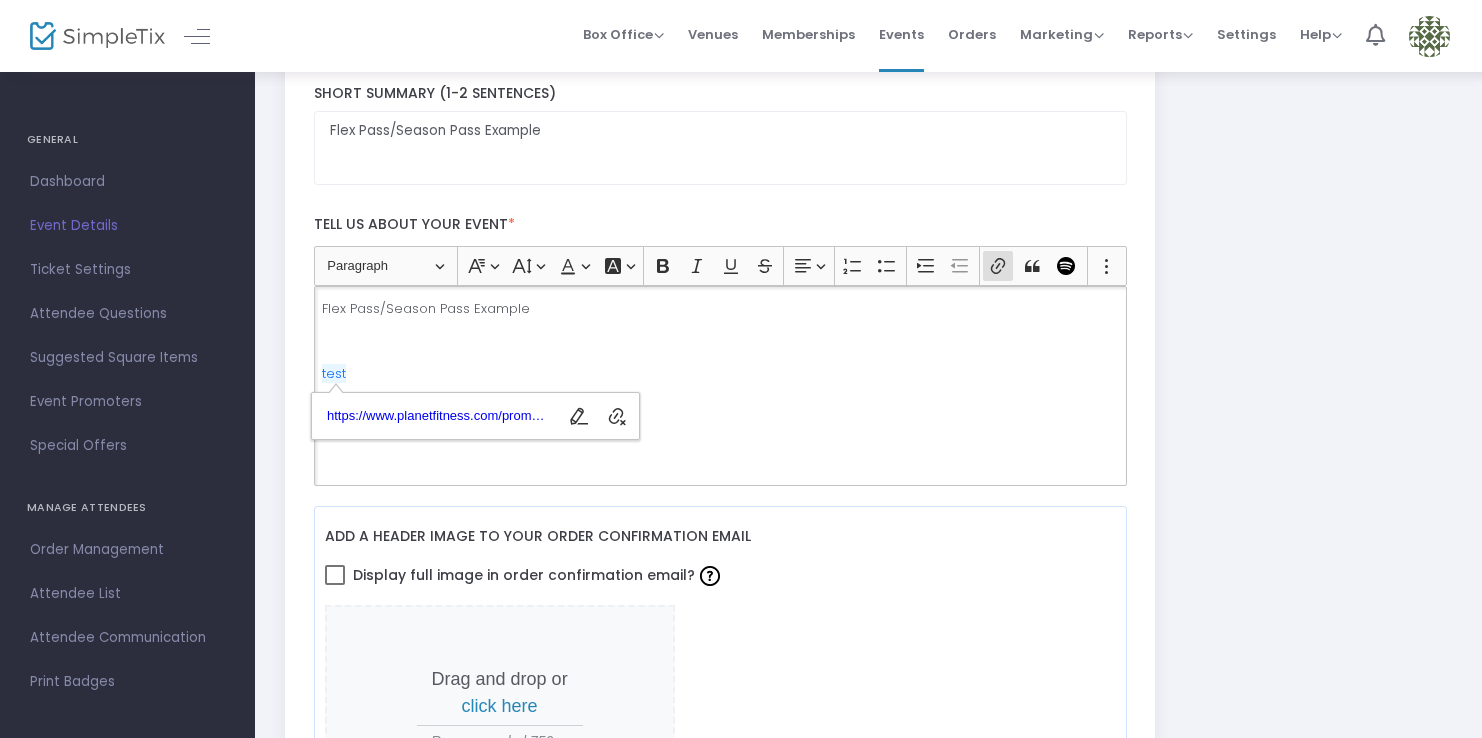 click at bounding box center [1429, 36] 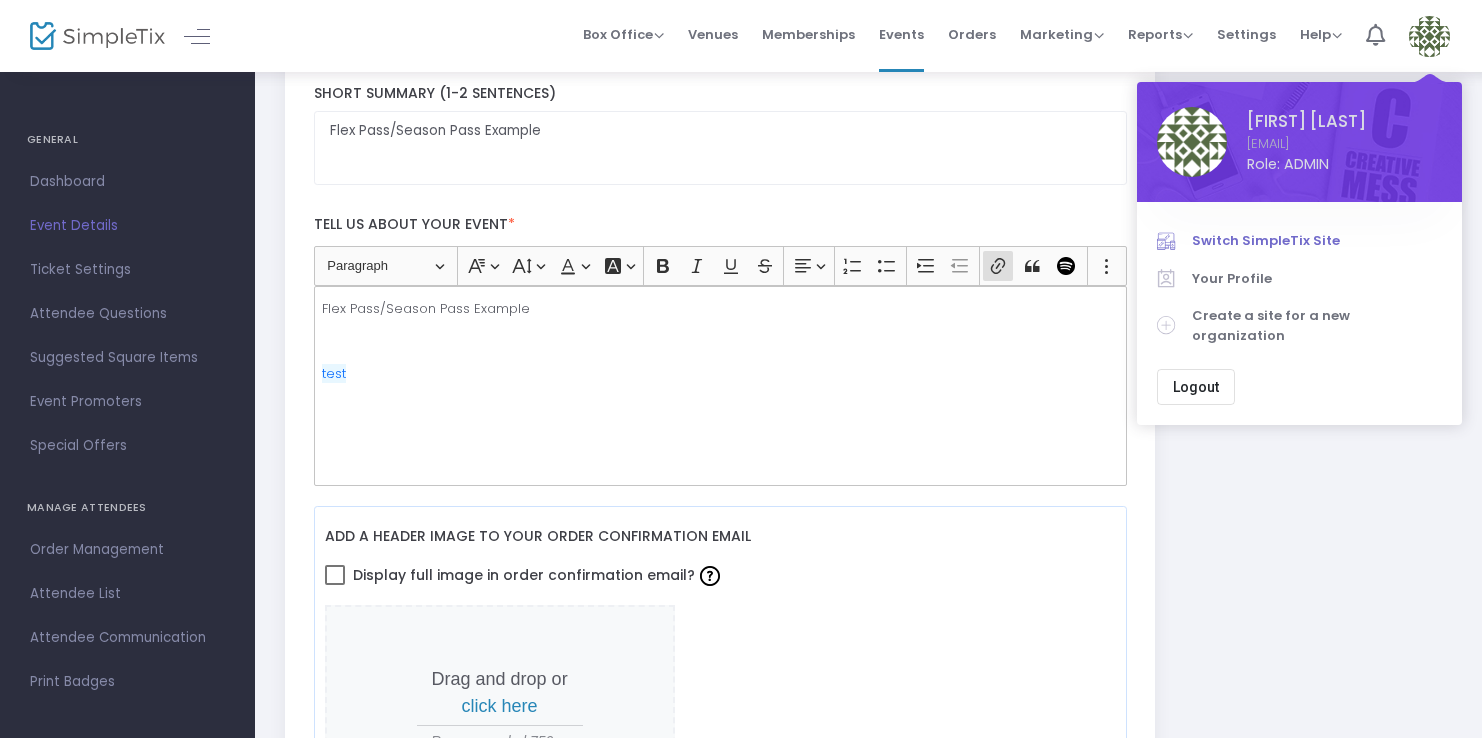 click on "Switch SimpleTix Site" at bounding box center (1317, 241) 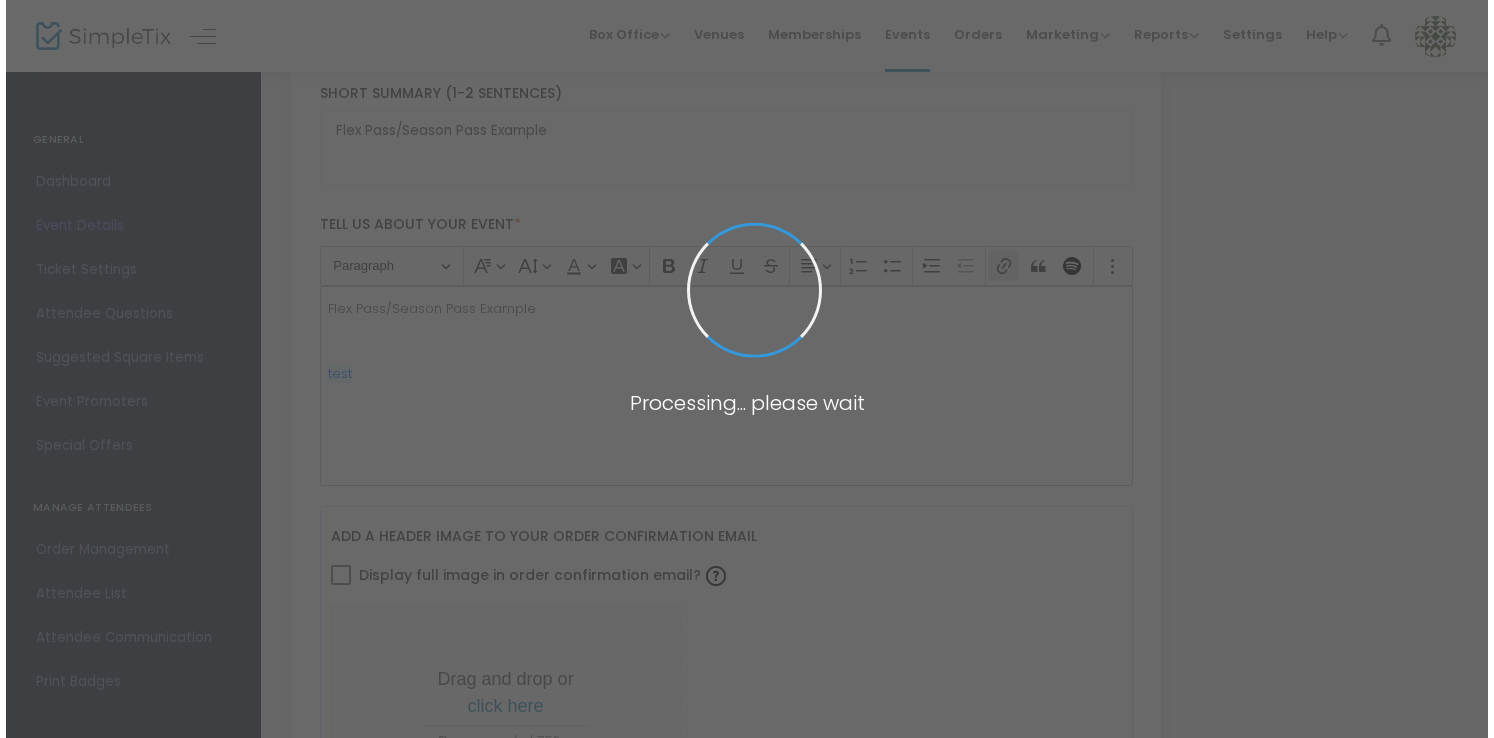 scroll, scrollTop: 0, scrollLeft: 0, axis: both 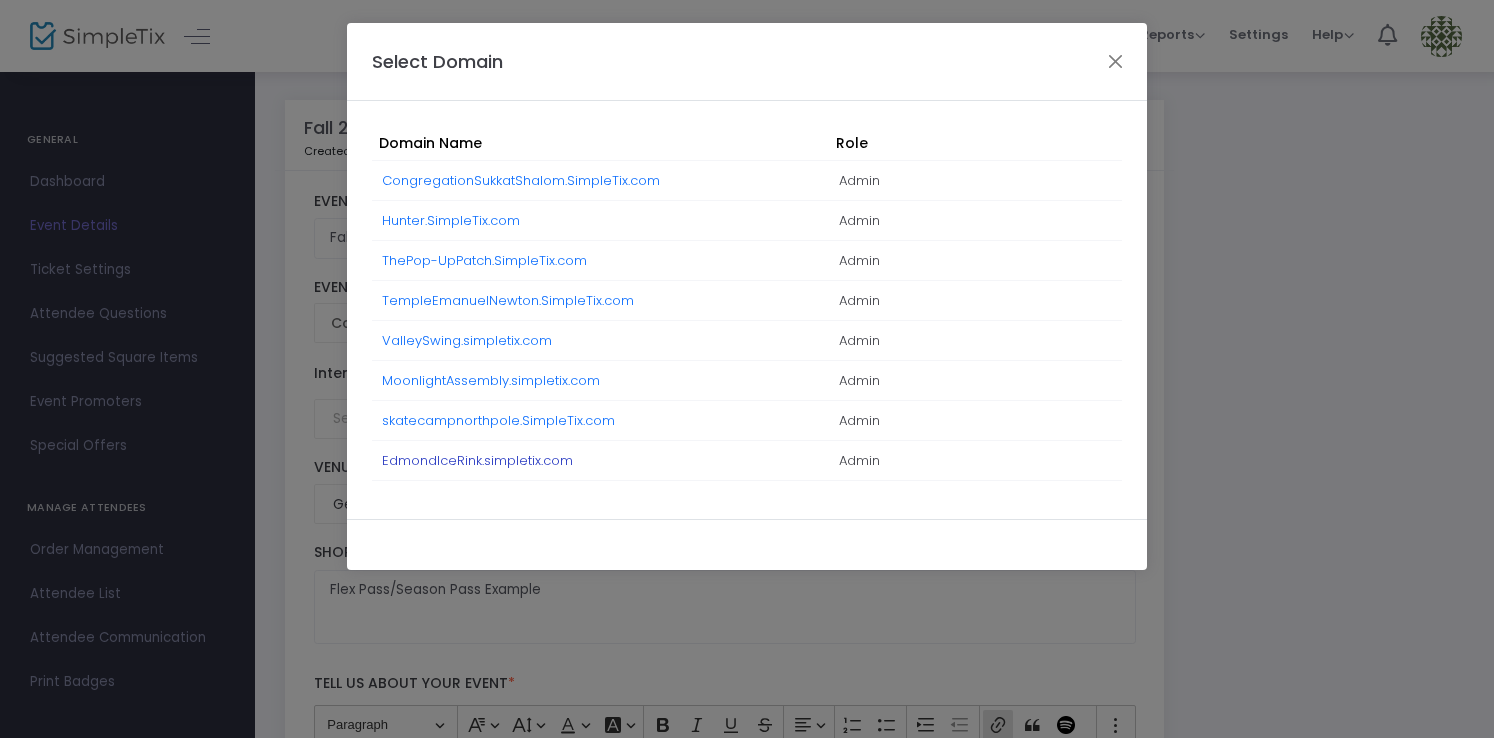 click on "EdmondIceRink.simpletix.com" 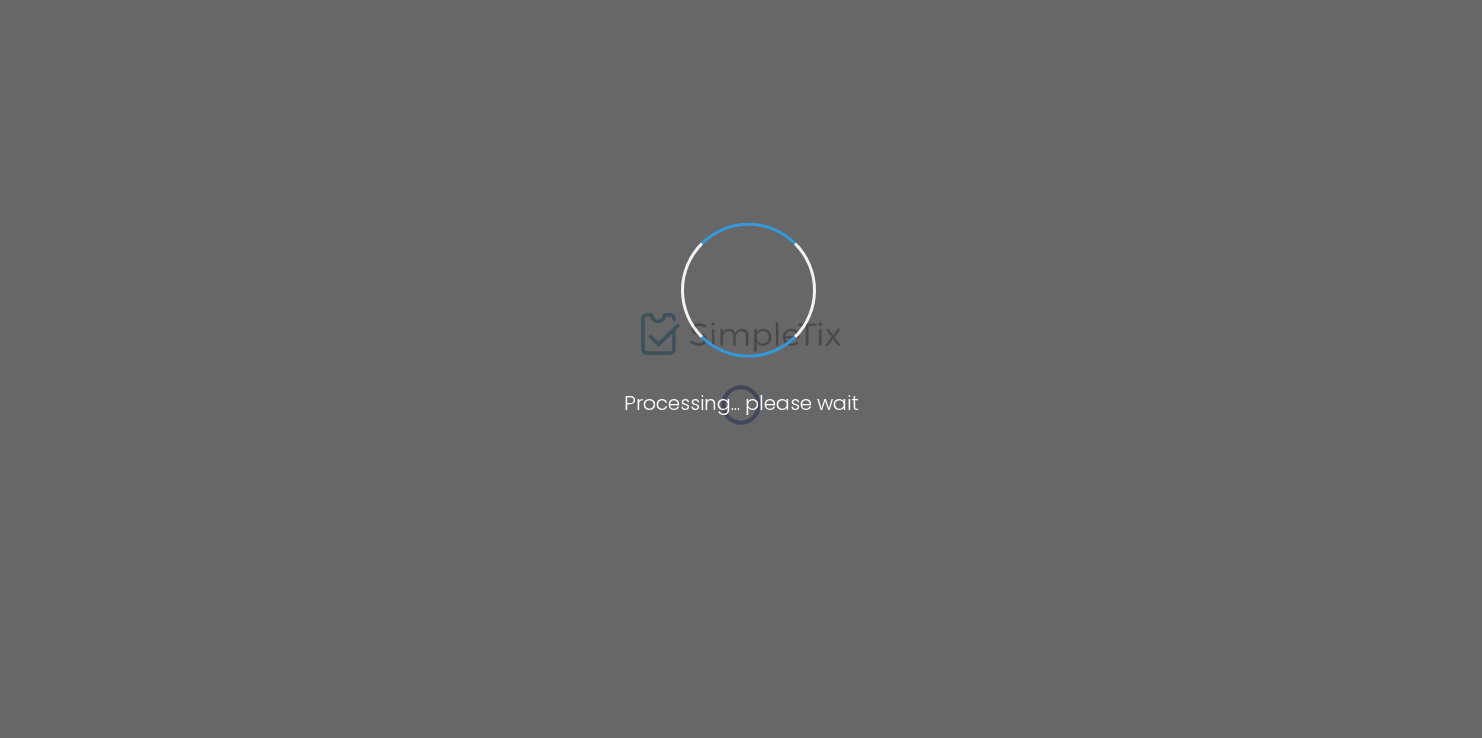 scroll, scrollTop: 0, scrollLeft: 0, axis: both 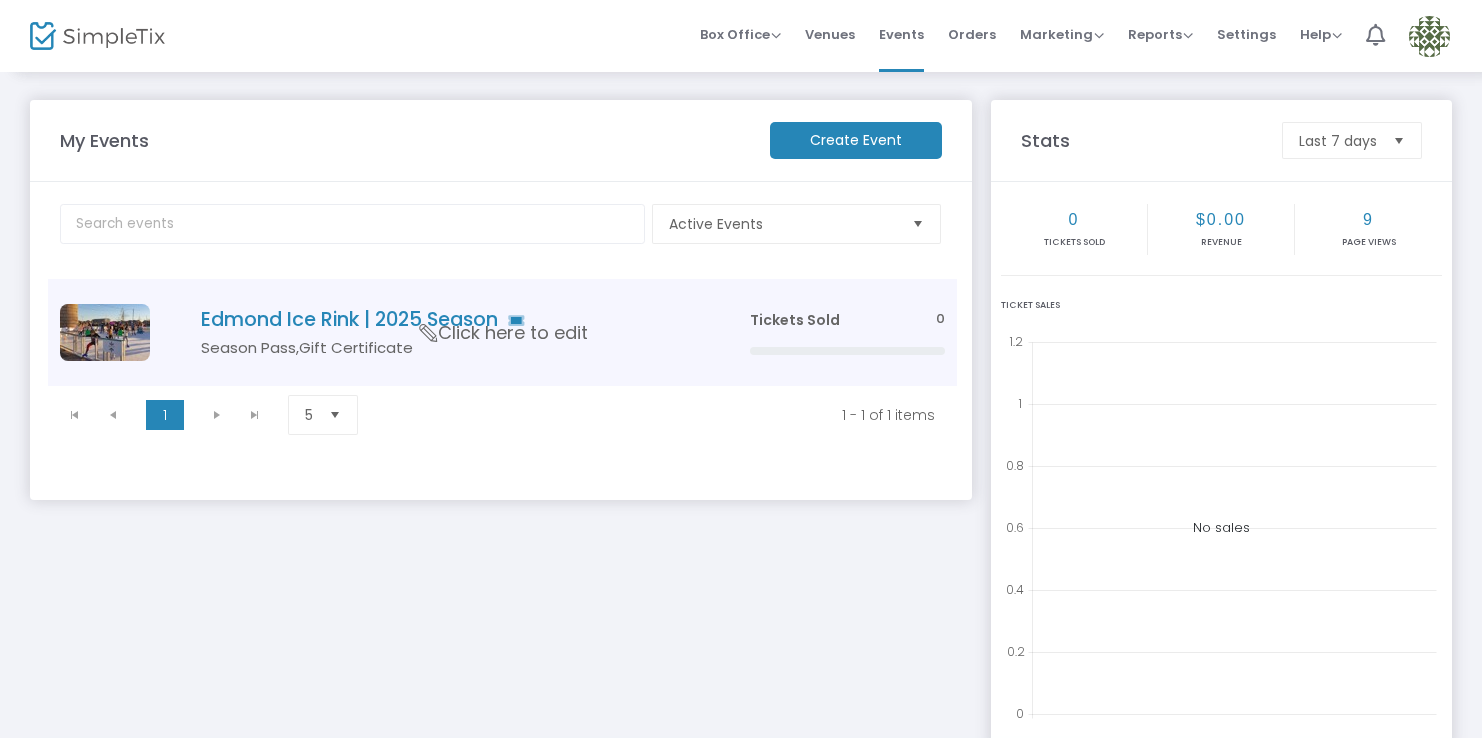 click on "Season Pass,Gift Certificate" 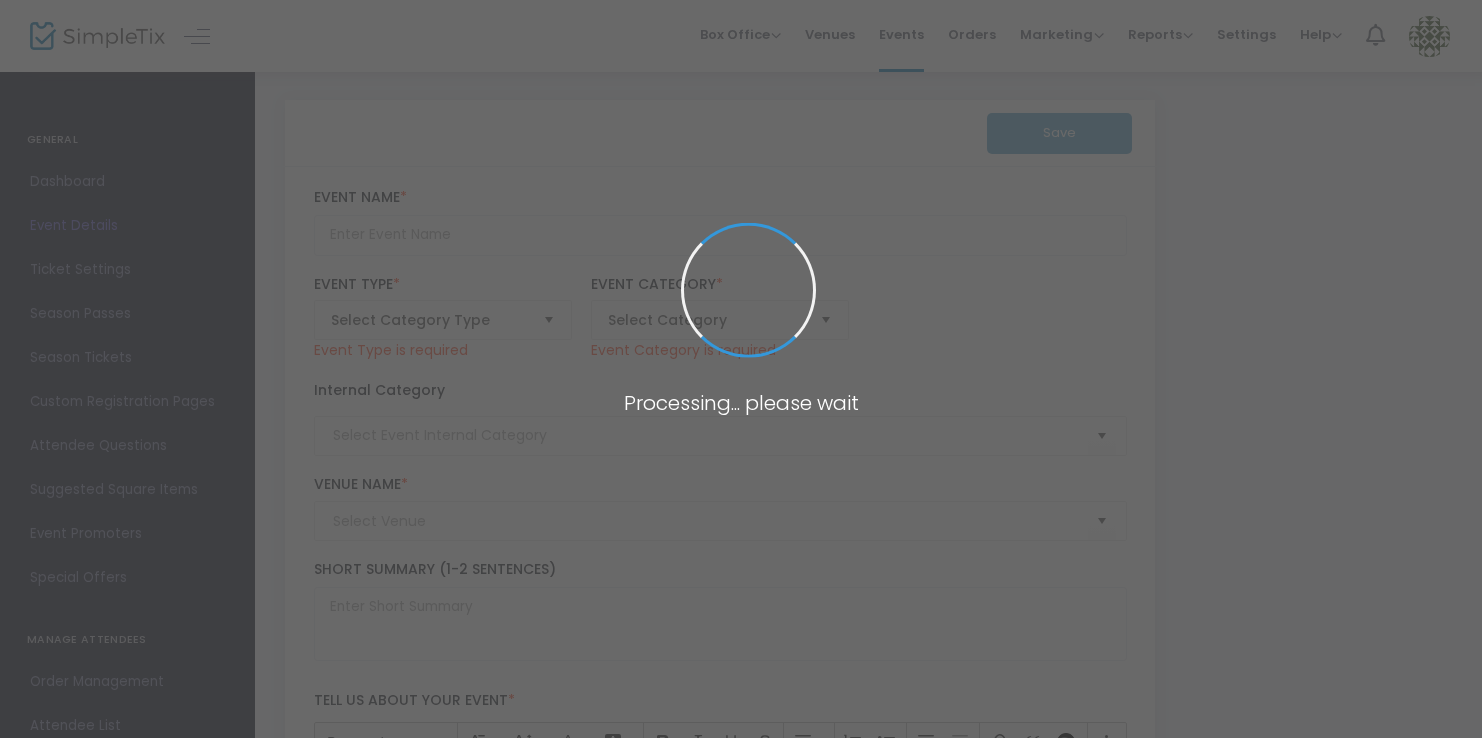 type on "Edmond Ice Rink | 2025 Season" 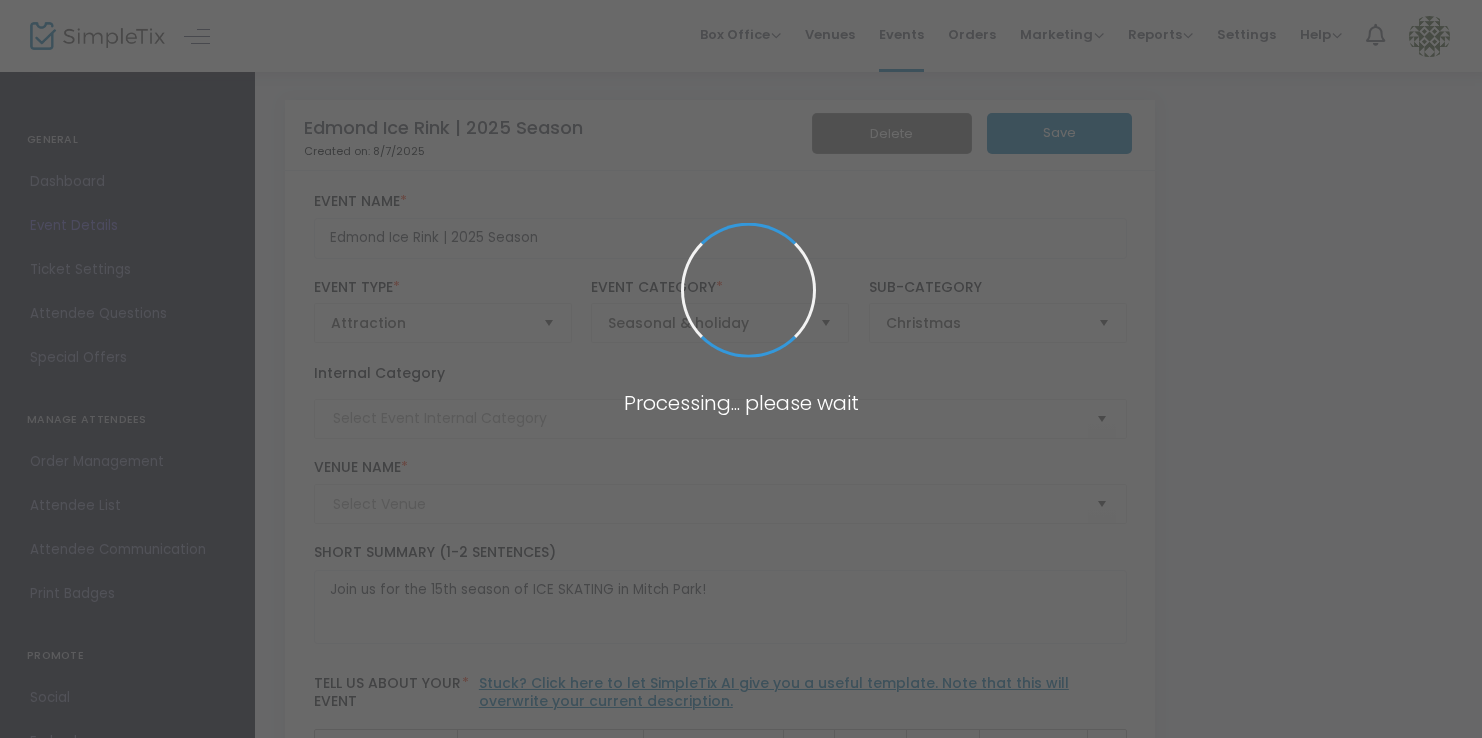 type on "Mitch Park" 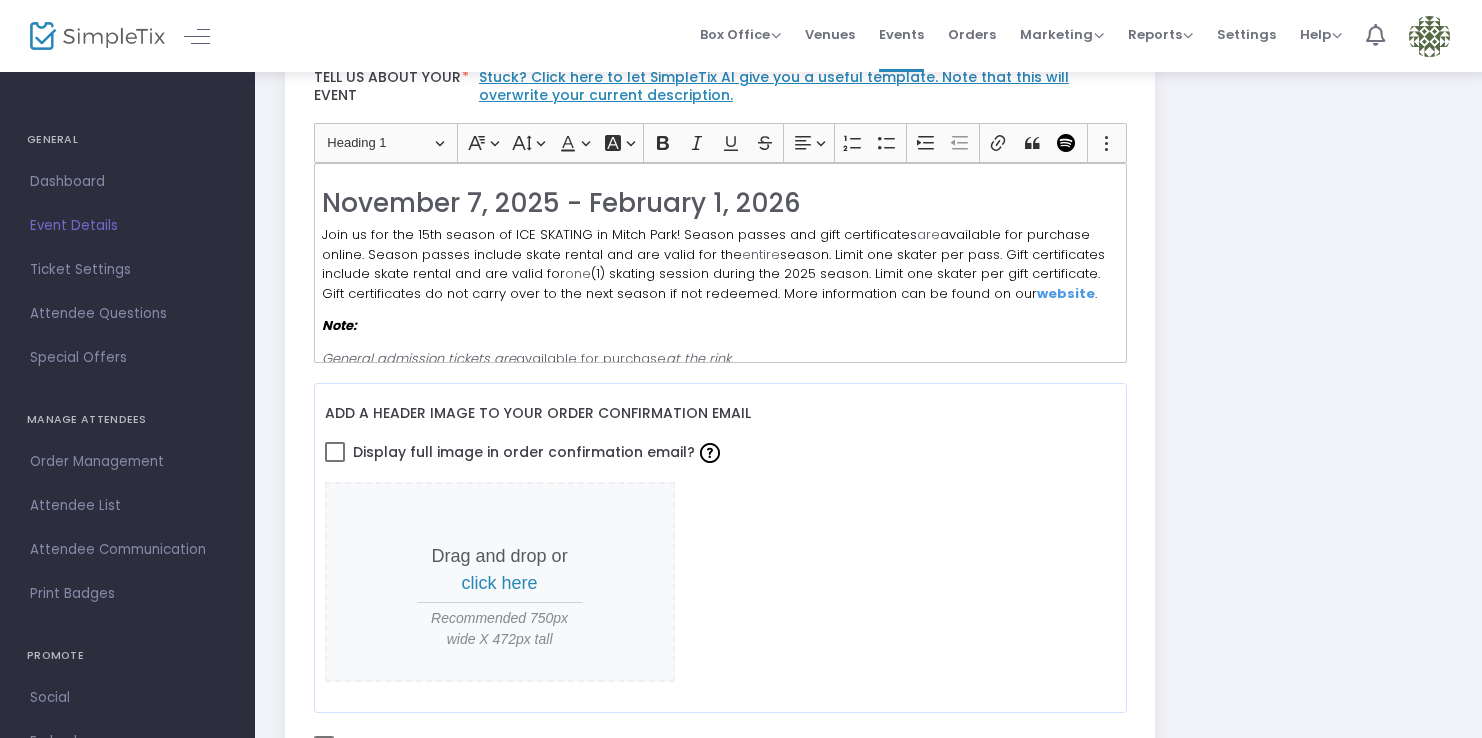 scroll, scrollTop: 484, scrollLeft: 0, axis: vertical 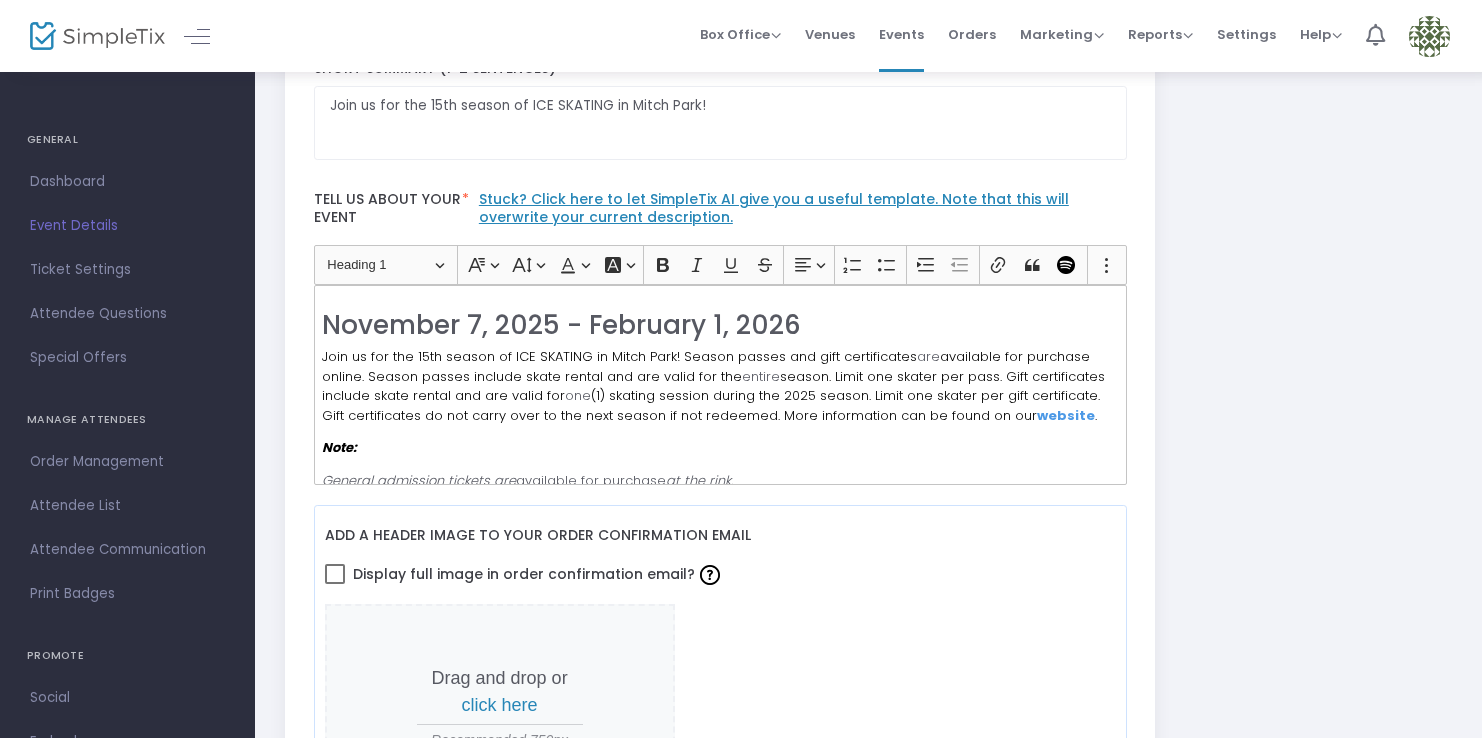 click on "website" 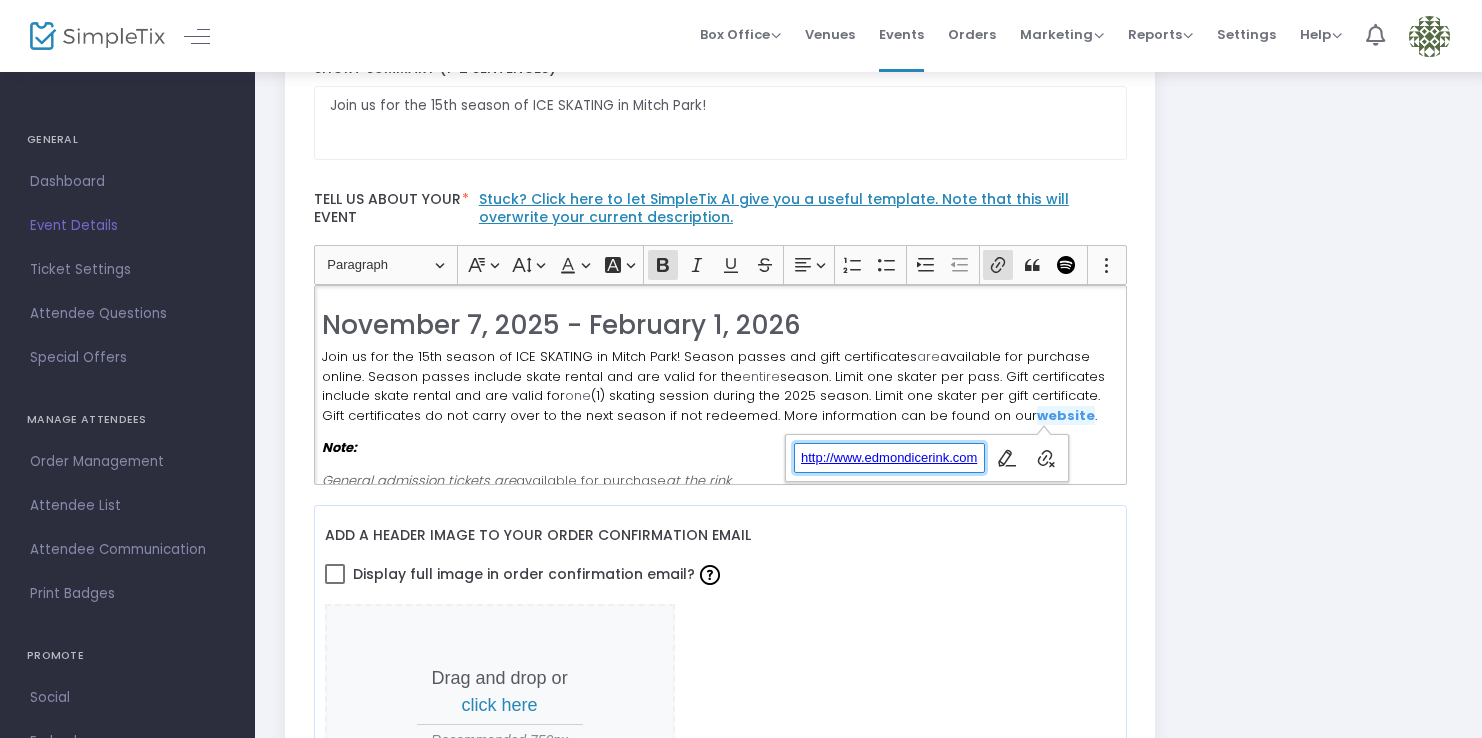 click on "http://www.edmondicerink.com" at bounding box center [889, 458] 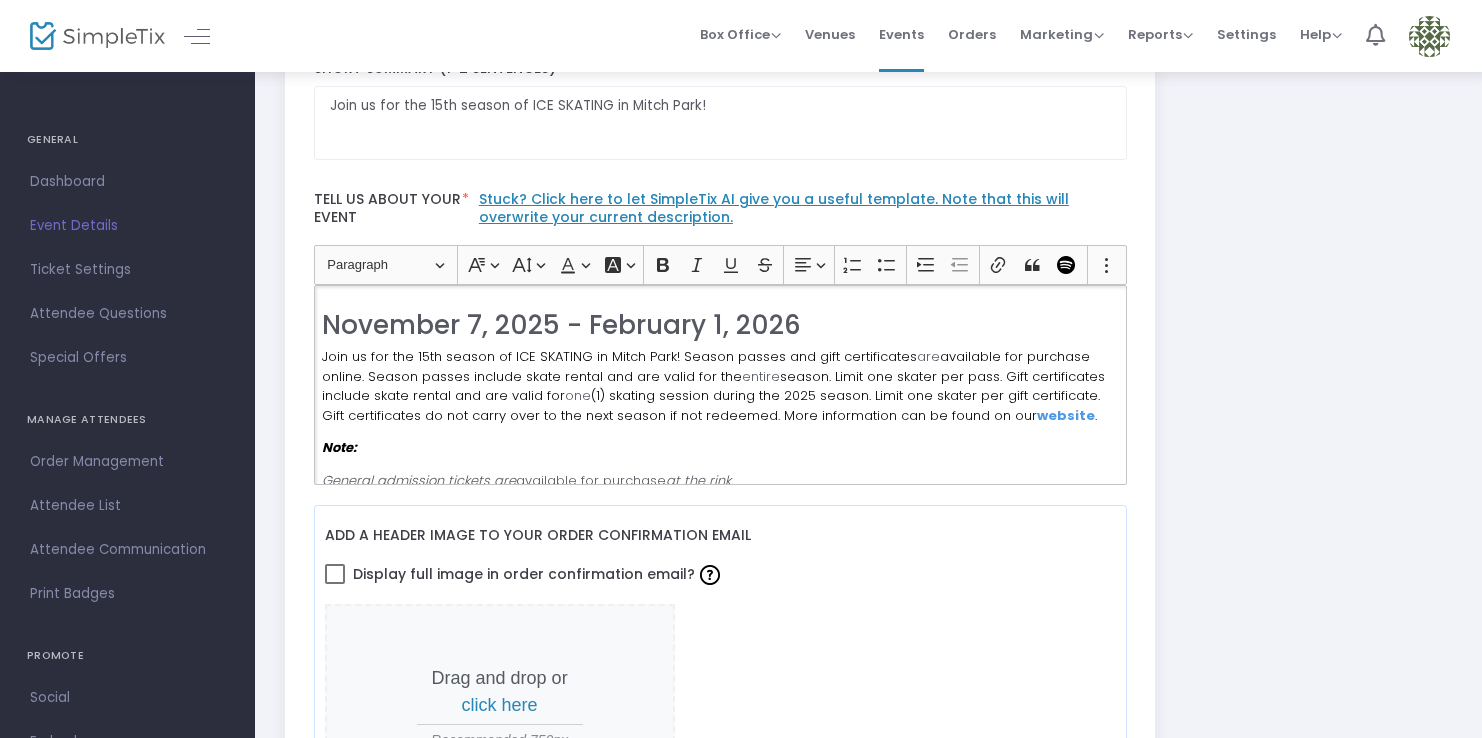 click on "(1) skating session during the 2025 season. Limit one skater per gift certificate. Gift certificates do not carry over to the next season if not redeemed. More information can be found on our" 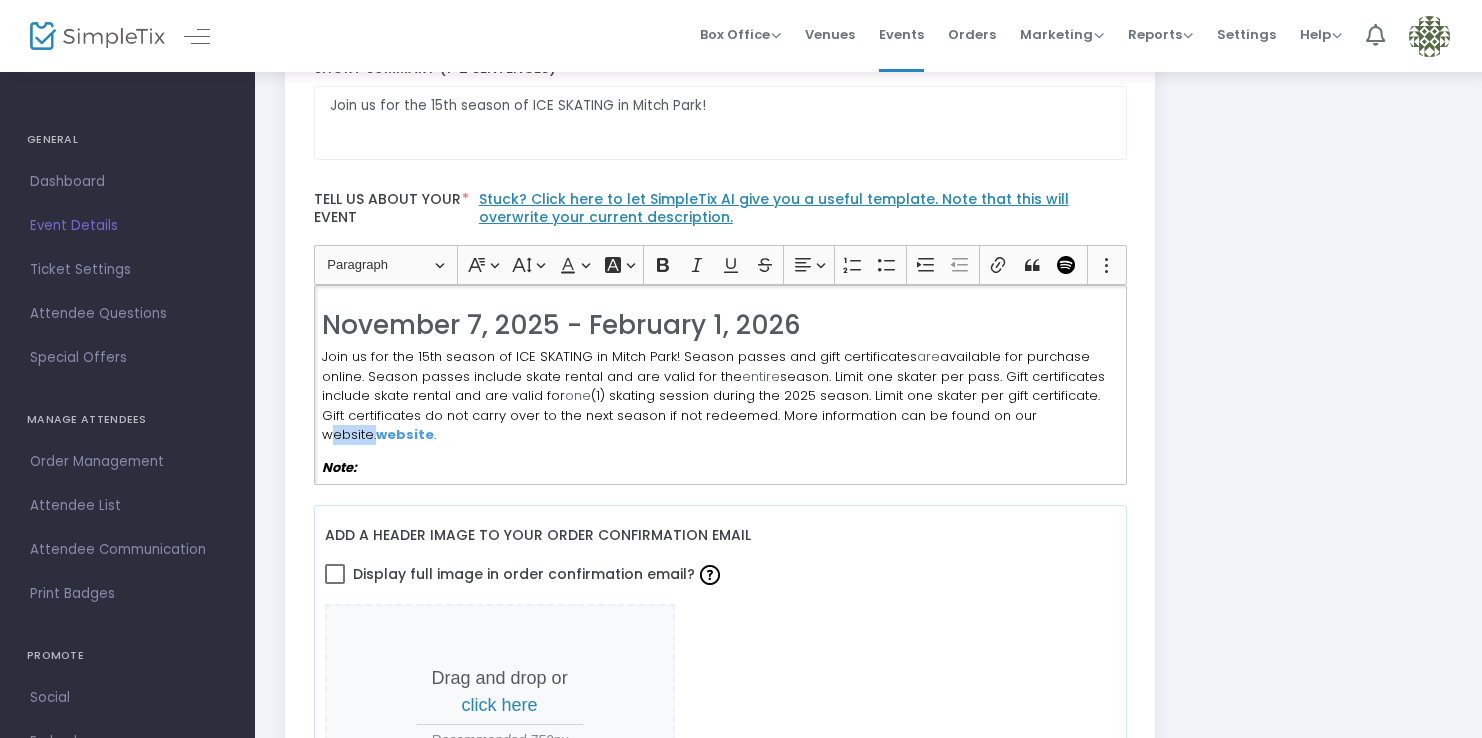 drag, startPoint x: 1019, startPoint y: 421, endPoint x: 1066, endPoint y: 422, distance: 47.010635 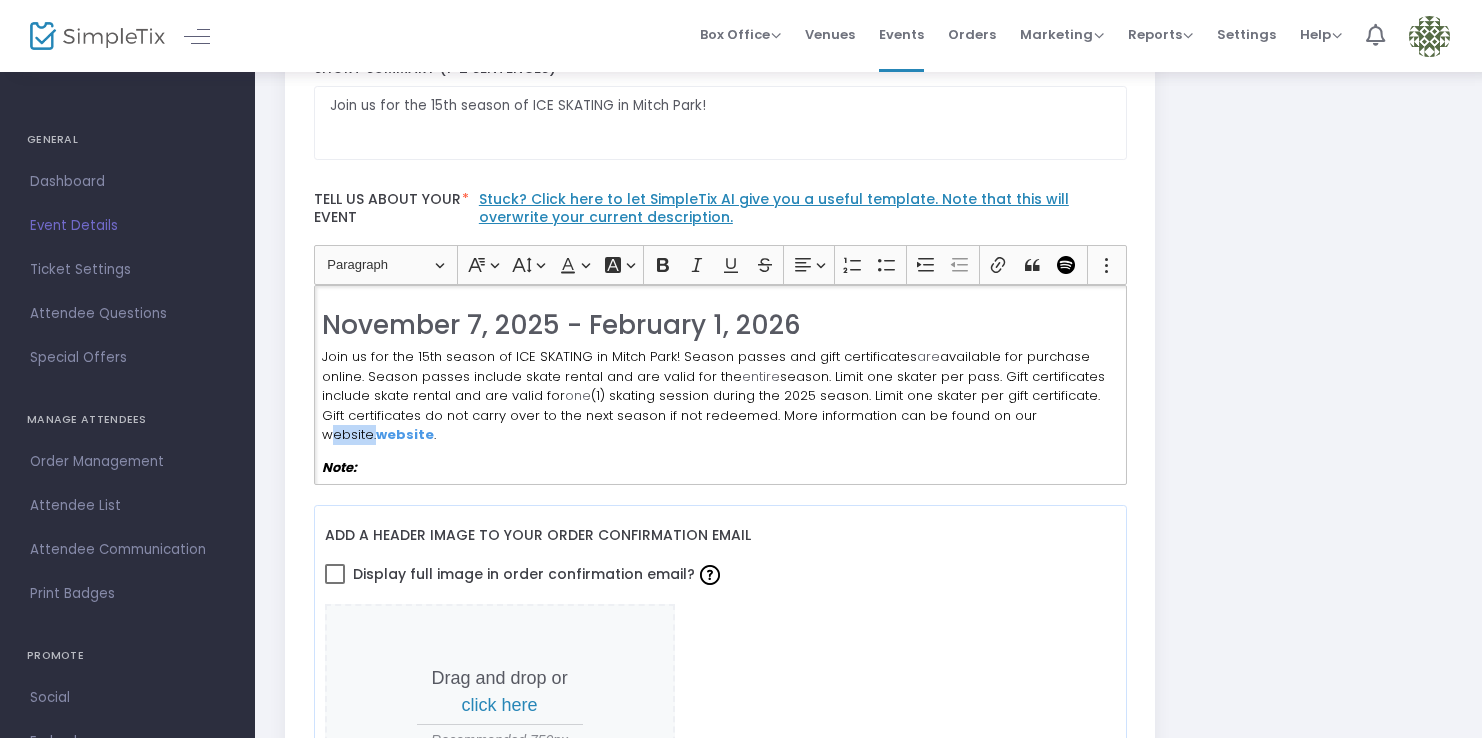 click on "(1) skating session during the 2025 season. Limit one skater per gift certificate. Gift certificates do not carry over to the next season if not redeemed. More information can be found on our website." 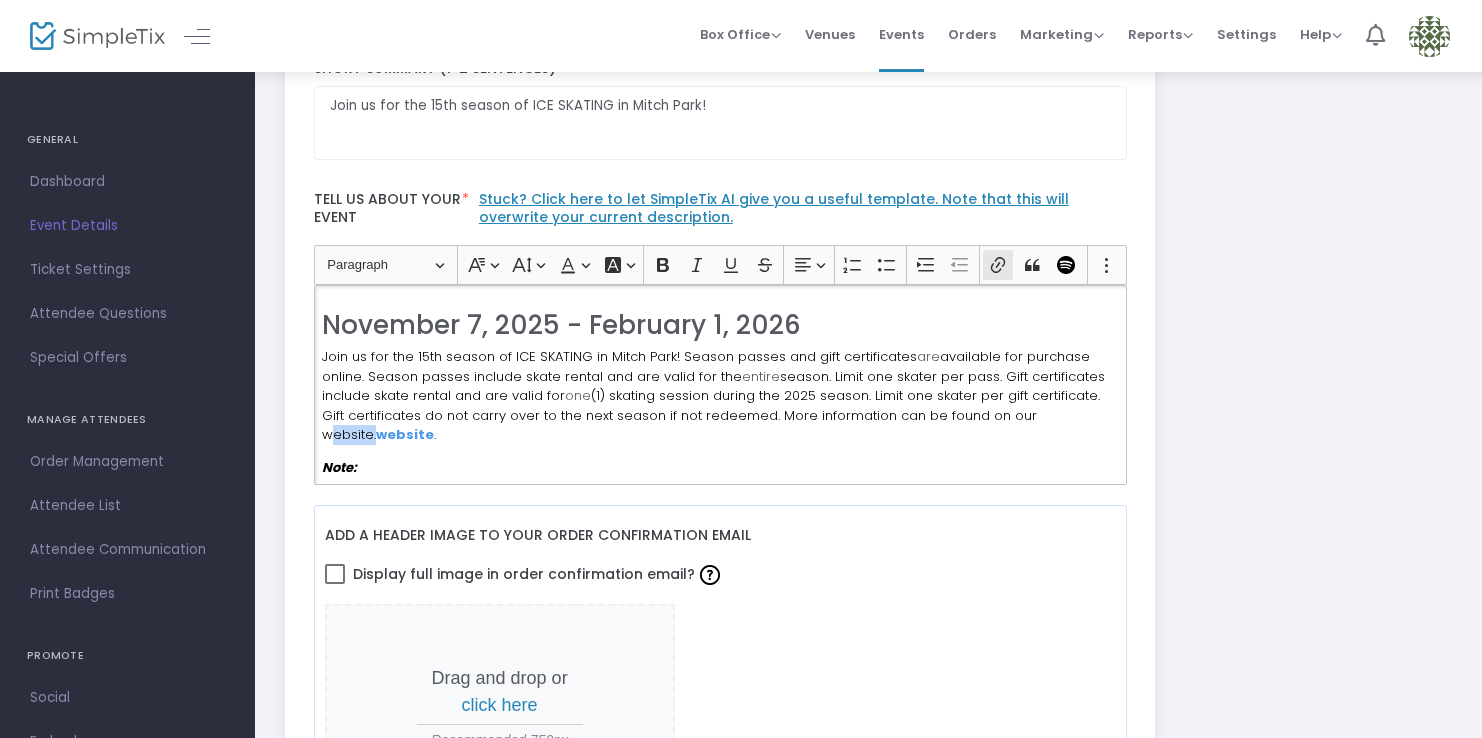 click 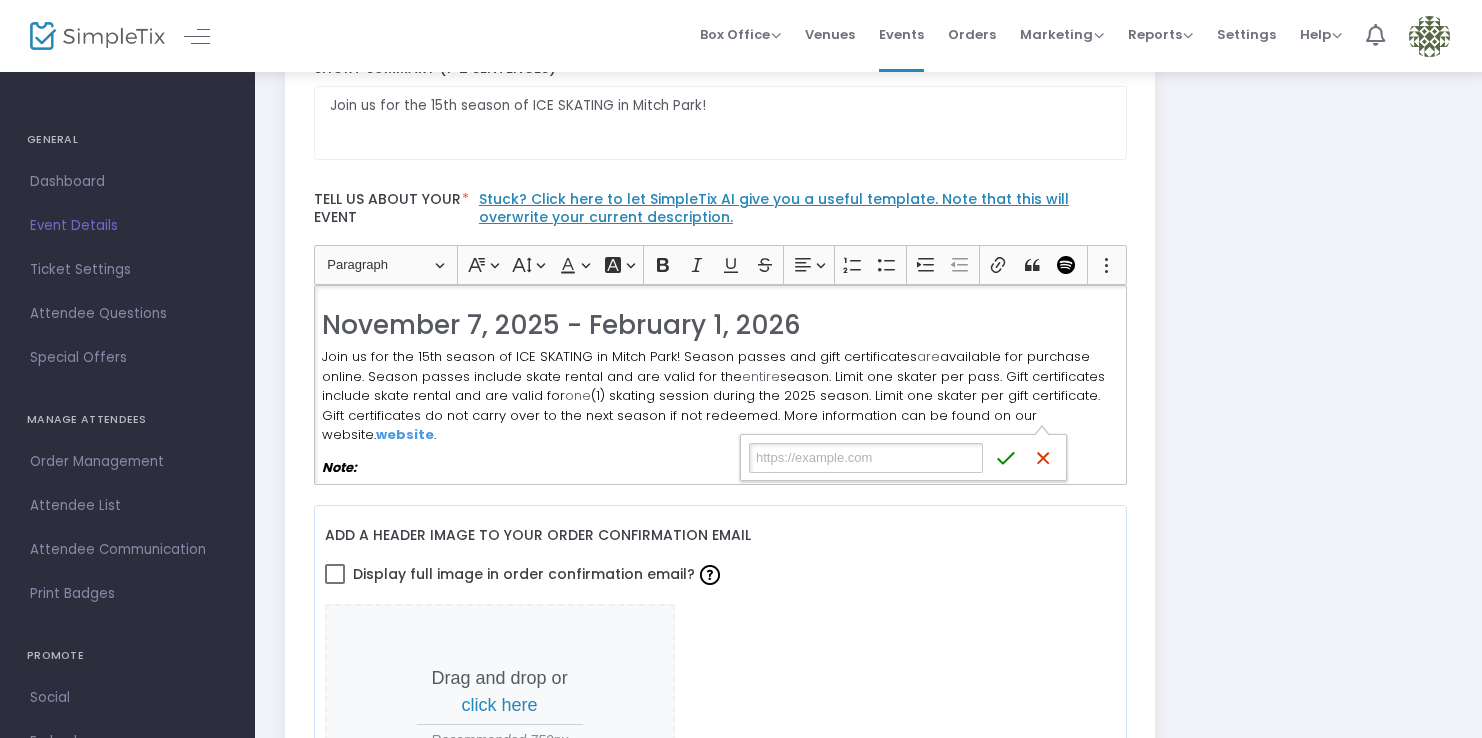 type on "https://www.edmondicerink.com/" 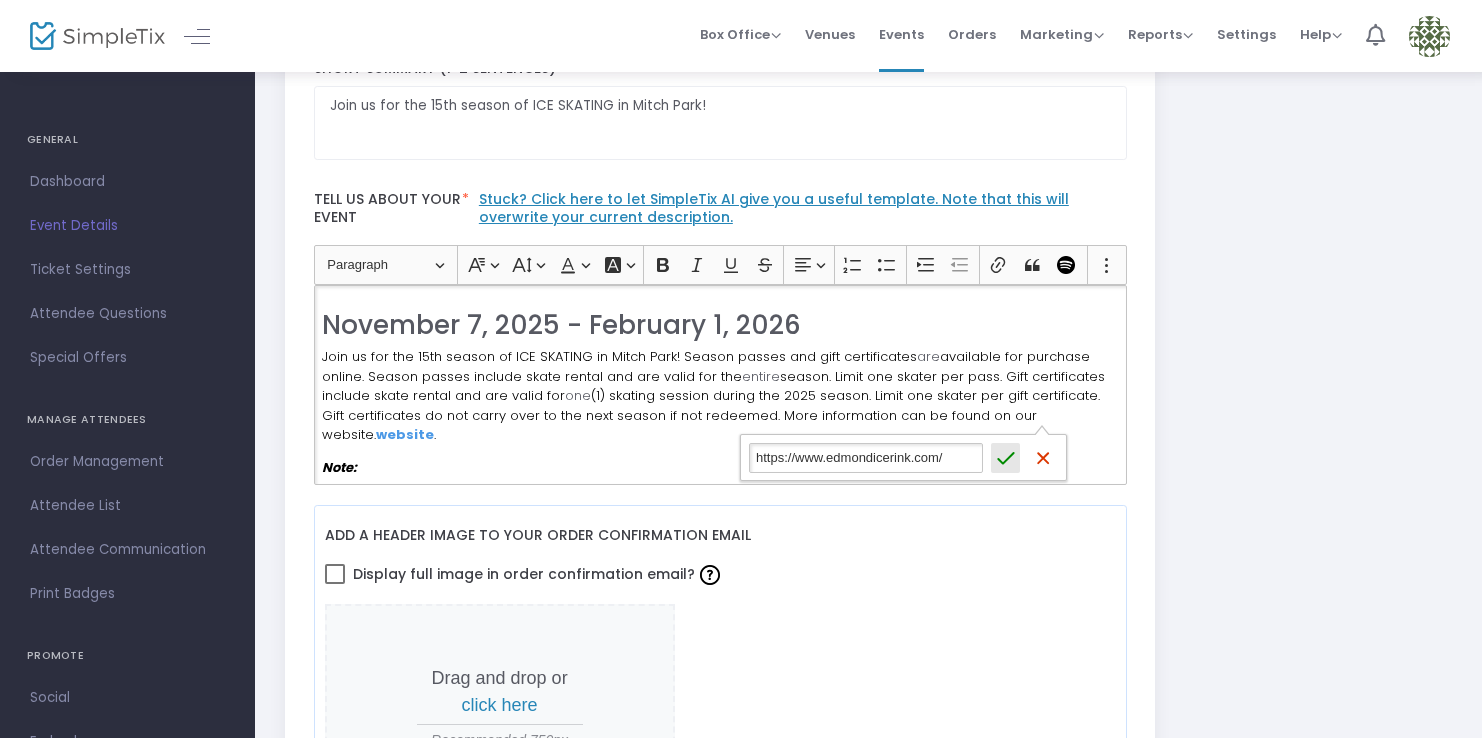 click 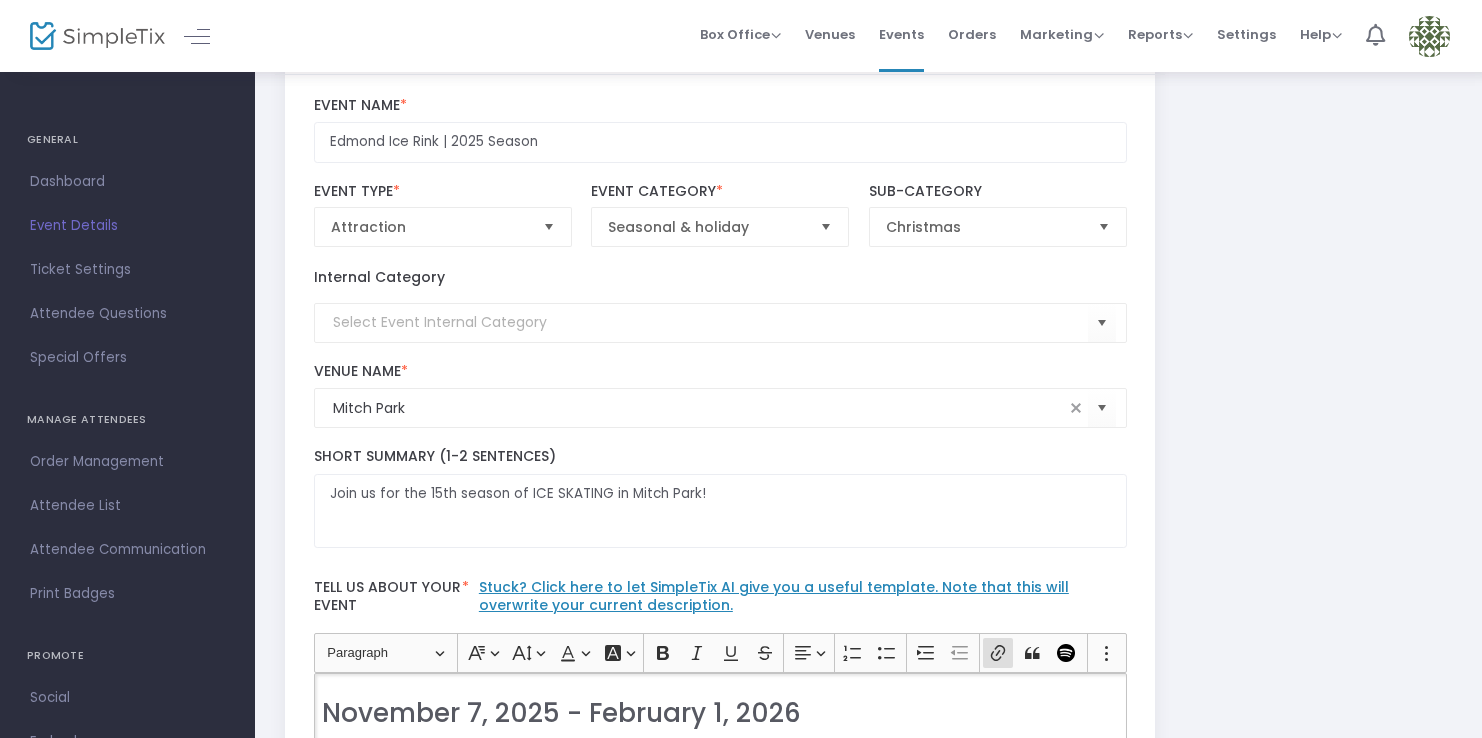 scroll, scrollTop: 0, scrollLeft: 0, axis: both 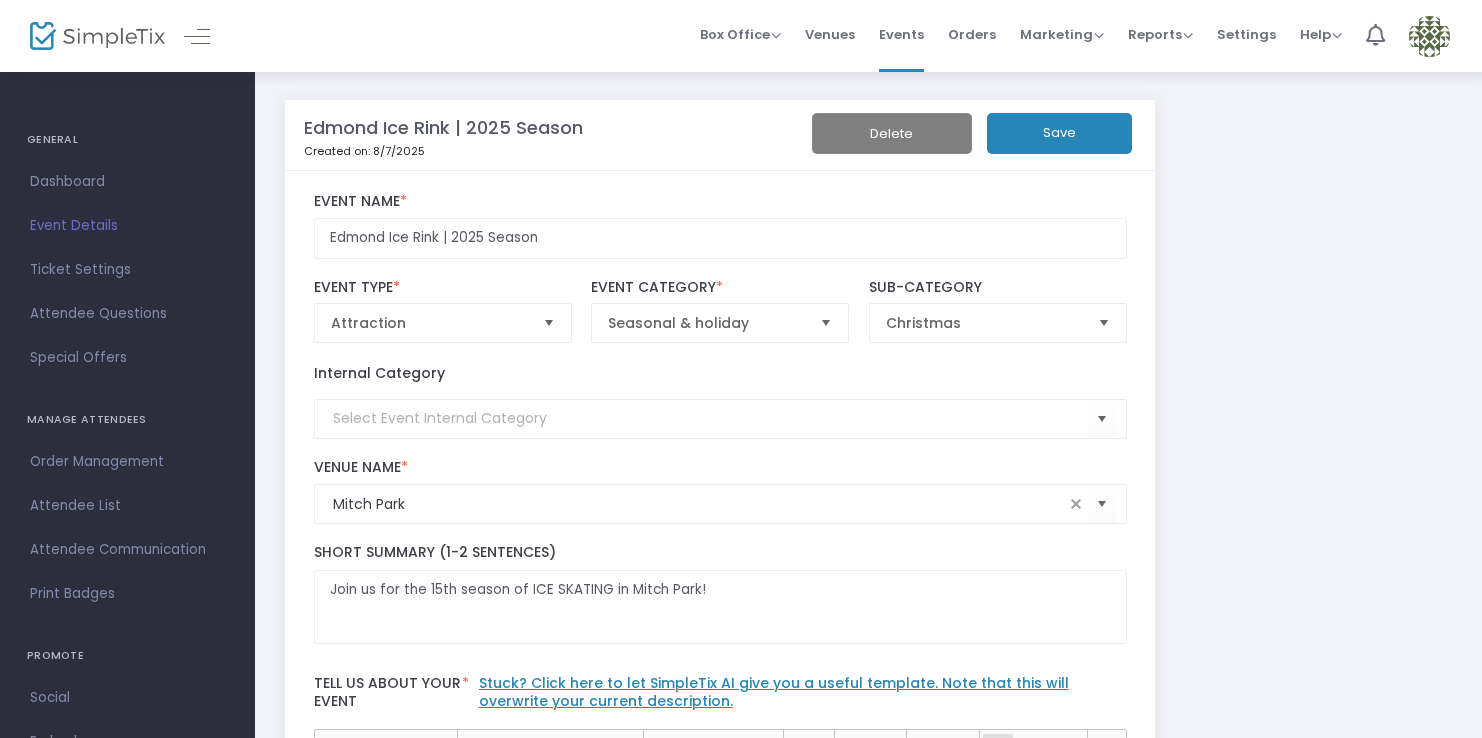 click on "Save" 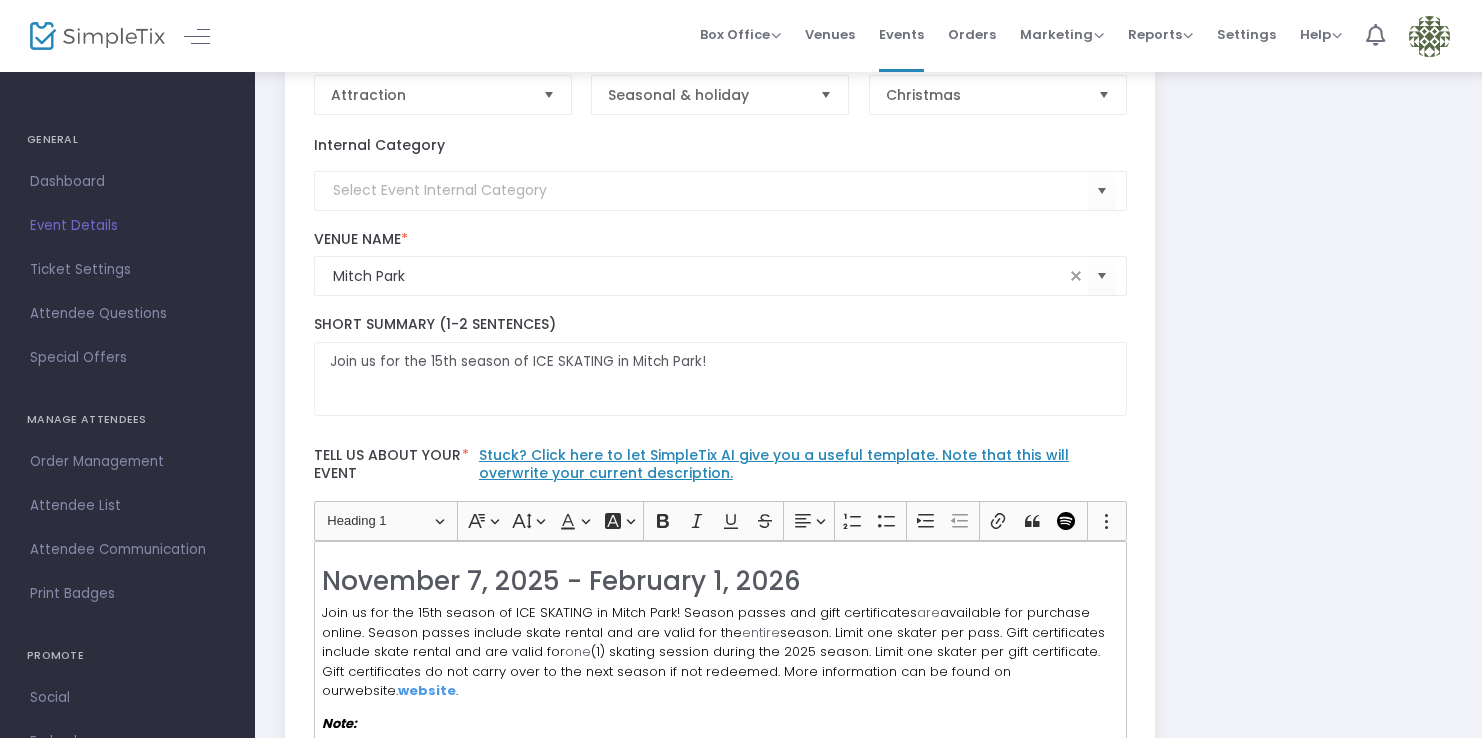 scroll, scrollTop: 244, scrollLeft: 0, axis: vertical 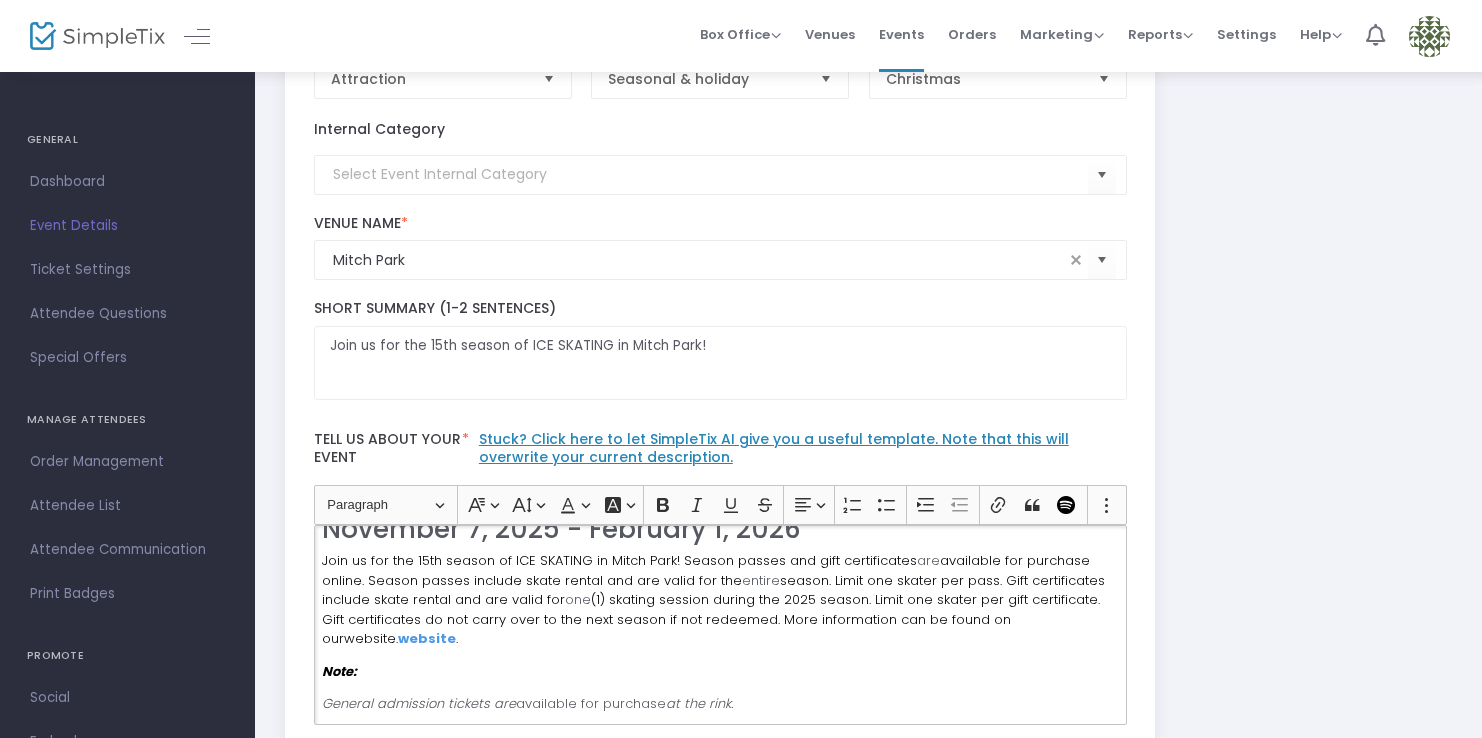 click on "Join us for the 15th season of ICE SKATING in Mitch Park! Season passes and gift certificates are available for purchase online. Season passes include skate rental and are valid for the entire season. Limit one skater per pass. Gift certificates include skate rental and are valid for one (1) skating session during the [YEAR] season. Limit one skater per gift certificate. Gift certificates do not carry over to the next season if not redeemed. More information can be found on our website. website ." 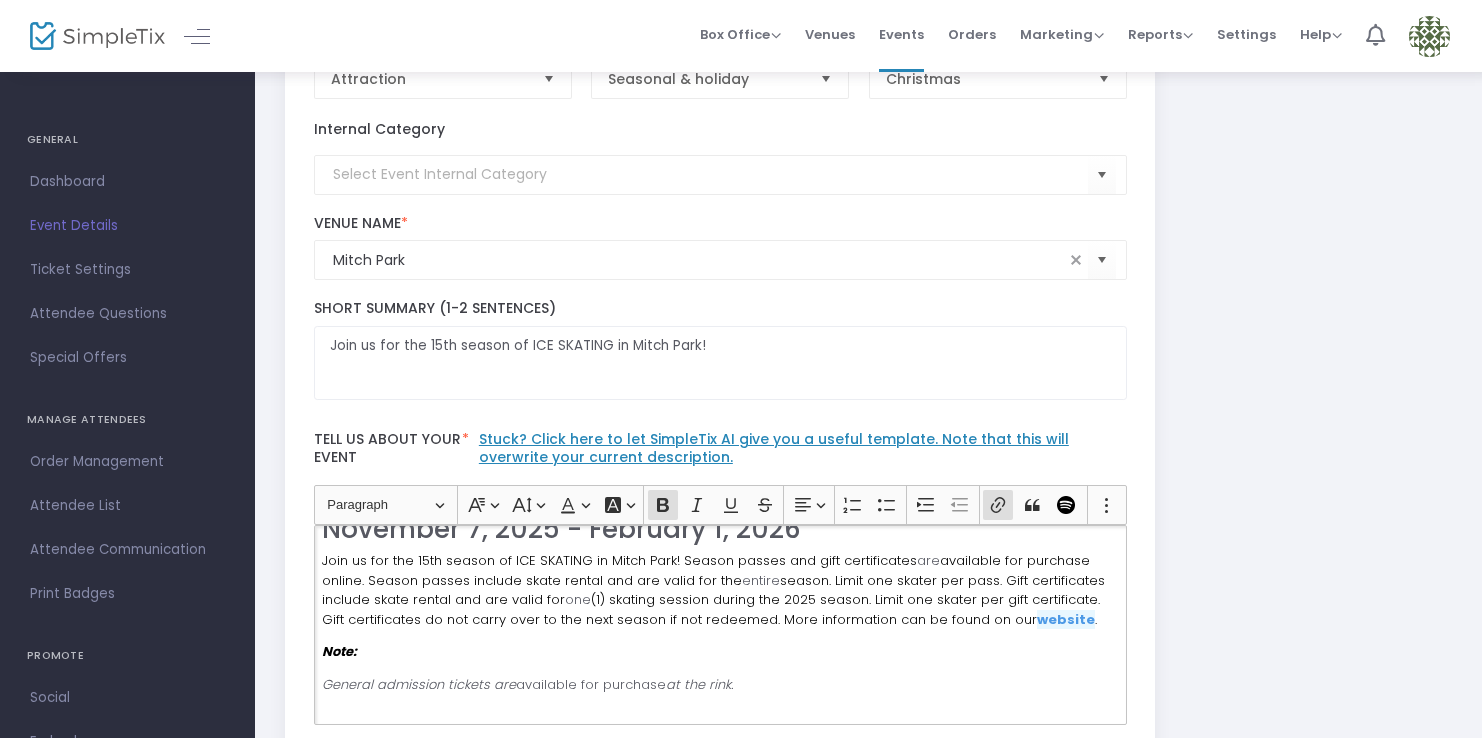 click on "website" 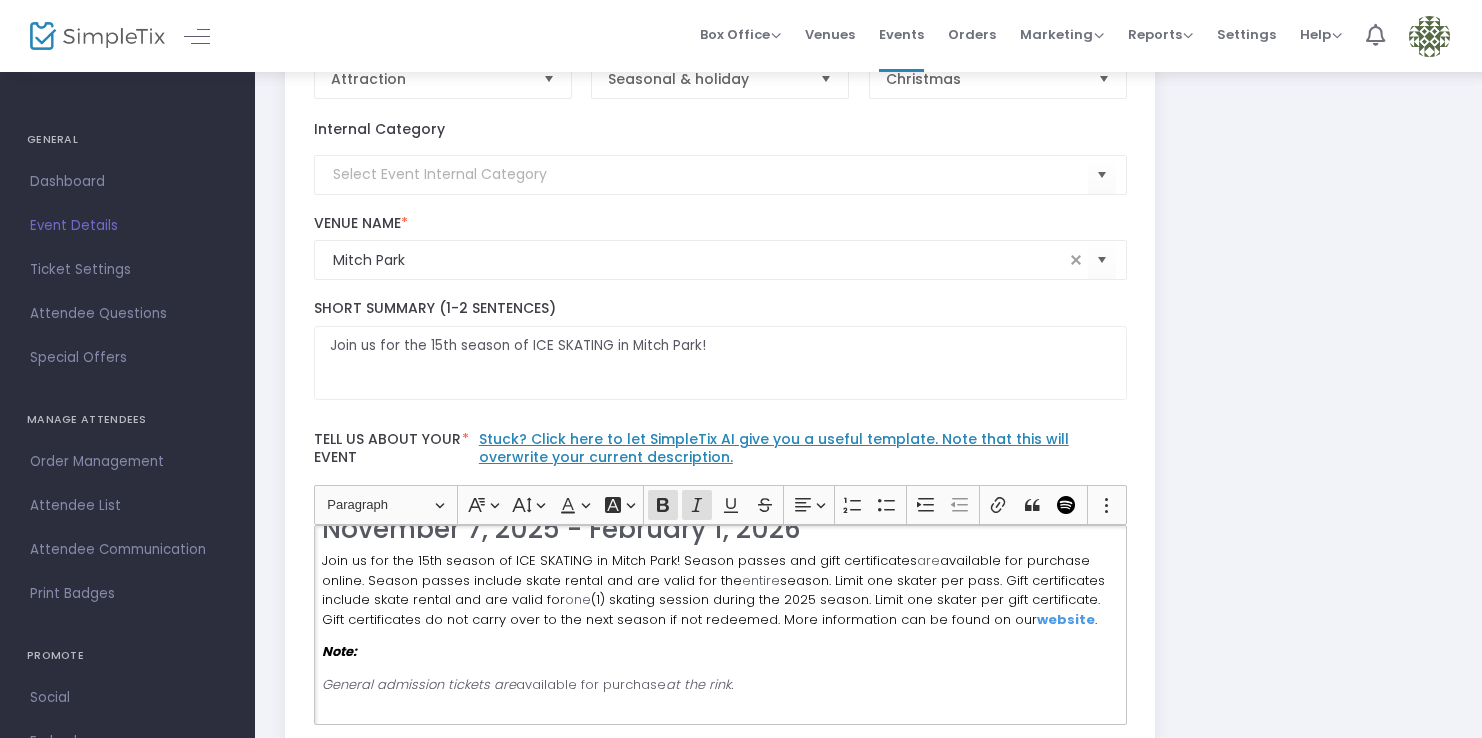 click on "Note:" 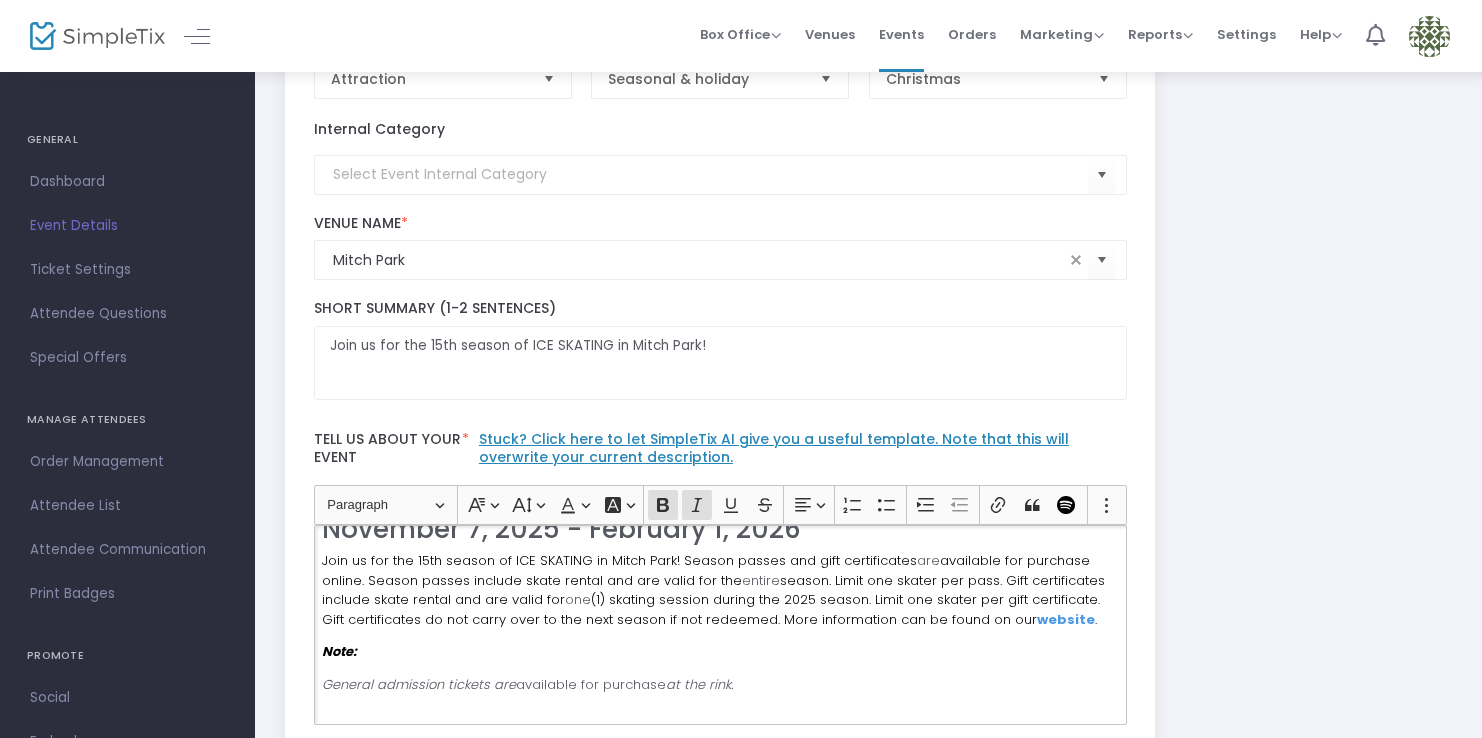 click on "website" 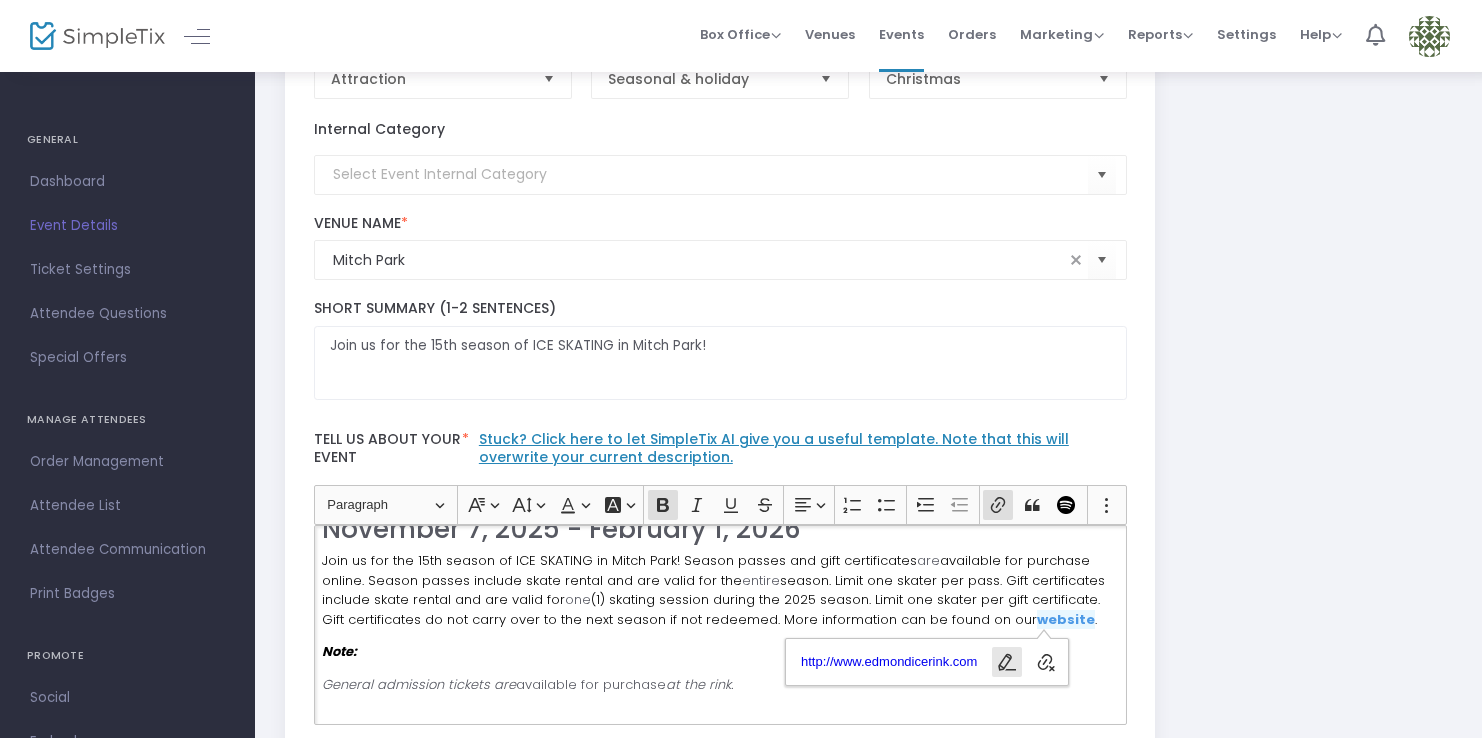 click 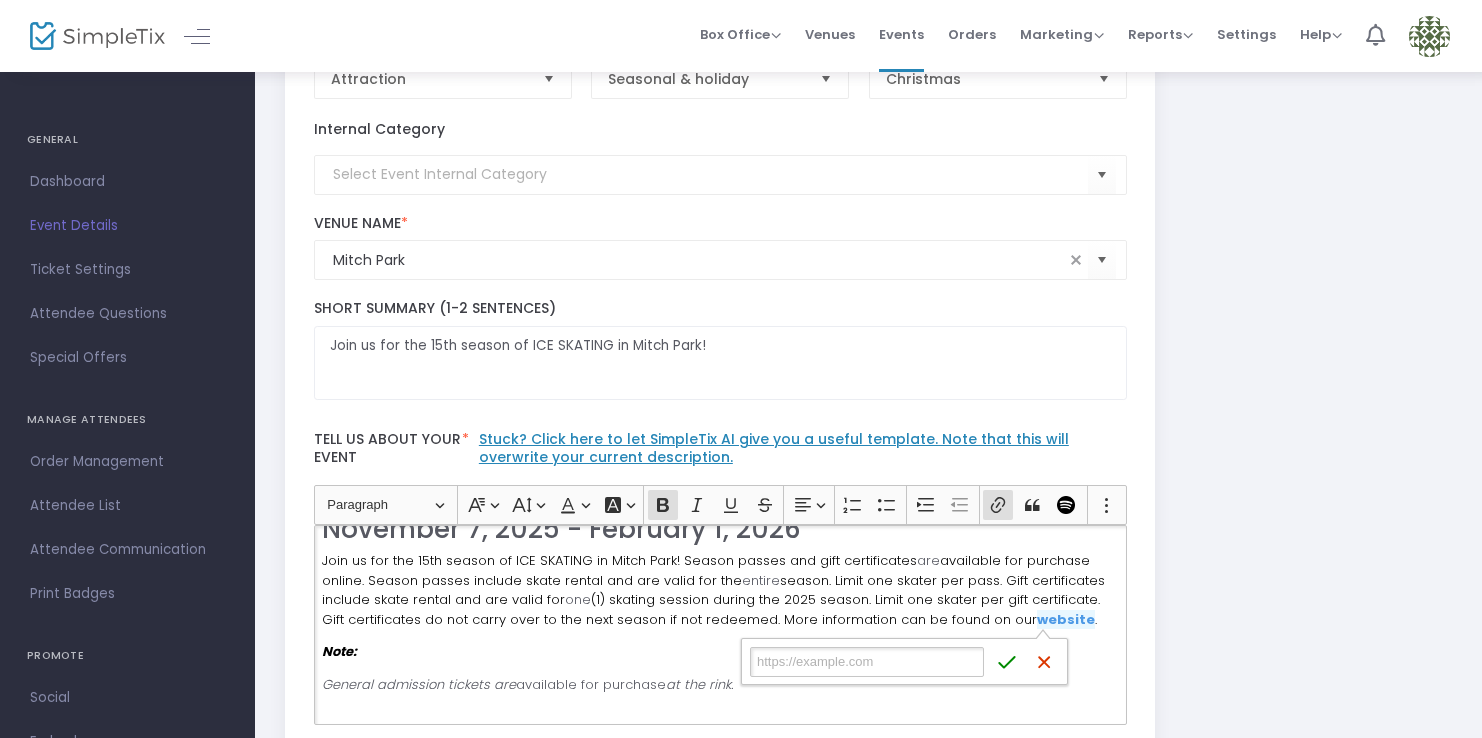 type on "https://www.edmondicerink.com/" 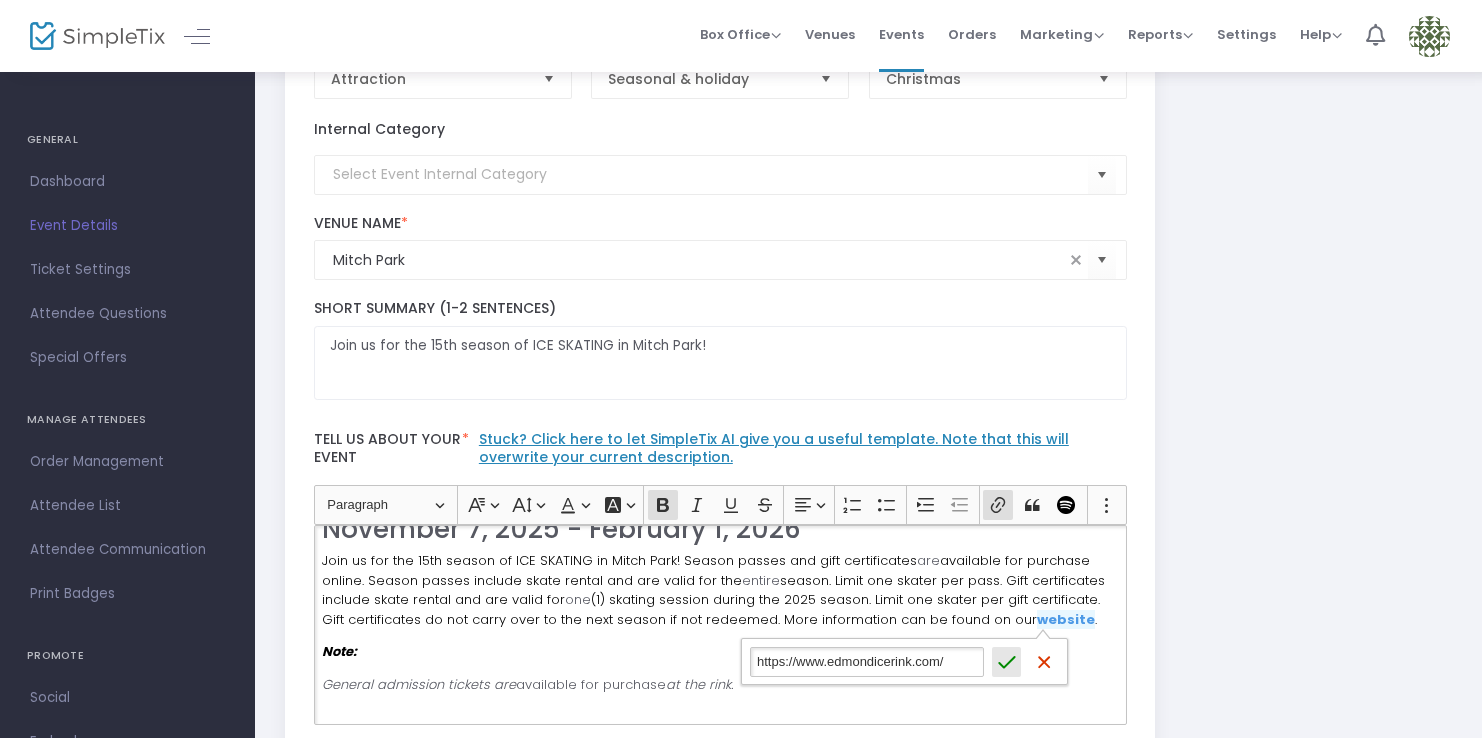 click 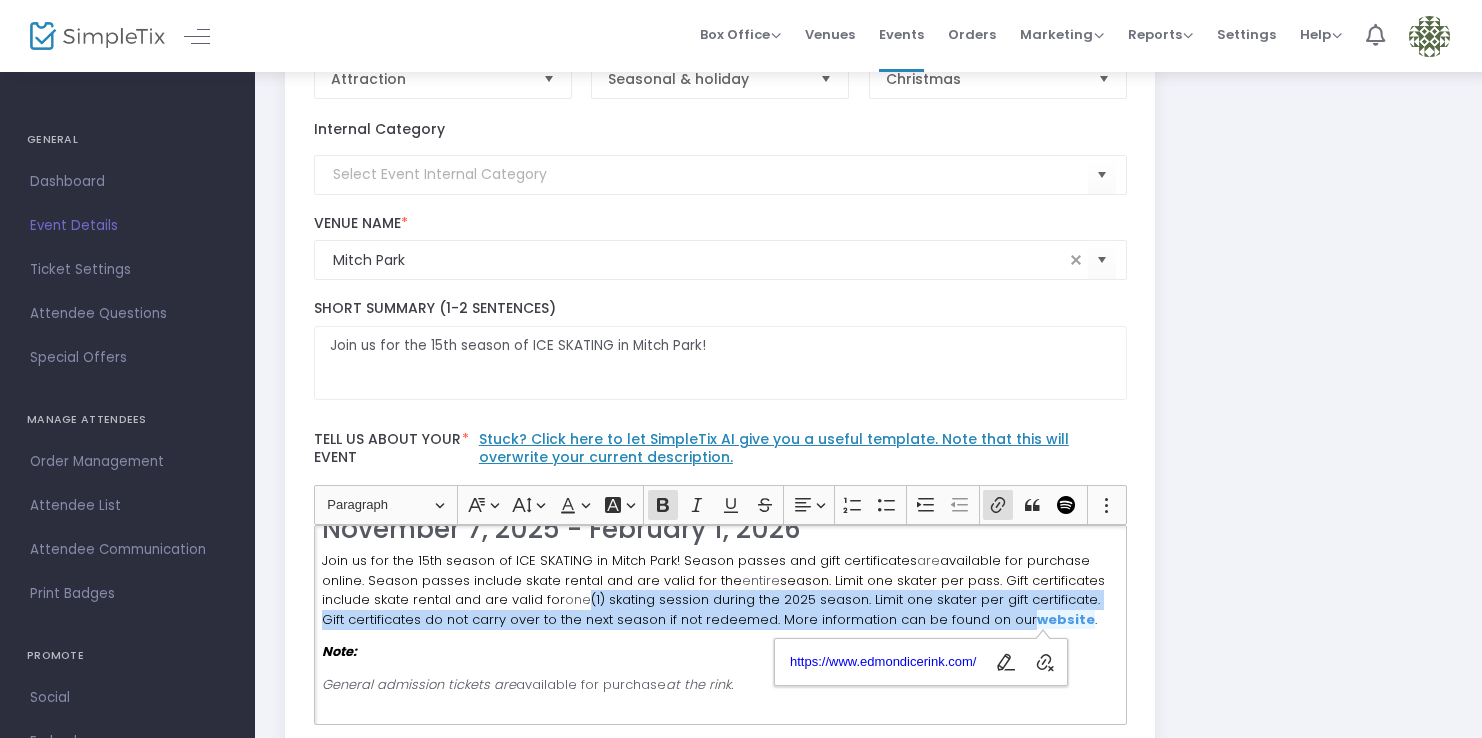 scroll, scrollTop: 36, scrollLeft: 0, axis: vertical 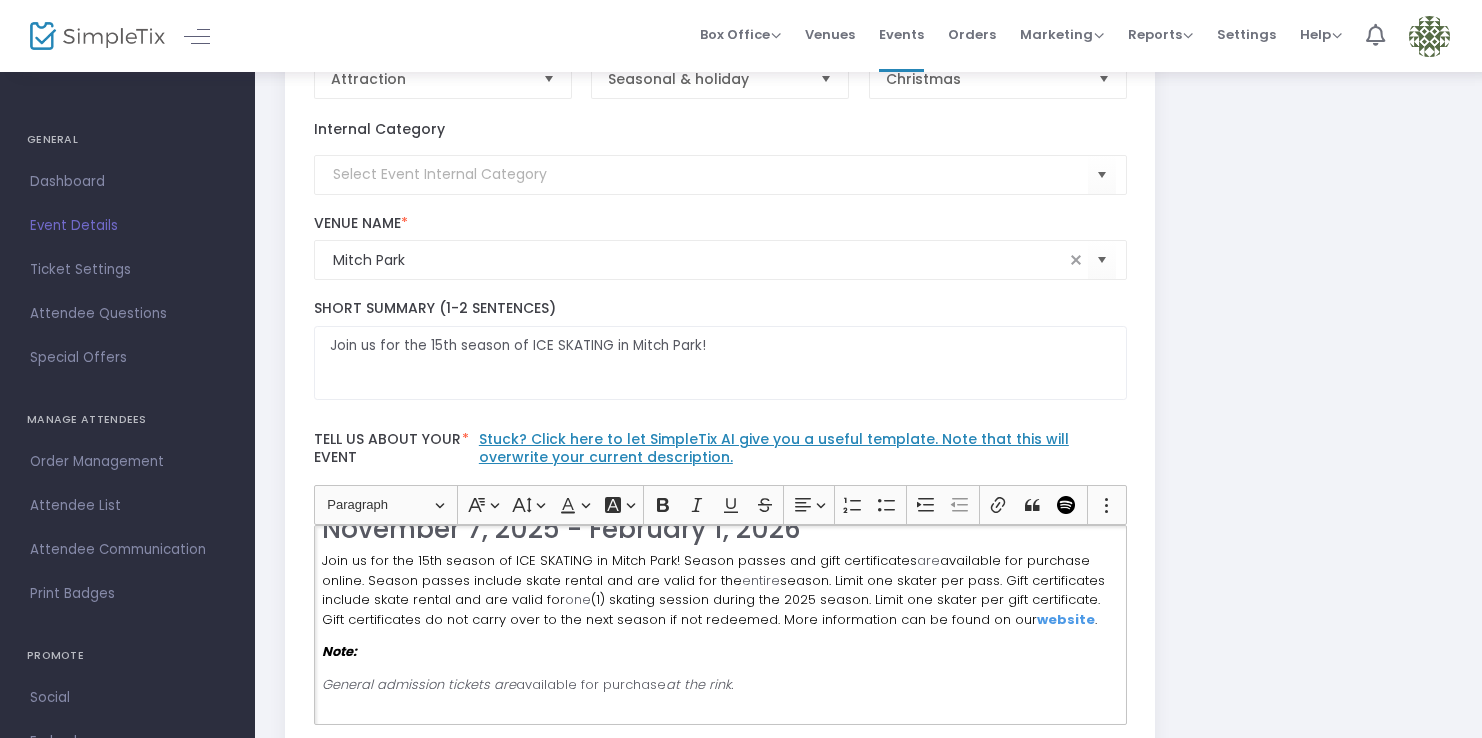 click on "Join us for the 15th season of ICE SKATING in Mitch Park! Season passes and gift certificates are available for purchase online. Season passes include skate rental and are valid for the entire season. Limit one skater per pass. Gift certificates include skate rental and are valid for one (1) skating session during the [YEAR] season. Limit one skater per gift certificate. Gift certificates do not carry over to the next season if not redeemed. More information can be found on our website ." 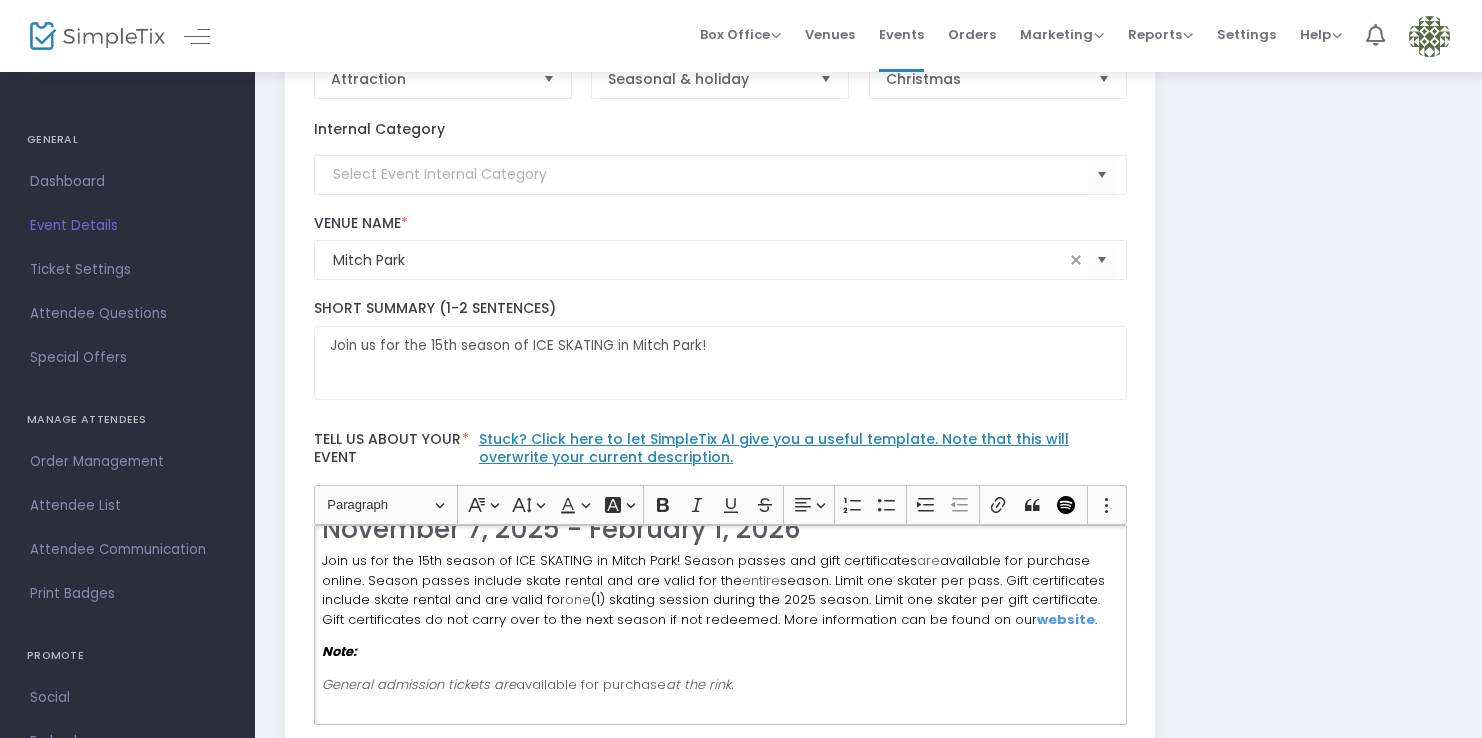 scroll, scrollTop: 0, scrollLeft: 0, axis: both 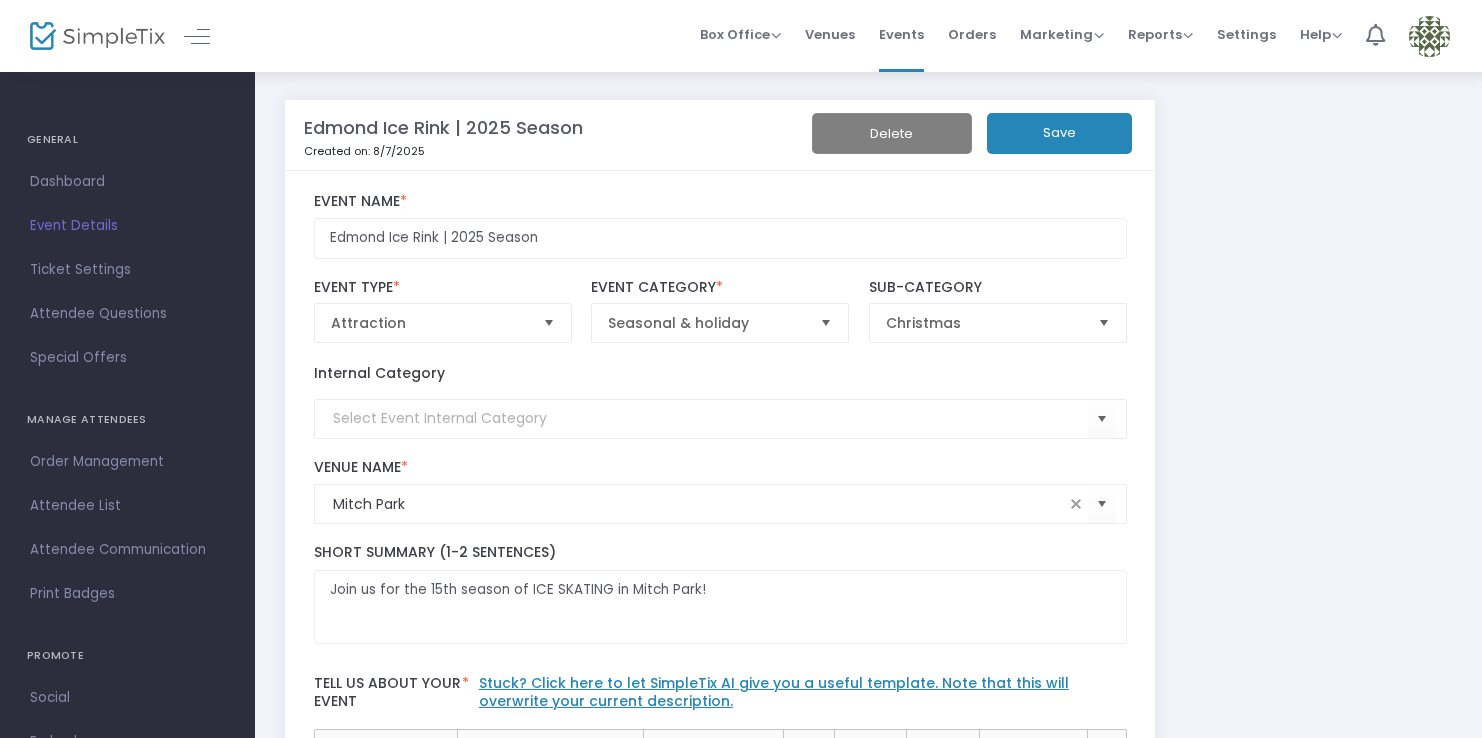click on "Save" 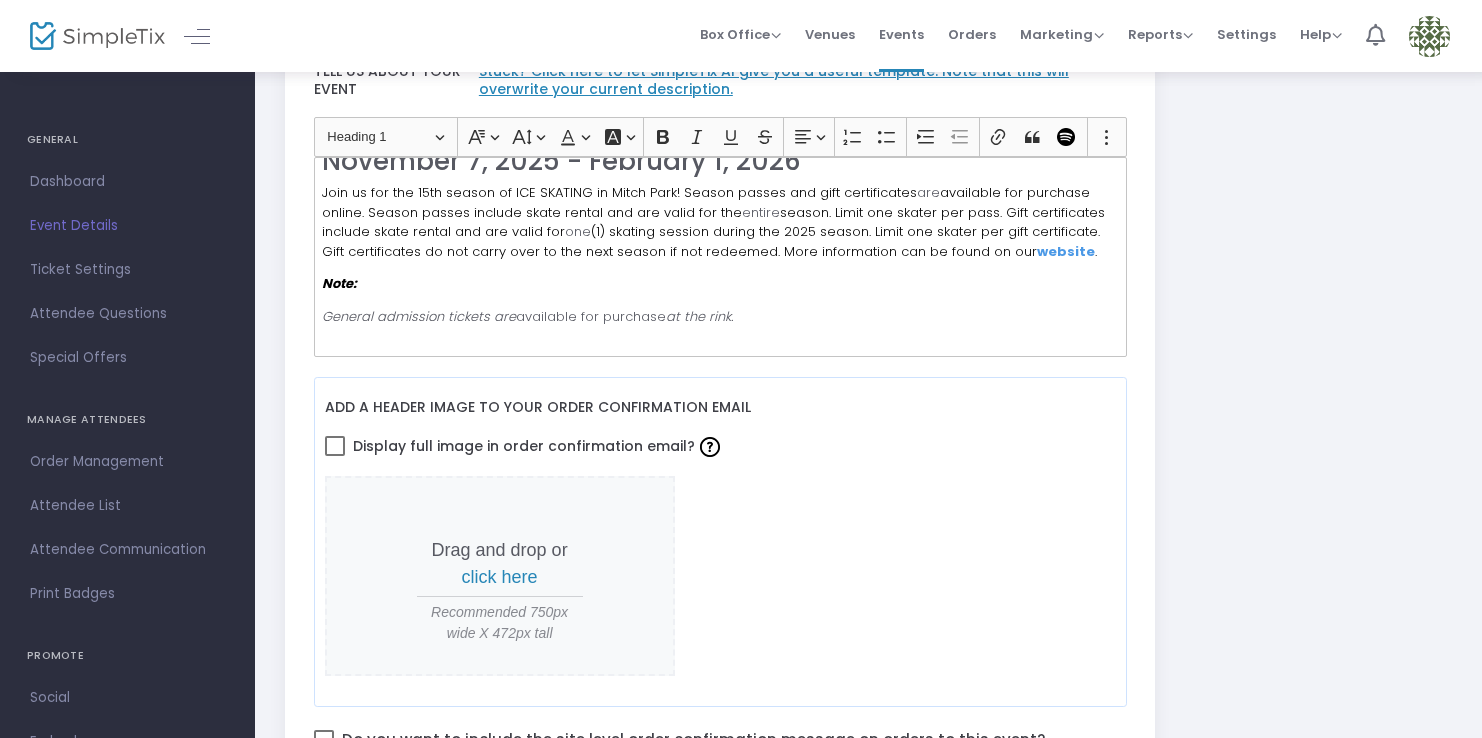 scroll, scrollTop: 691, scrollLeft: 0, axis: vertical 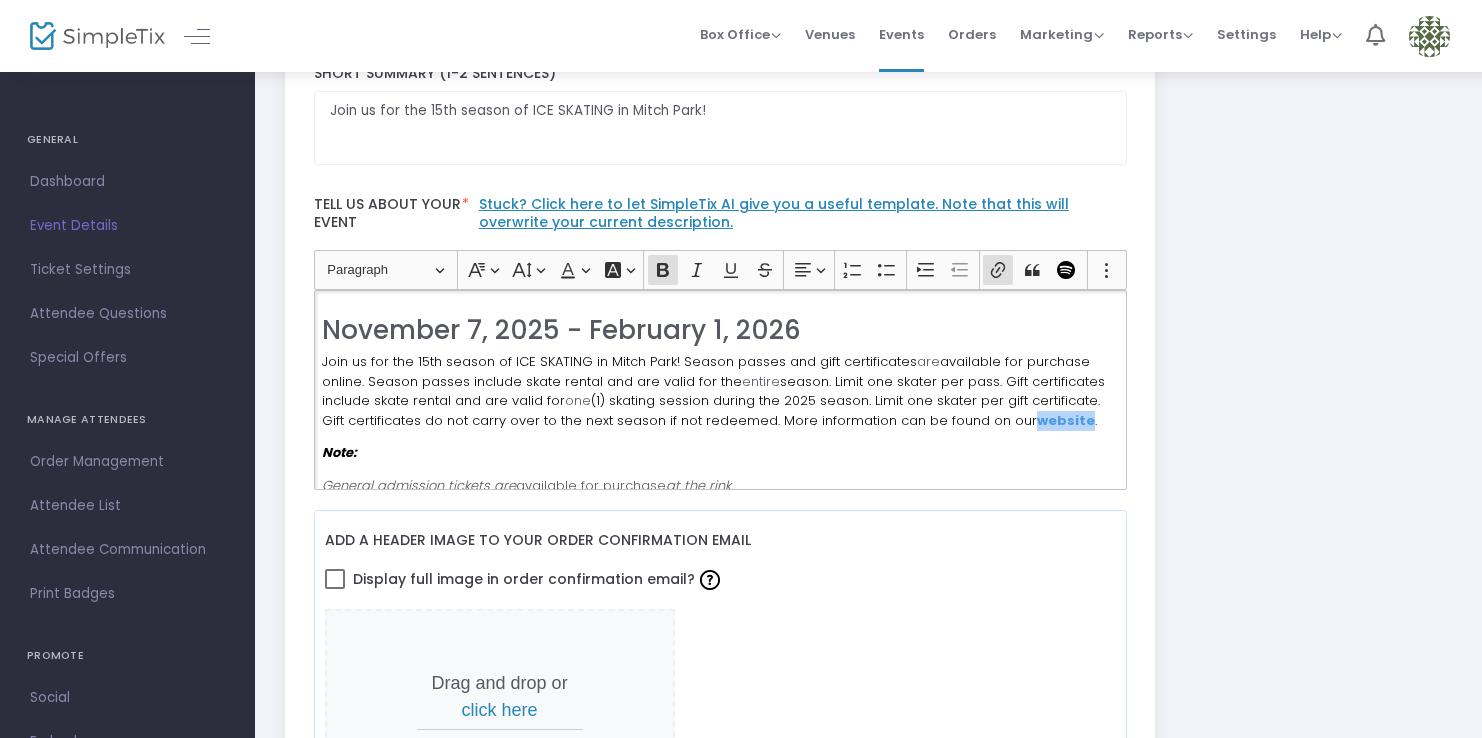drag, startPoint x: 1019, startPoint y: 430, endPoint x: 1069, endPoint y: 425, distance: 50.24938 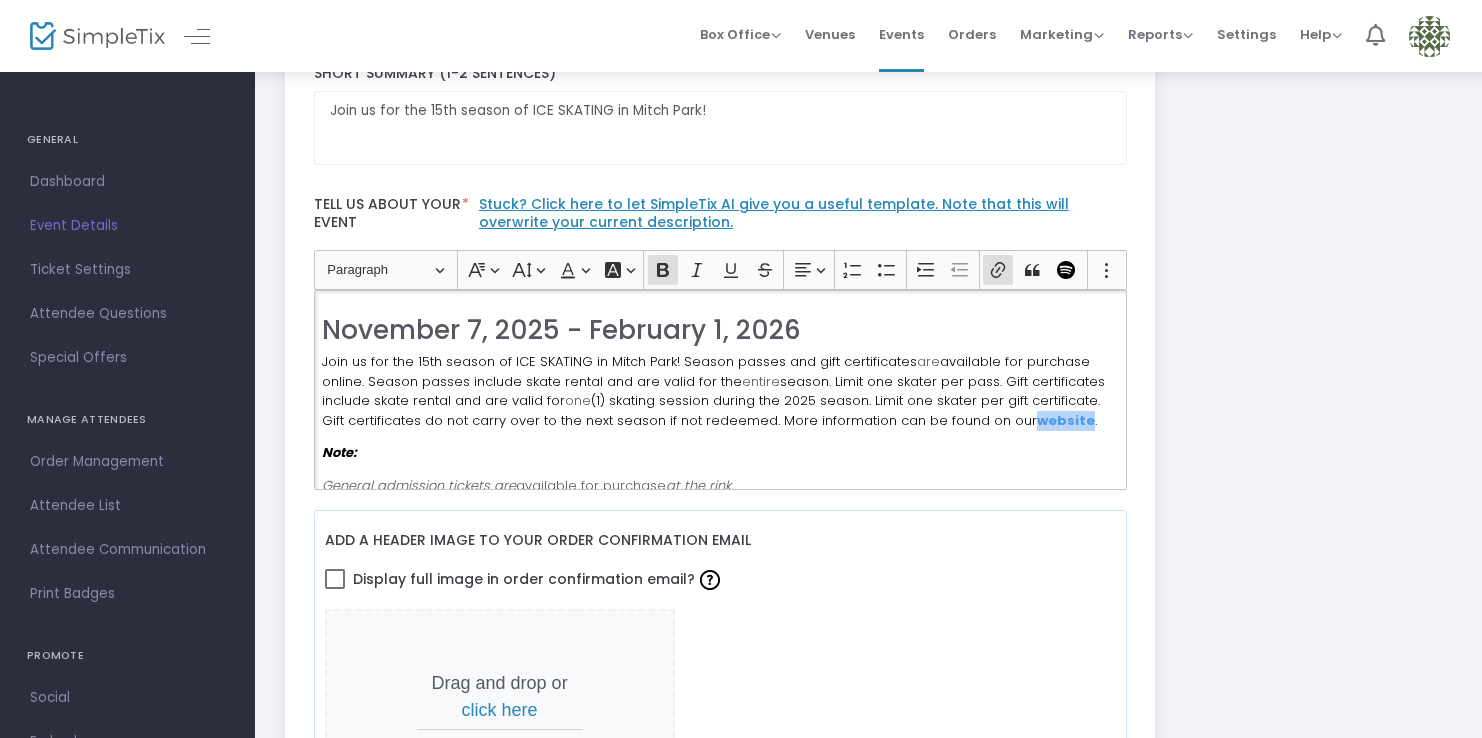 click on "Join us for the 15th season of ICE SKATING in Mitch Park! Season passes and gift certificates are available for purchase online. Season passes include skate rental and are valid for the entire season. Limit one skater per pass. Gift certificates include skate rental and are valid for one (1) skating session during the [YEAR] season. Limit one skater per gift certificate. Gift certificates do not carry over to the next season if not redeemed. More information can be found on our website ." 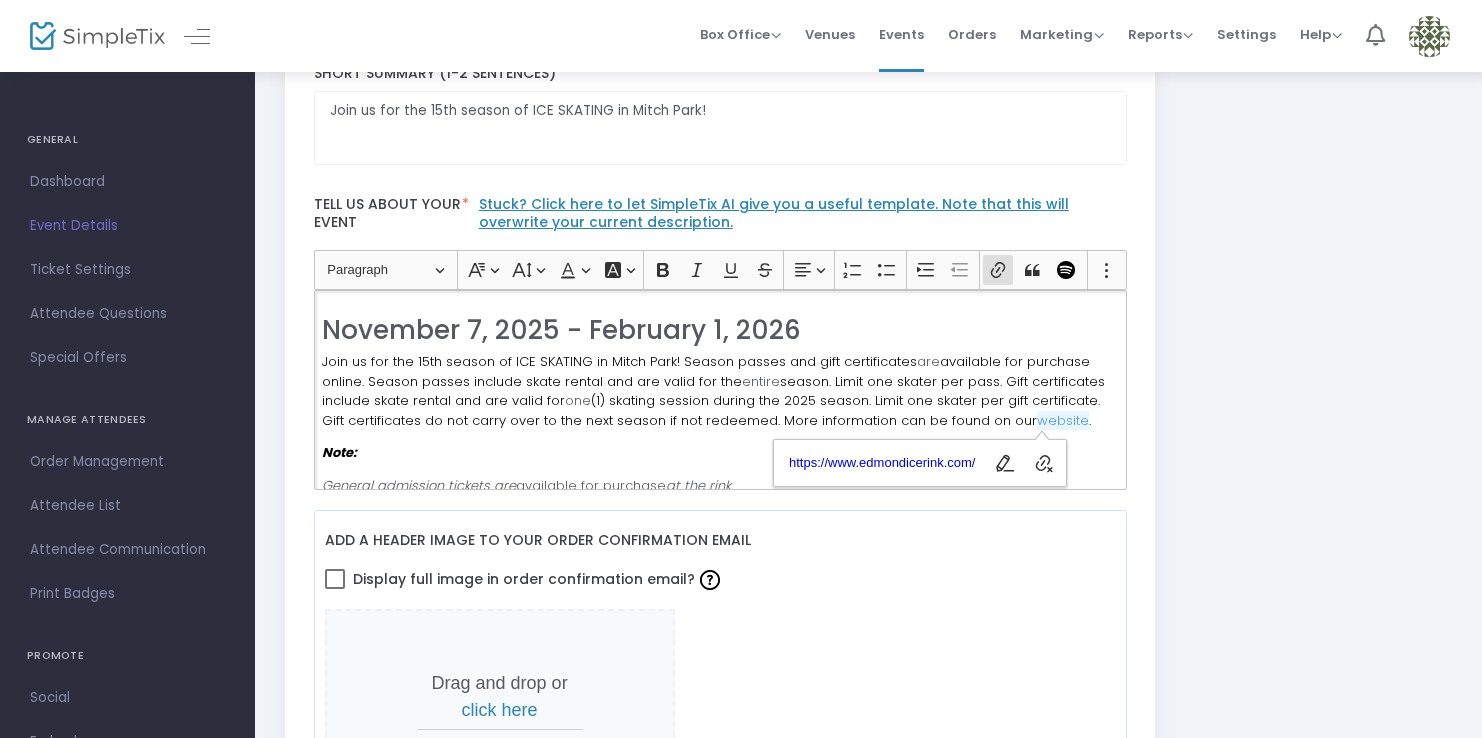 click on "available for purchase online. Season passes include skate rental and are valid for the" 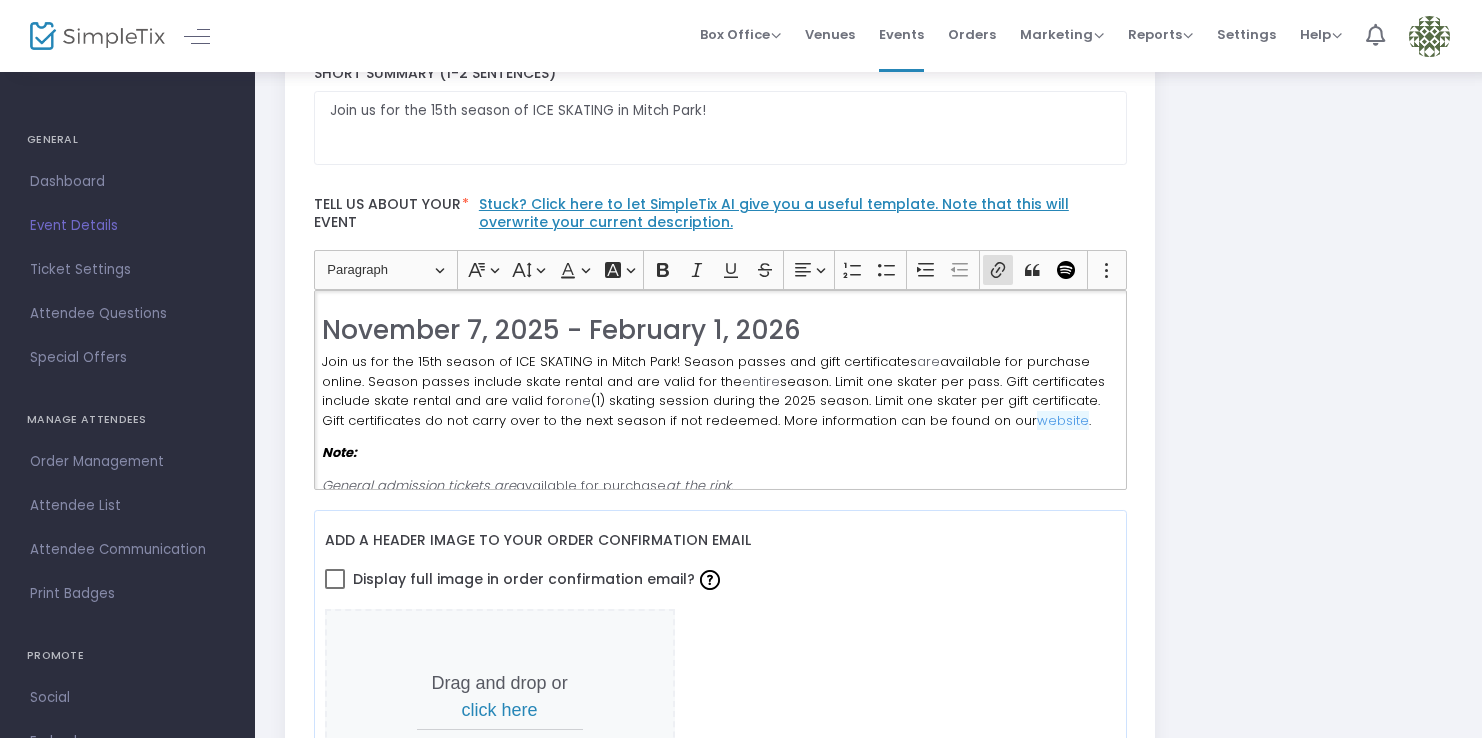 click on "website" 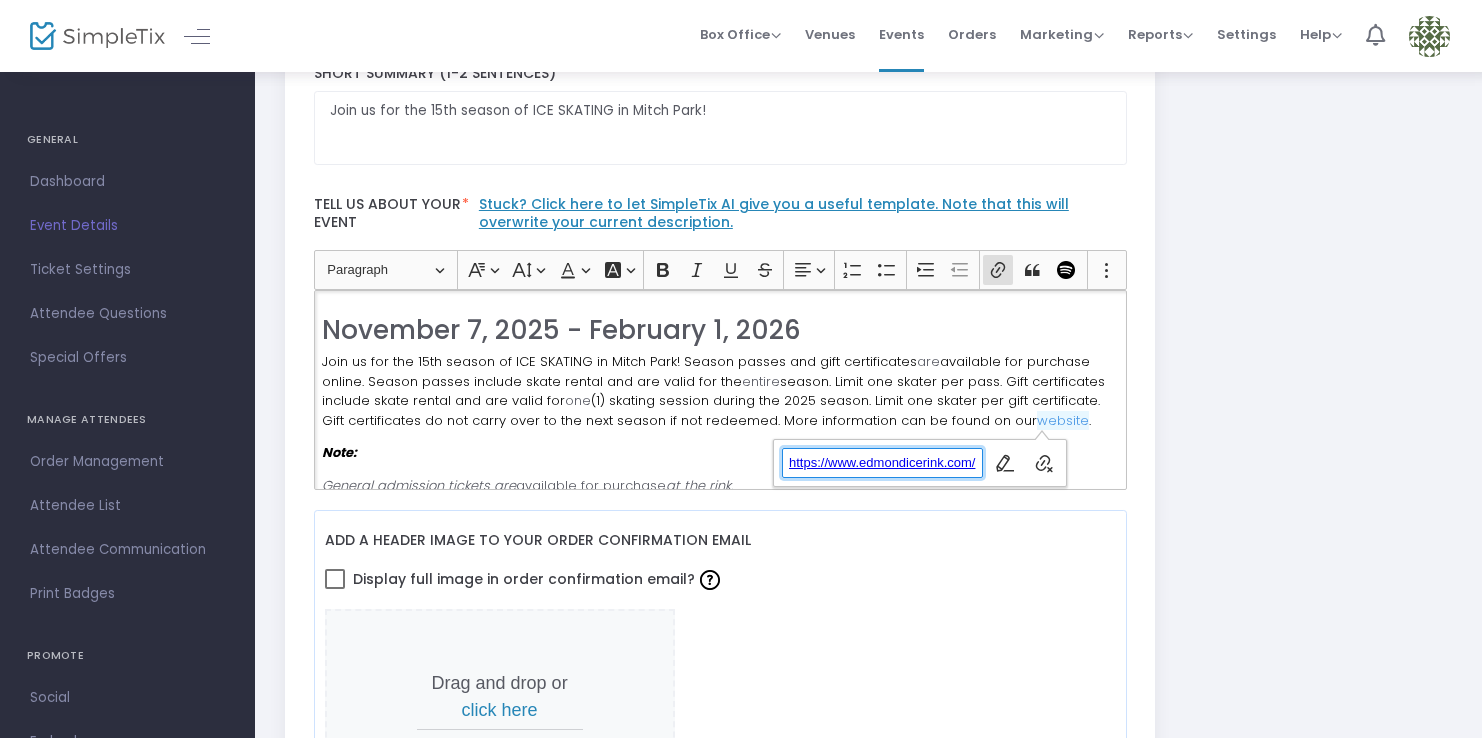 click on "https://www.edmondicerink.com/" at bounding box center (882, 463) 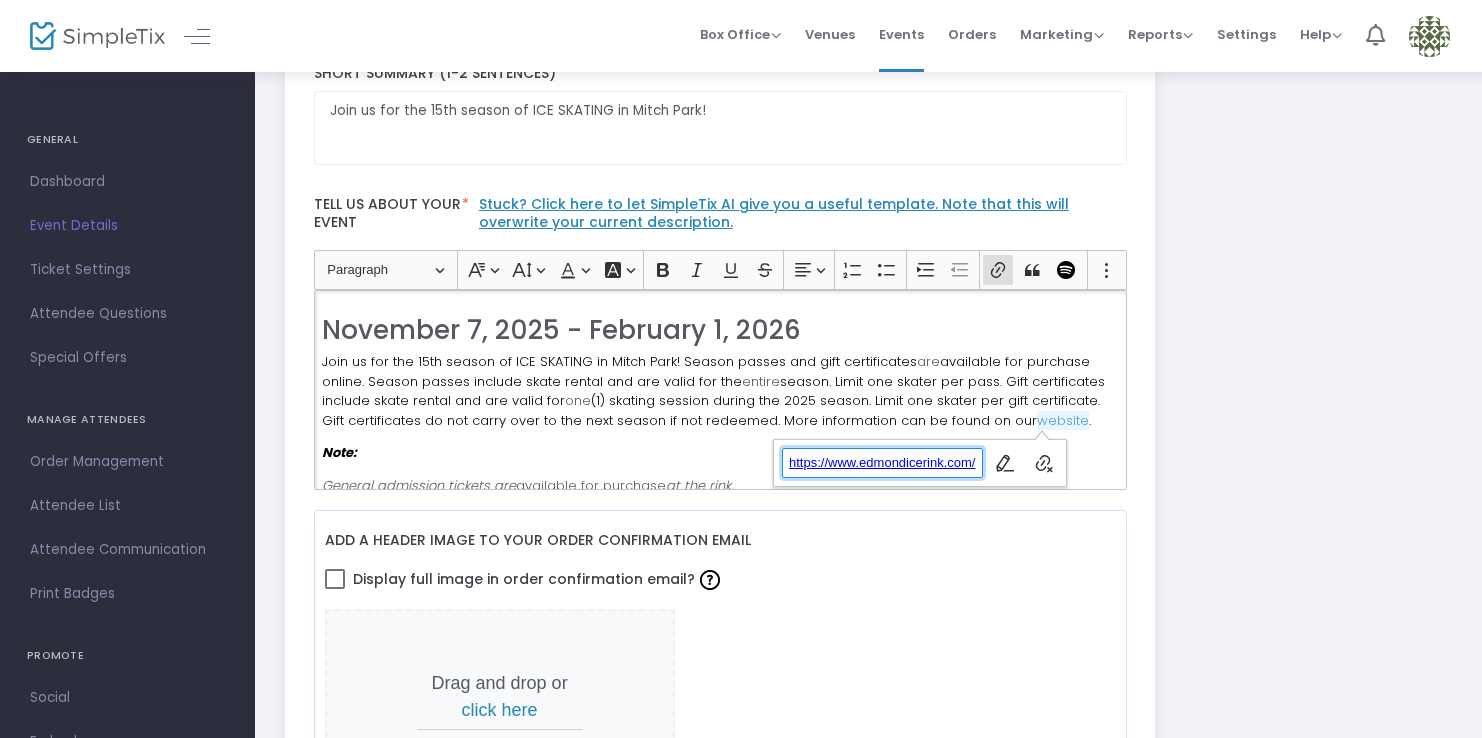 click on "https://www.edmondicerink.com/" at bounding box center (882, 463) 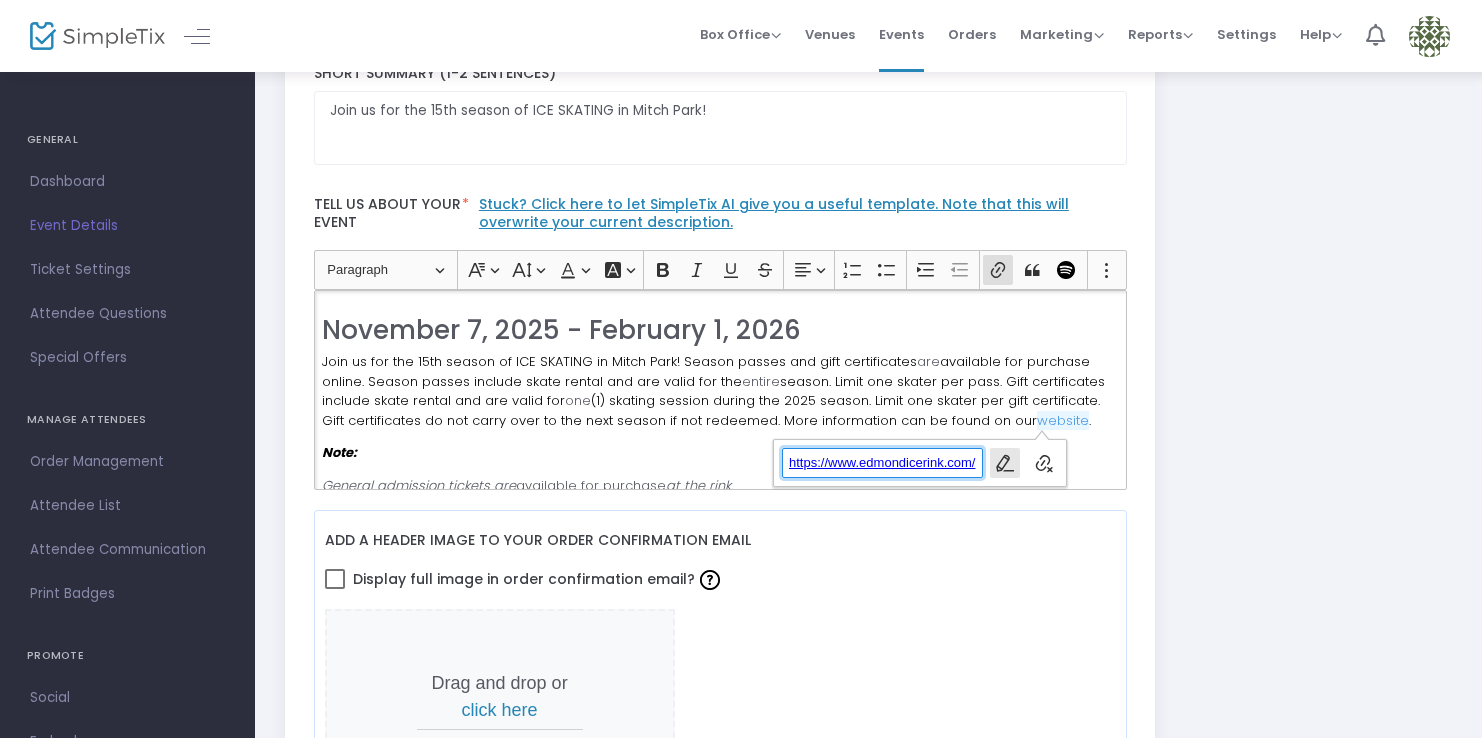 click 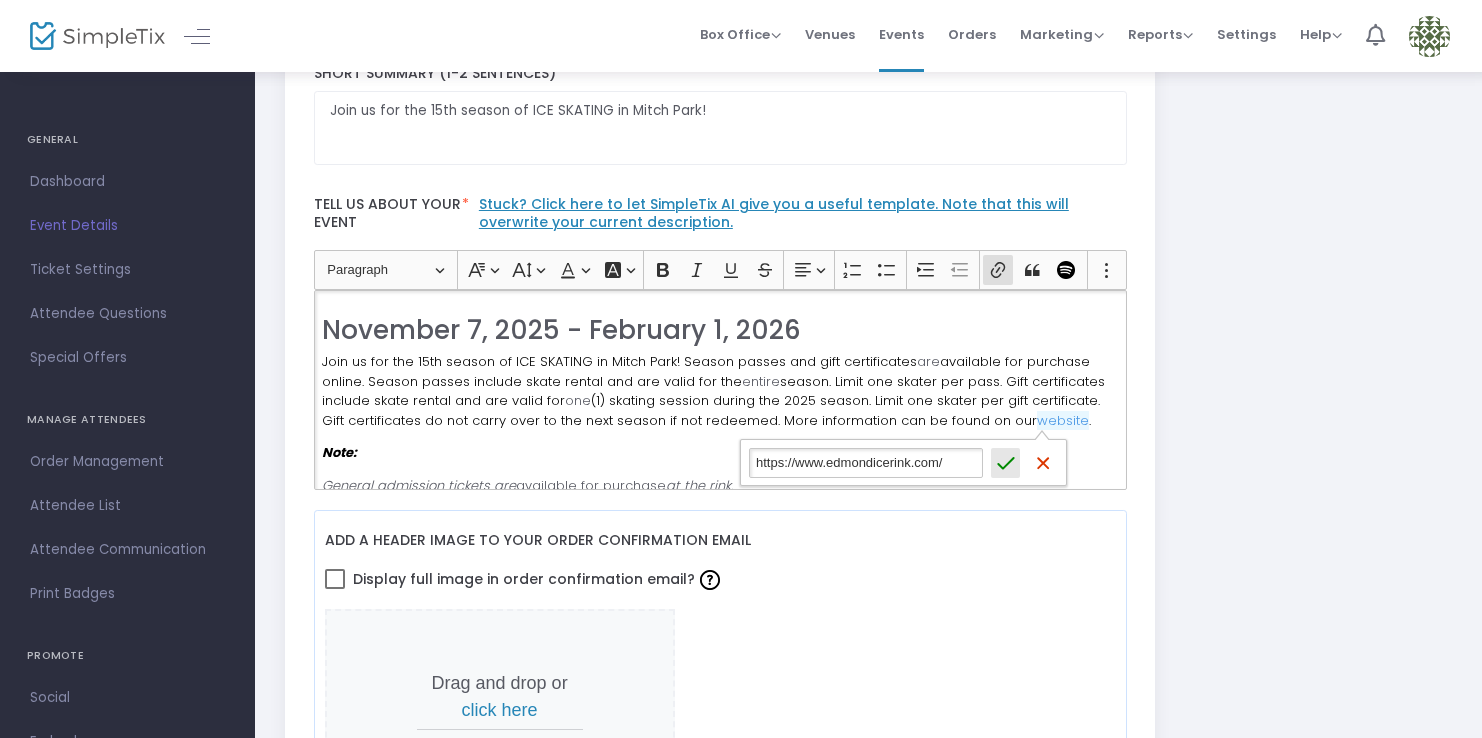 click 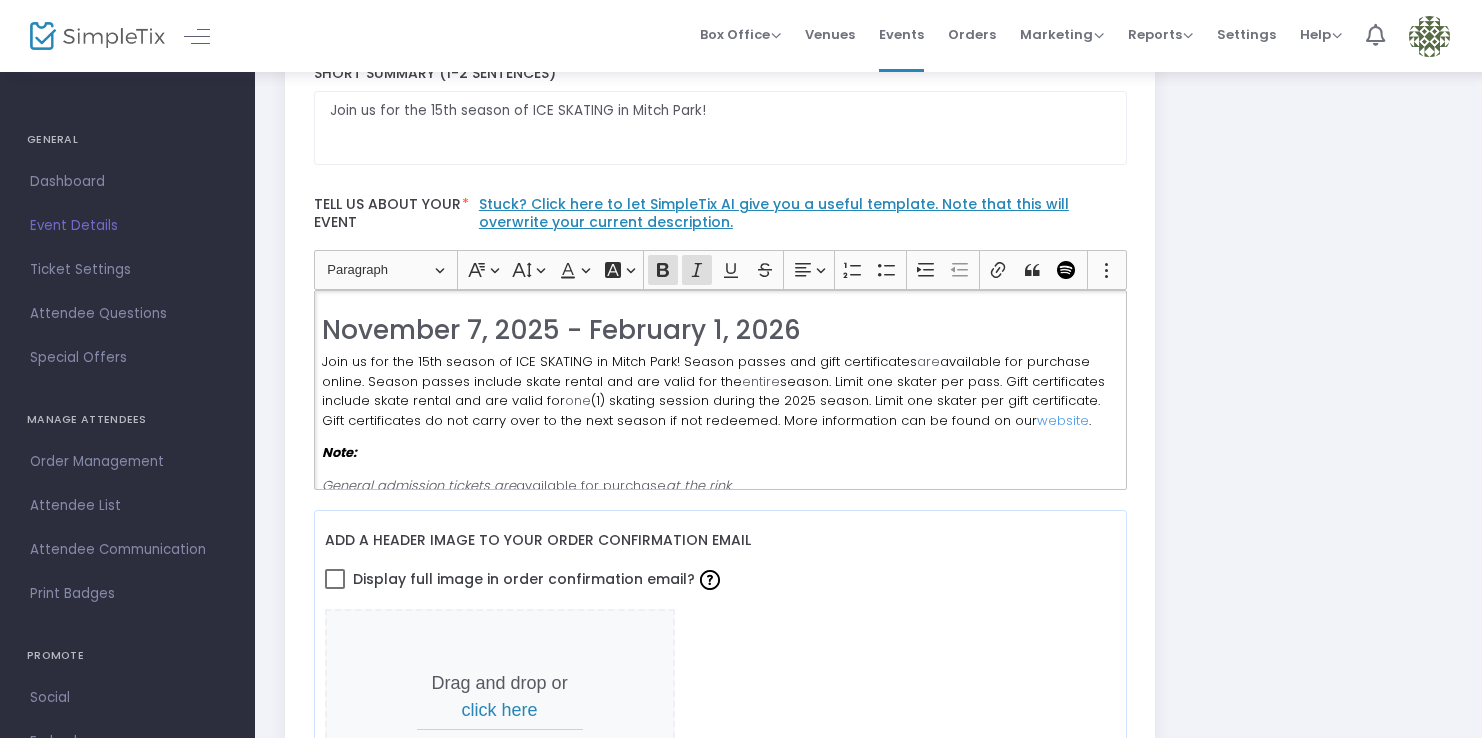 click on "Note:" 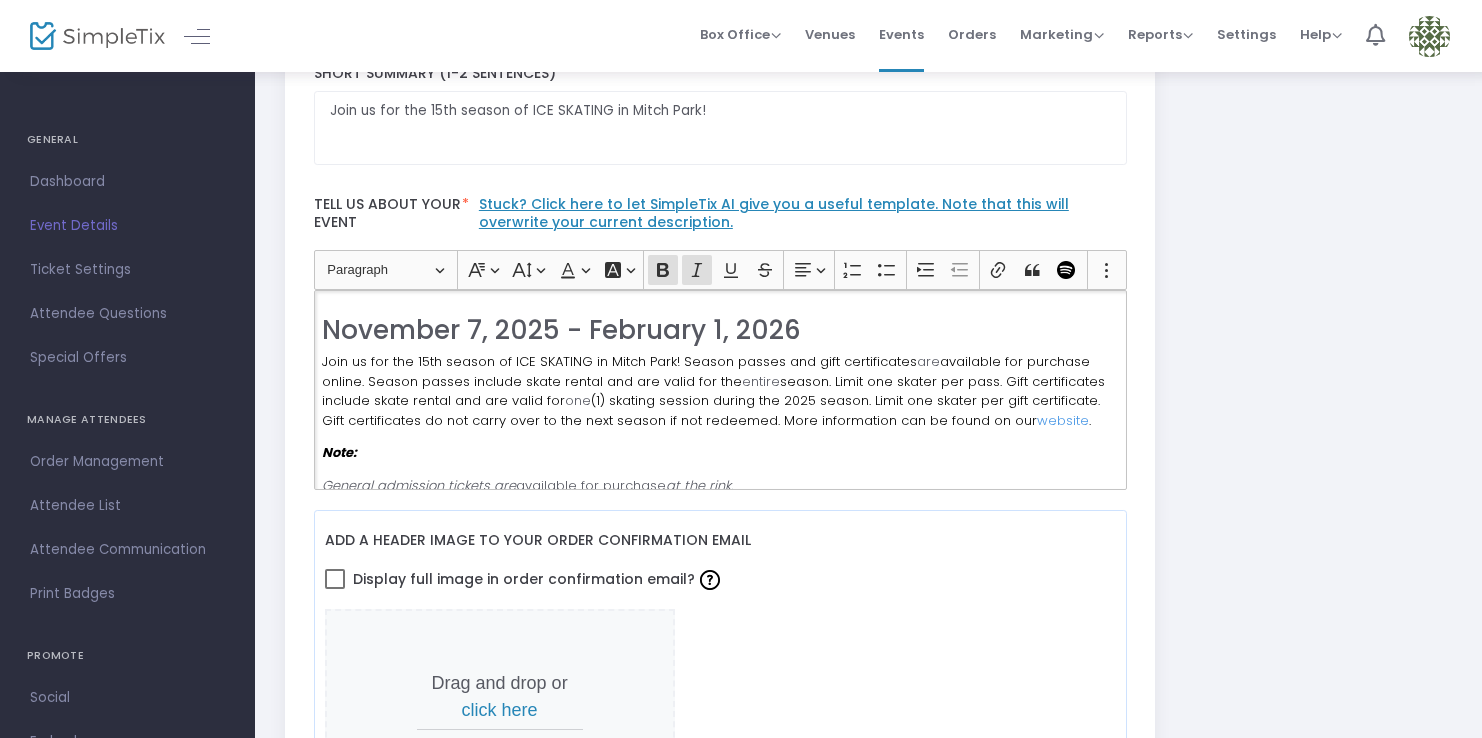 click on "Join us for the 15th season of ICE SKATING in Mitch Park! Season passes and gift certificates are available for purchase online. Season passes include skate rental and are valid for the entire season. Limit one skater per pass. Gift certificates include skate rental and are valid for one (1) skating session during the [YEAR] season. Limit one skater per gift certificate. Gift certificates do not carry over to the next season if not redeemed. More information can be found on our website ." 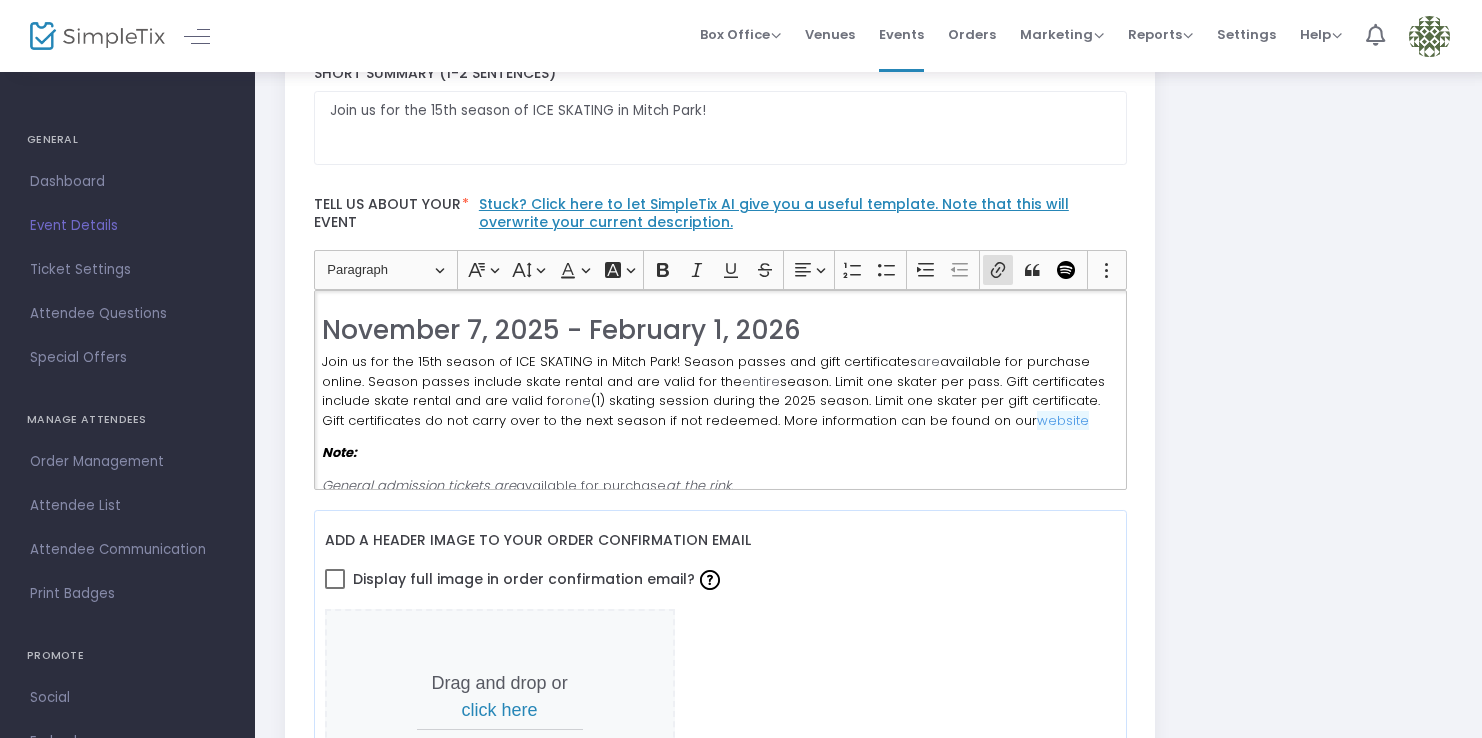 click on "Note:" 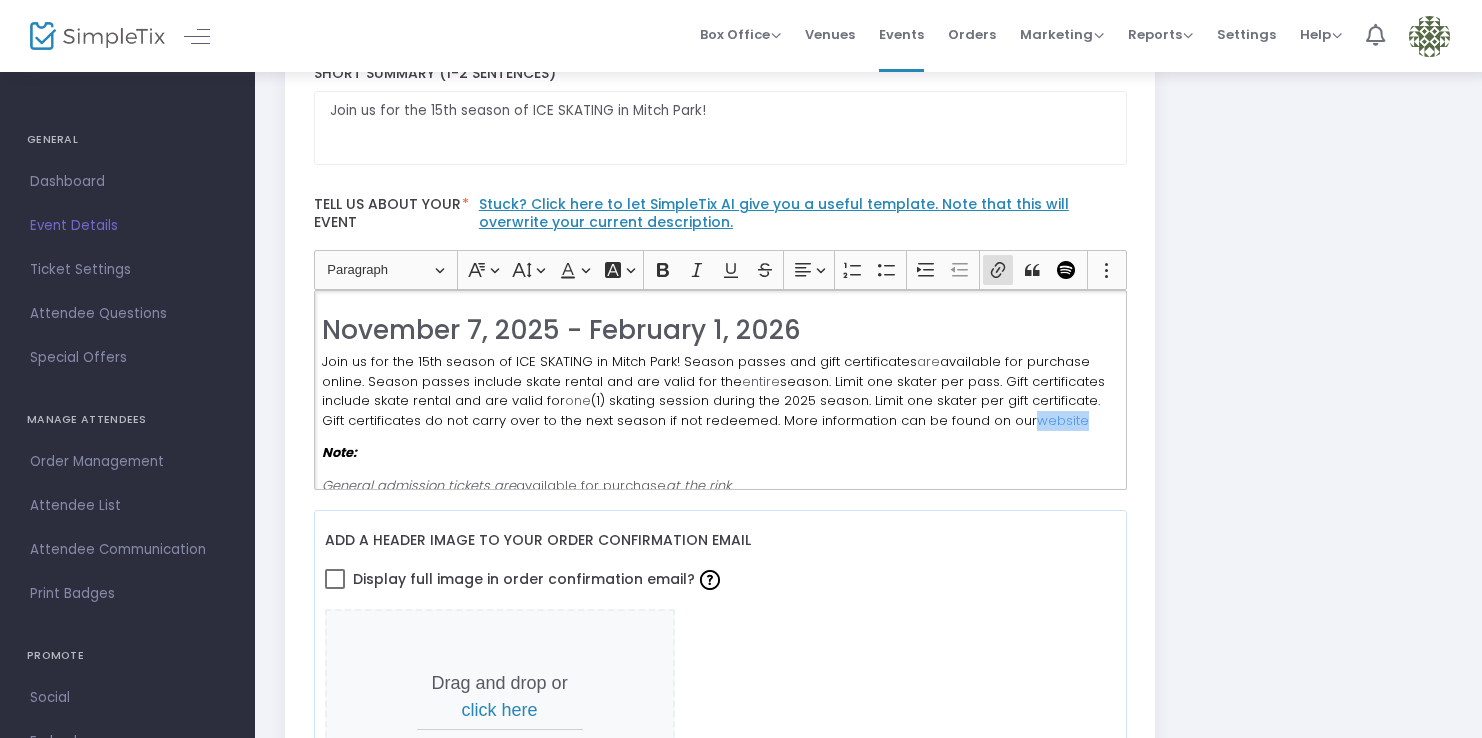 drag, startPoint x: 1070, startPoint y: 428, endPoint x: 1020, endPoint y: 423, distance: 50.24938 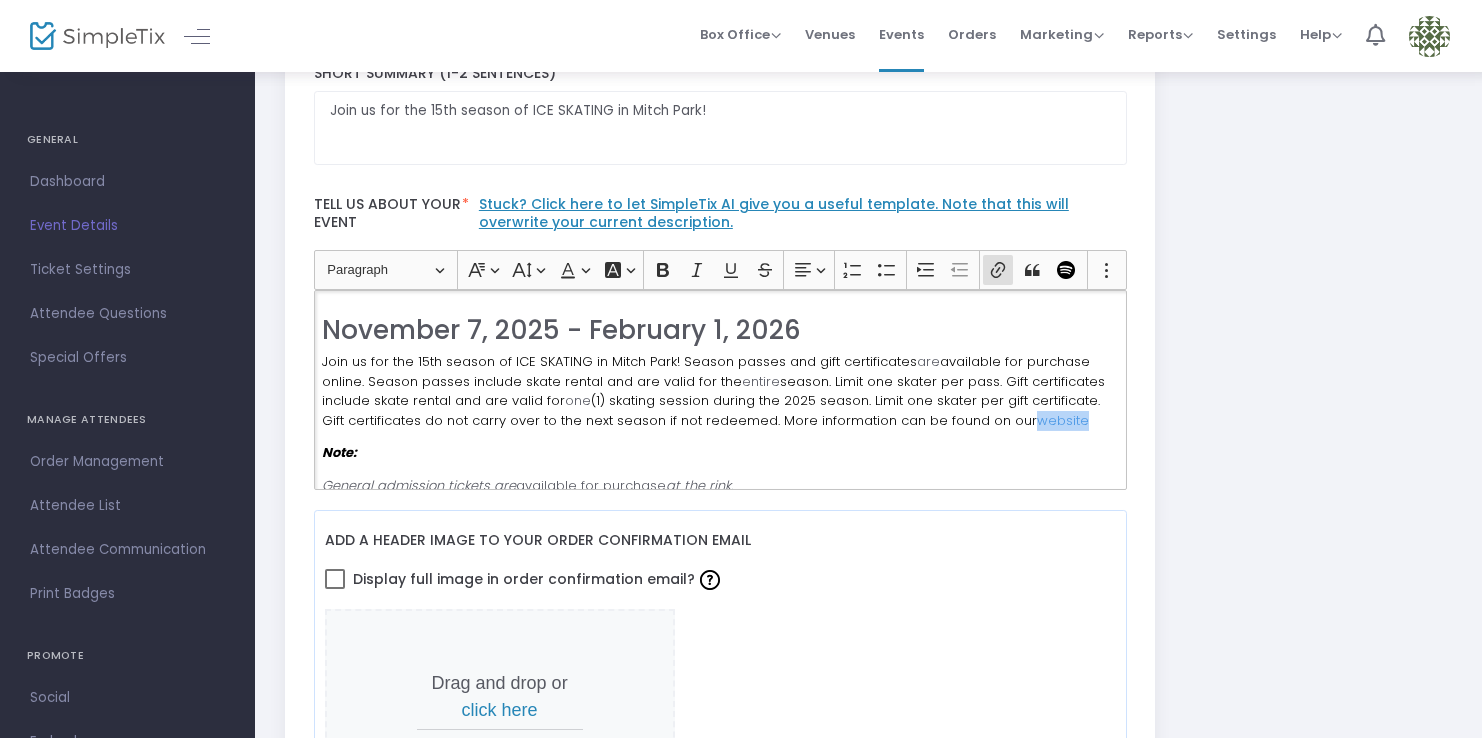 click on "Join us for the 15th season of ICE SKATING in Mitch Park! Season passes and gift certificates are available for purchase online. Season passes include skate rental and are valid for the entire season. Limit one skater per pass. Gift certificates include skate rental and are valid for one (1) skating session during the [YEAR] season. Limit one skater per gift certificate. Gift certificates do not carry over to the next season if not redeemed. More information can be found on our website" 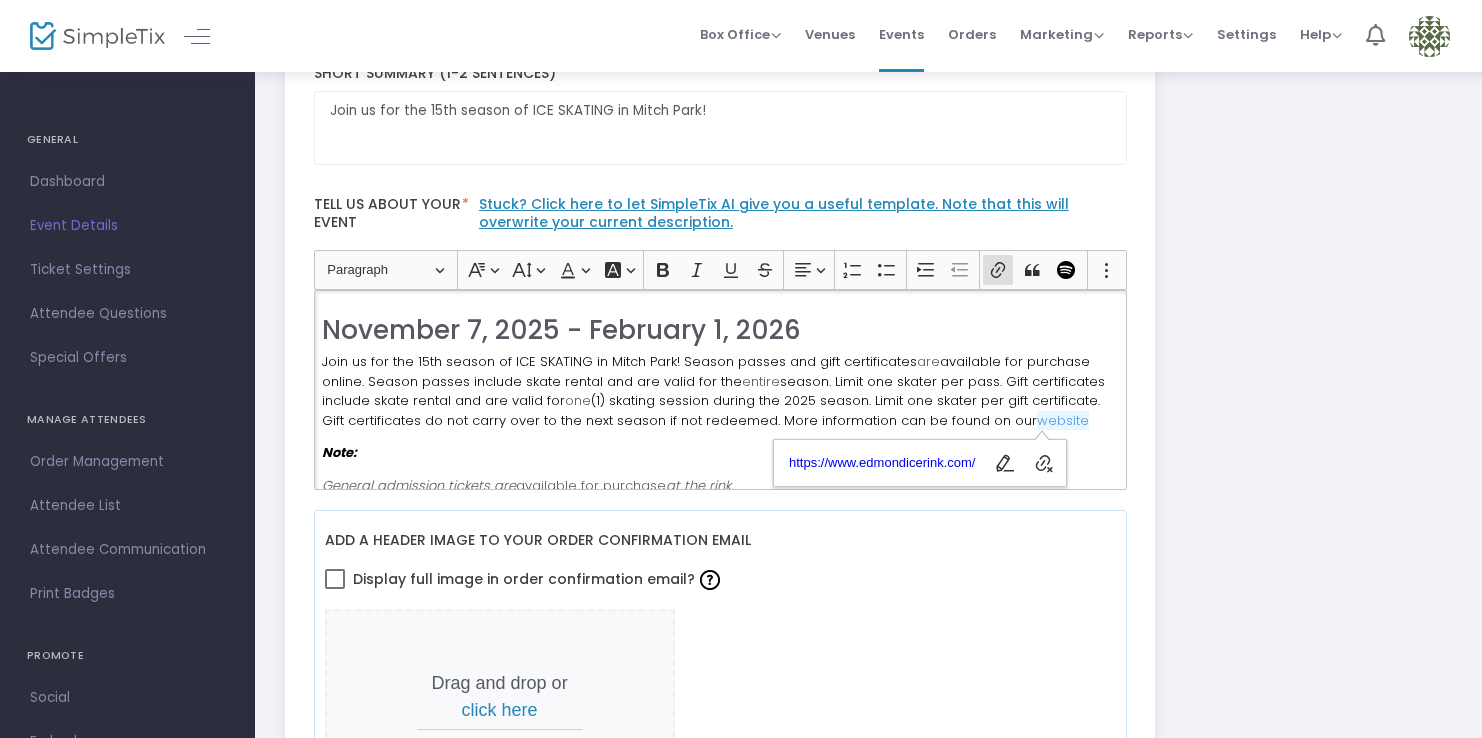 click on "Note:" 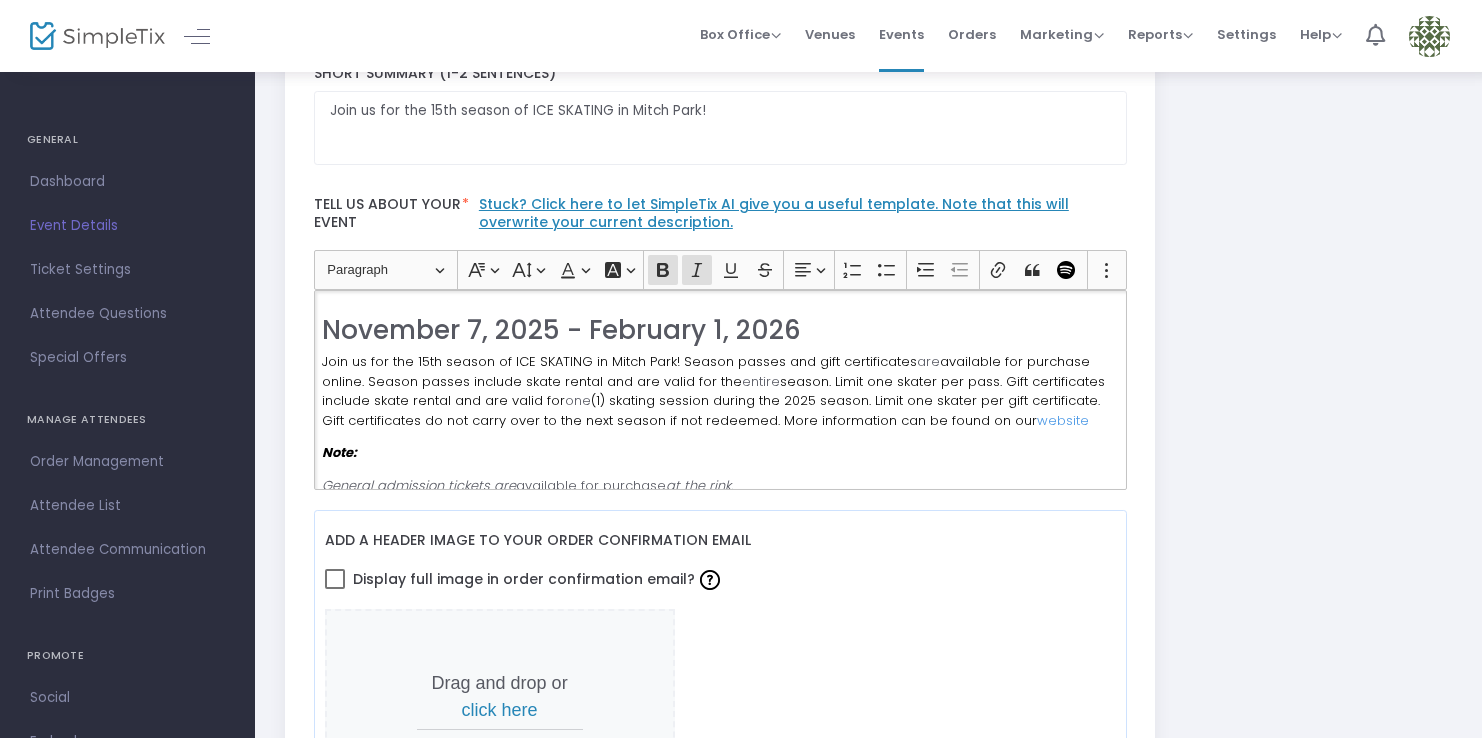 click on "website" 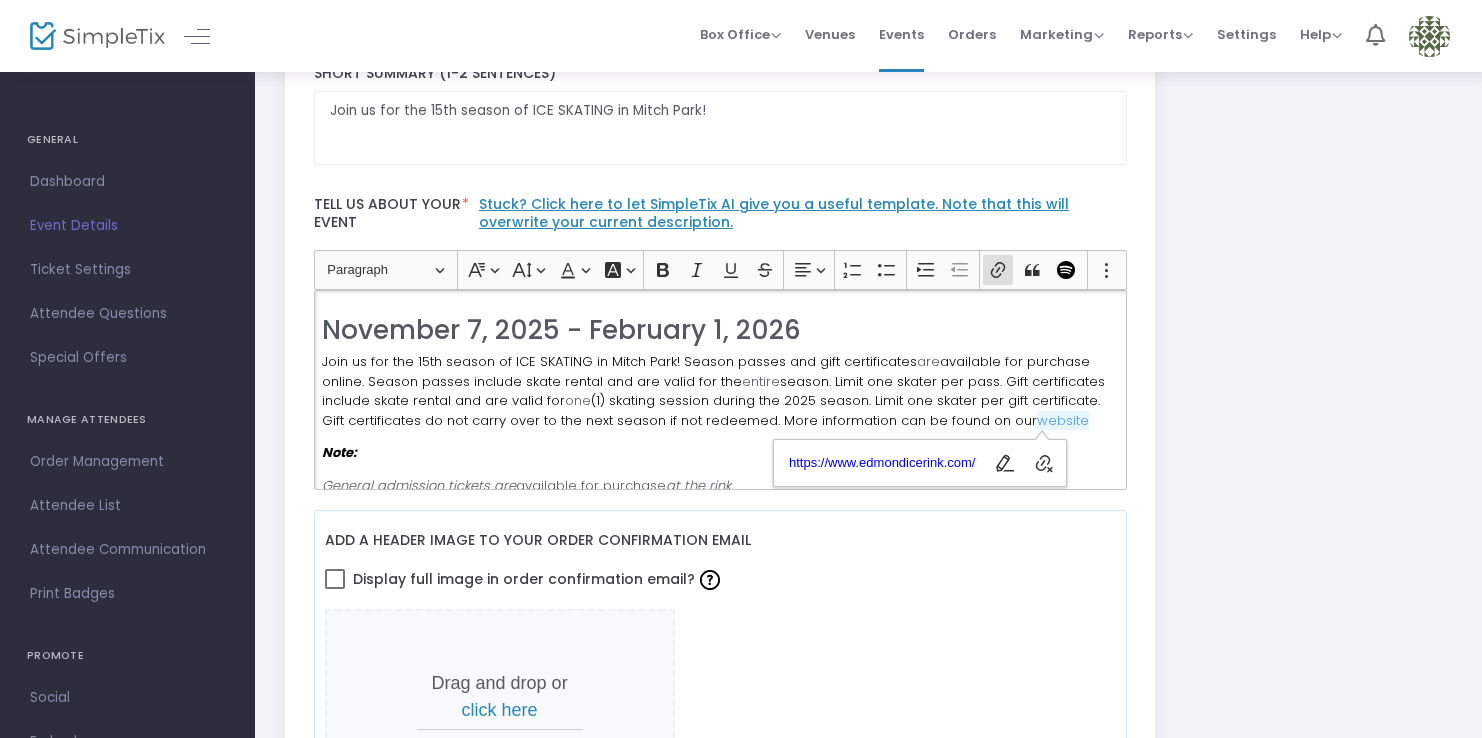 click on "General admission tickets are  available for purchase  at the rink." 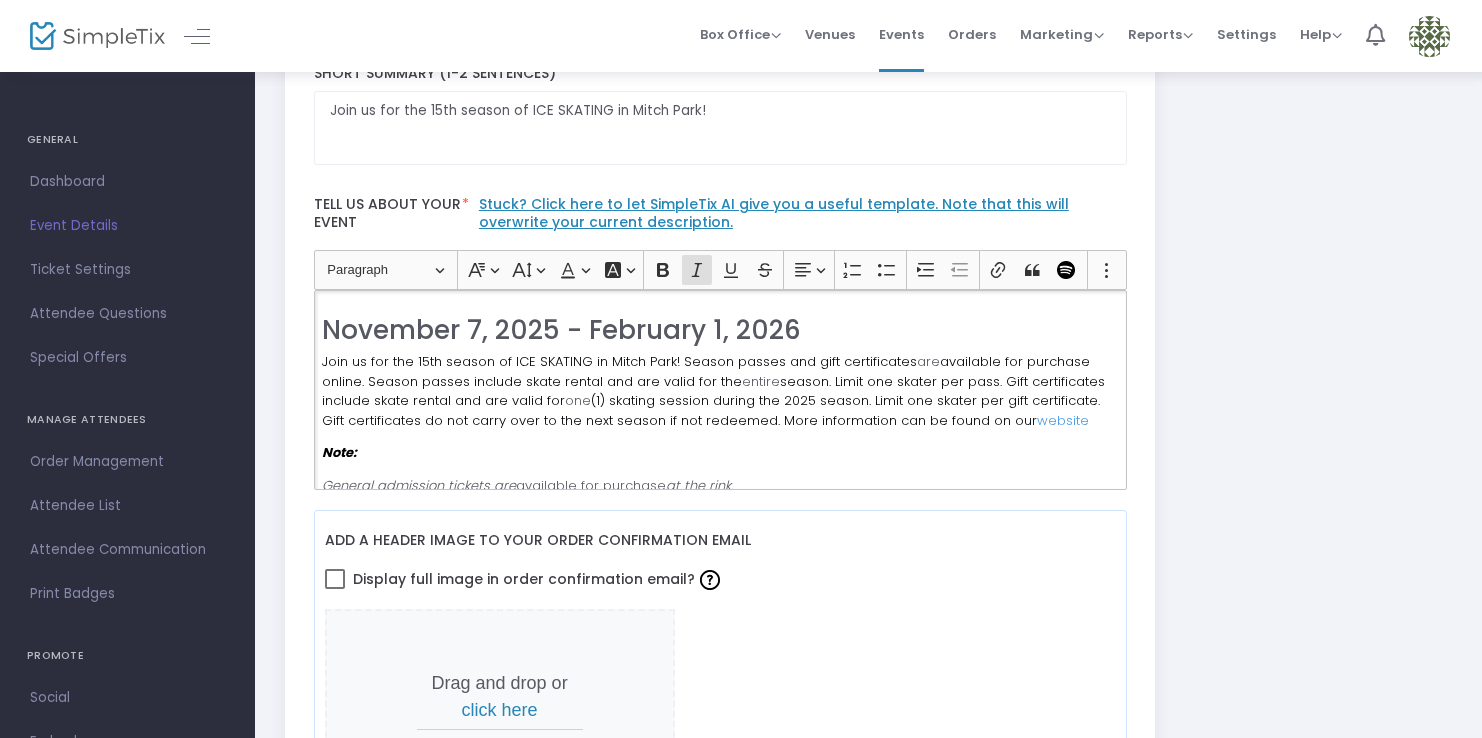 scroll, scrollTop: 0, scrollLeft: 0, axis: both 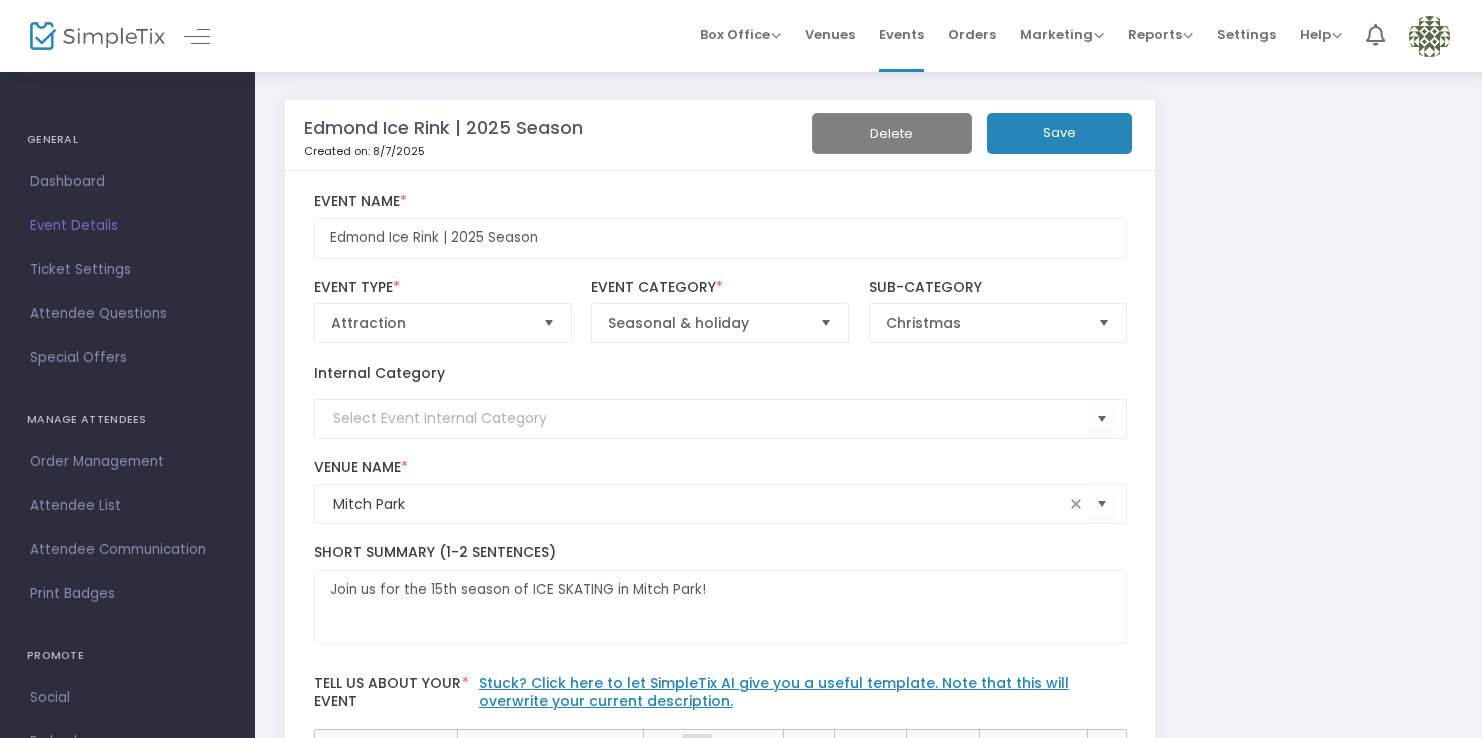 click on "Save" 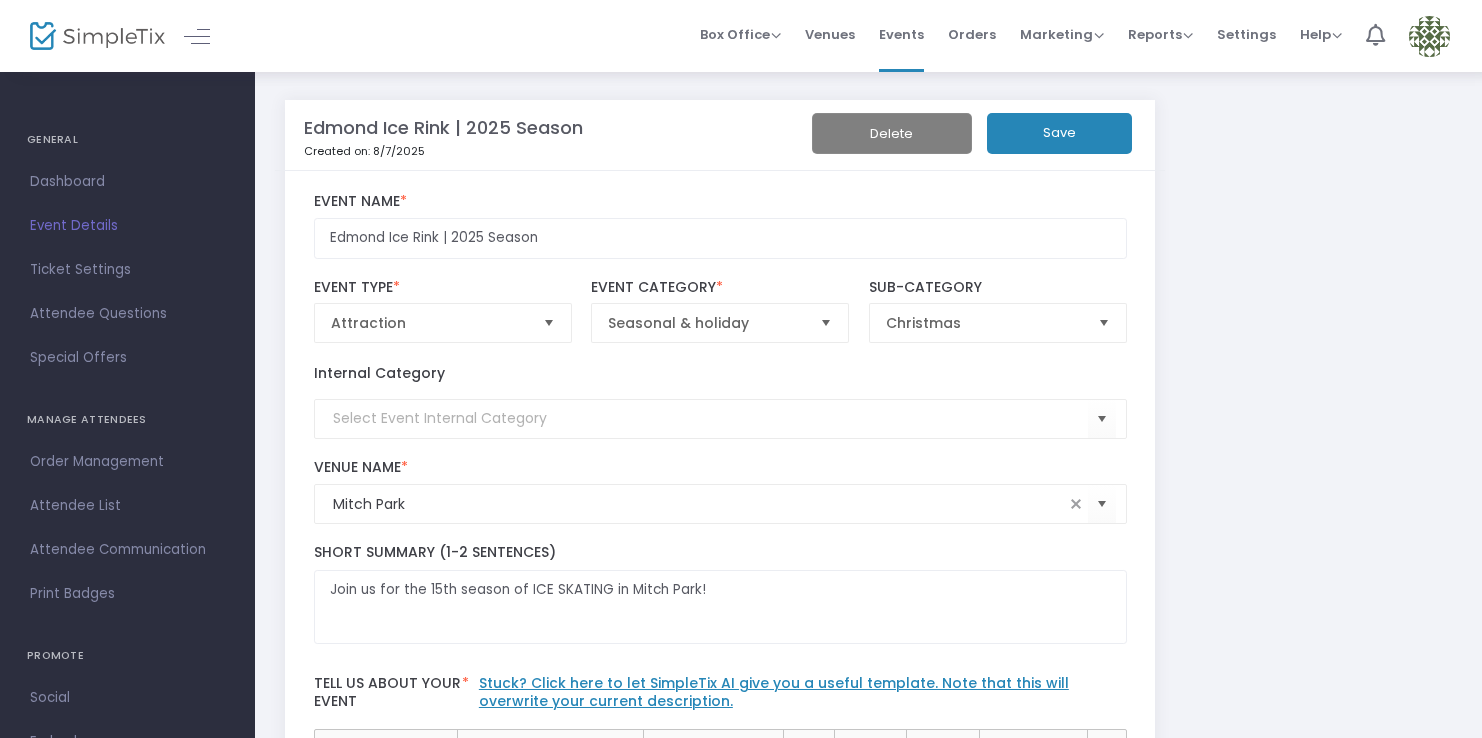 click on "Save" 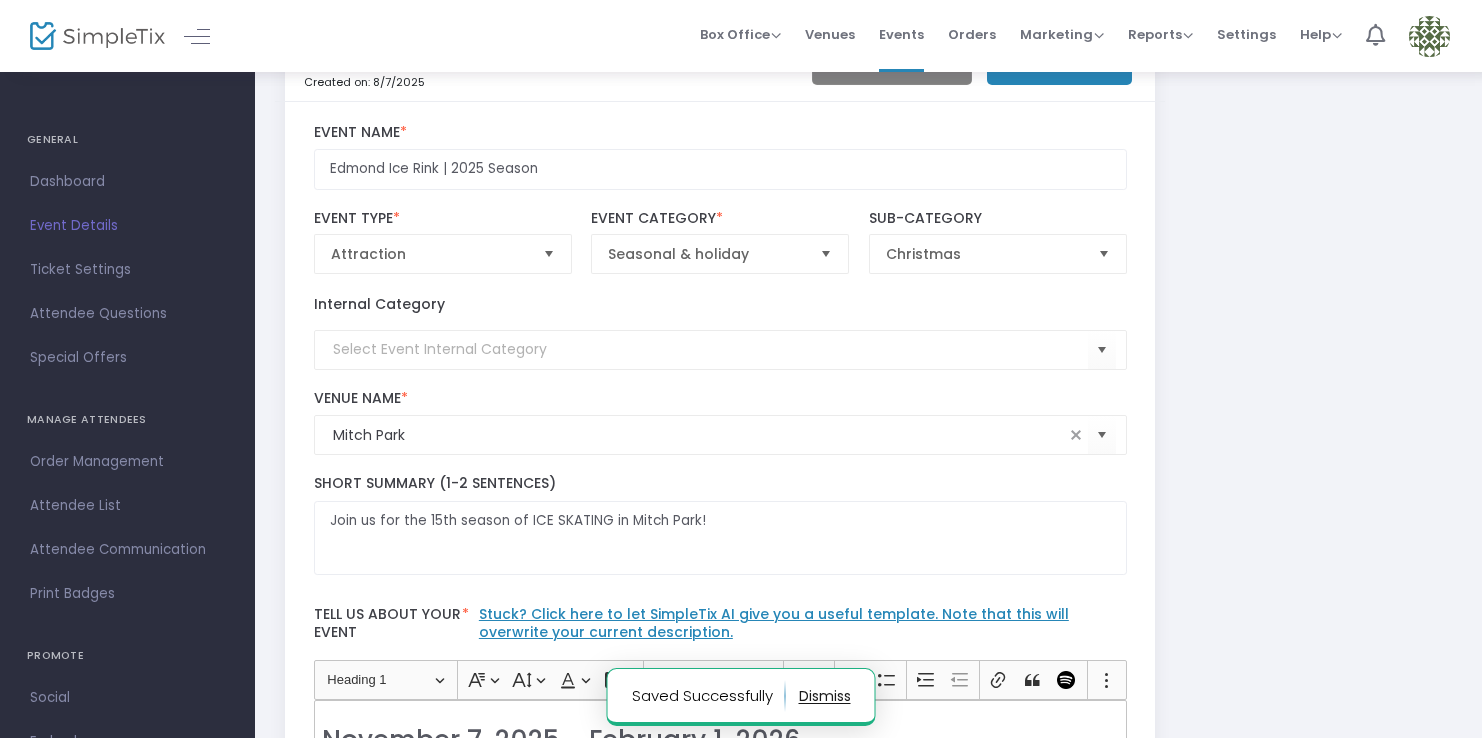 scroll, scrollTop: 0, scrollLeft: 0, axis: both 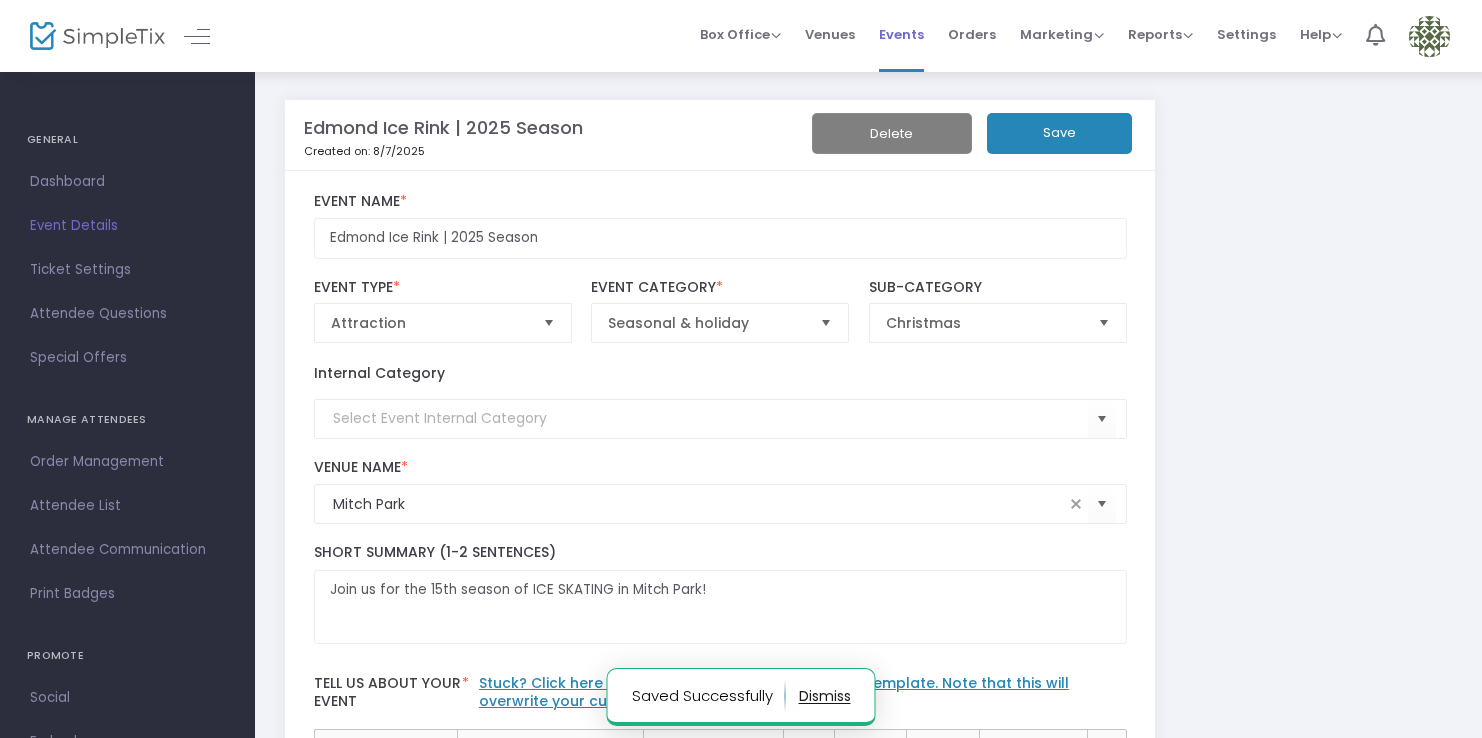 click on "Events" at bounding box center [901, 34] 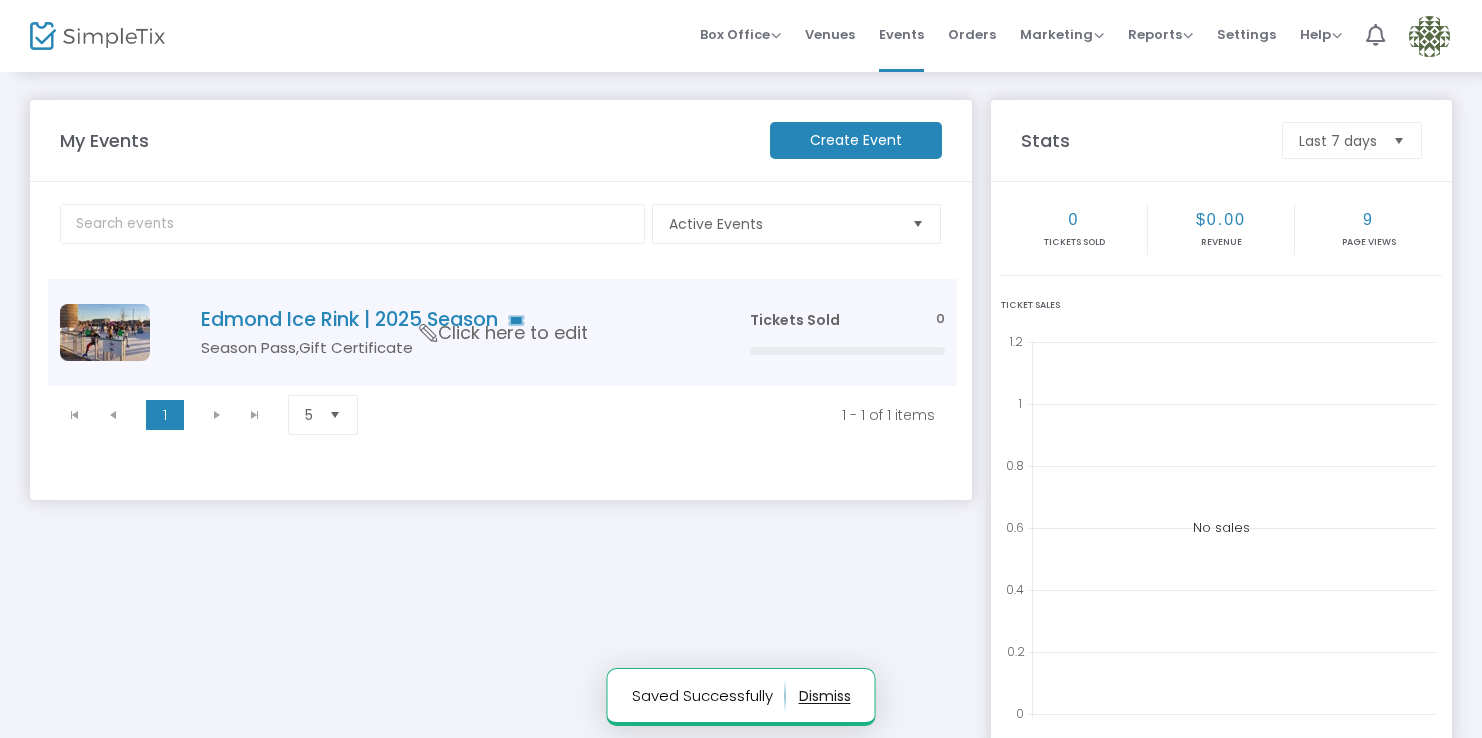 click on "Click here to edit" 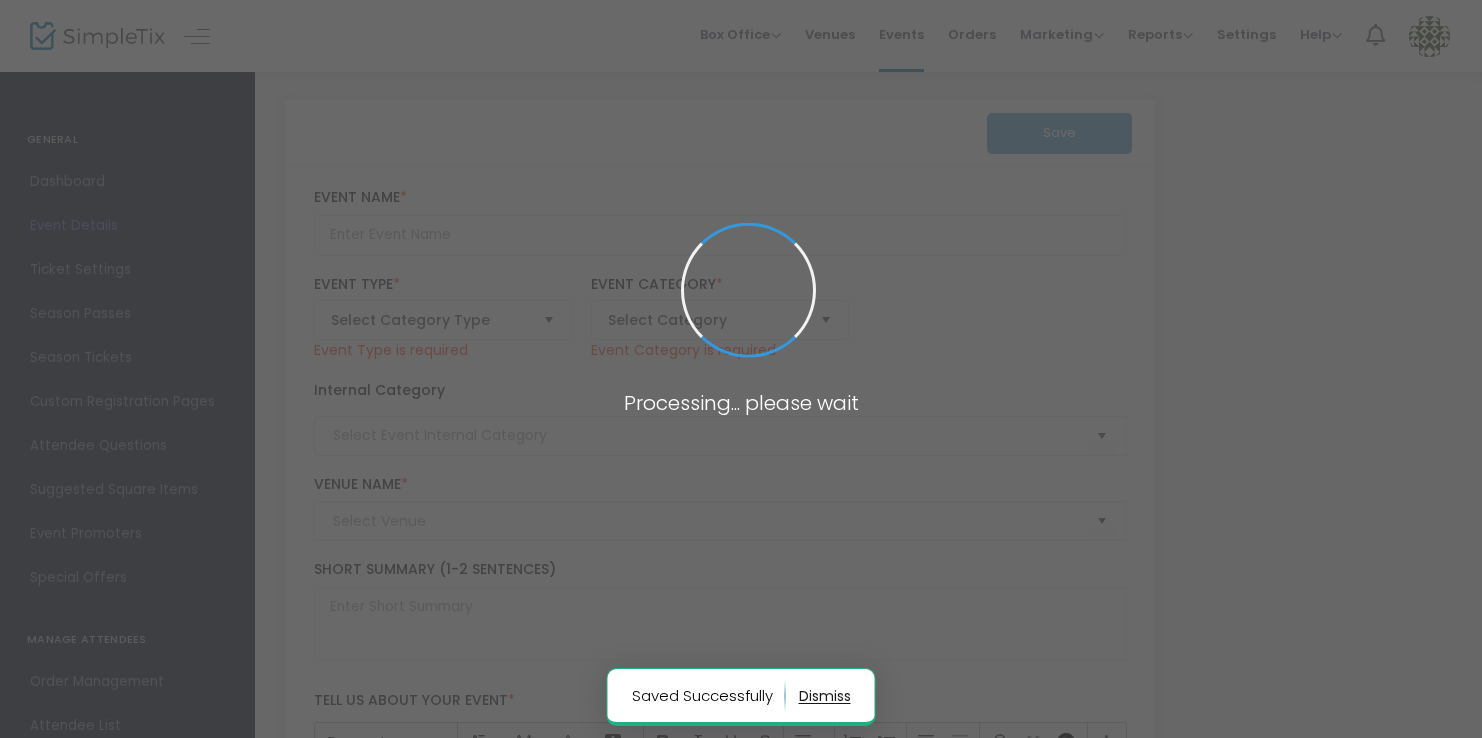 type on "Edmond Ice Rink | 2025 Season" 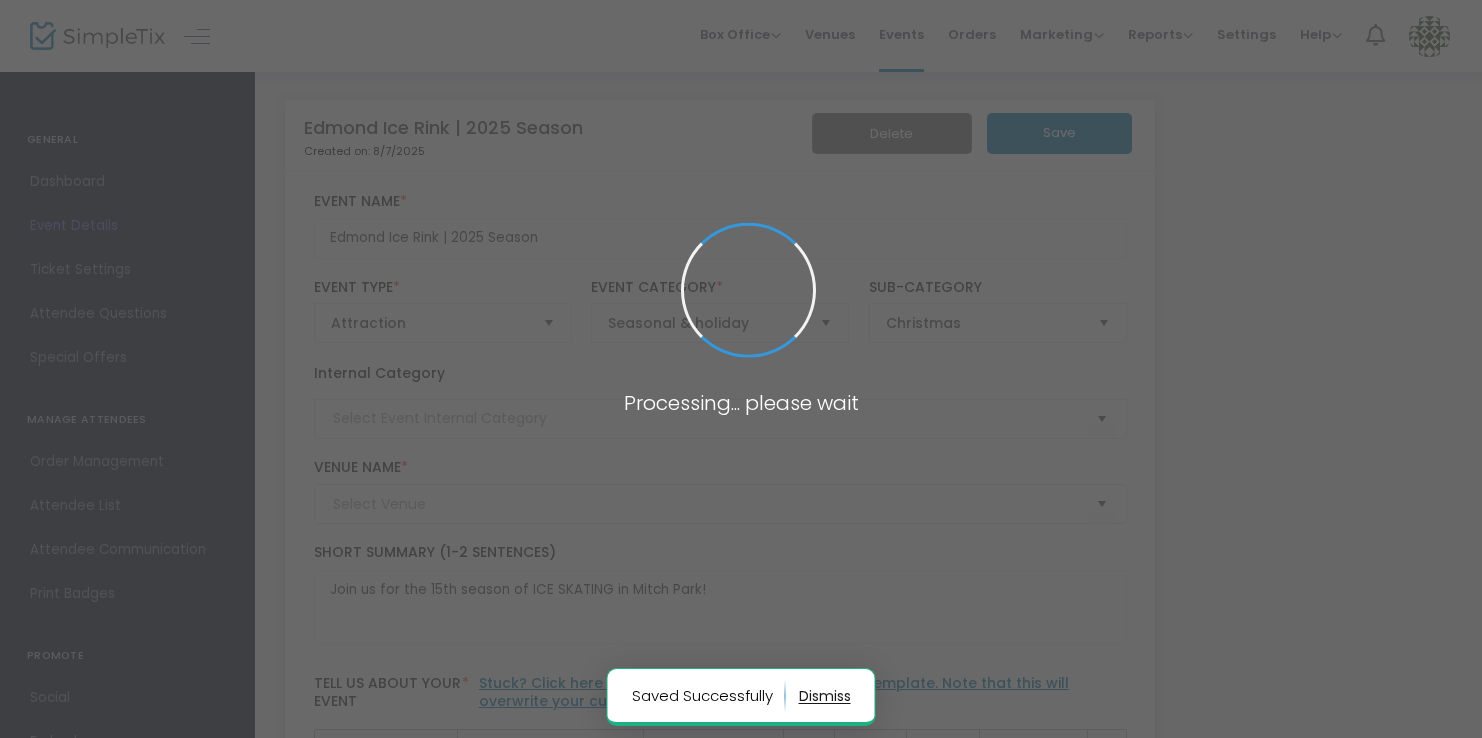type on "Mitch Park" 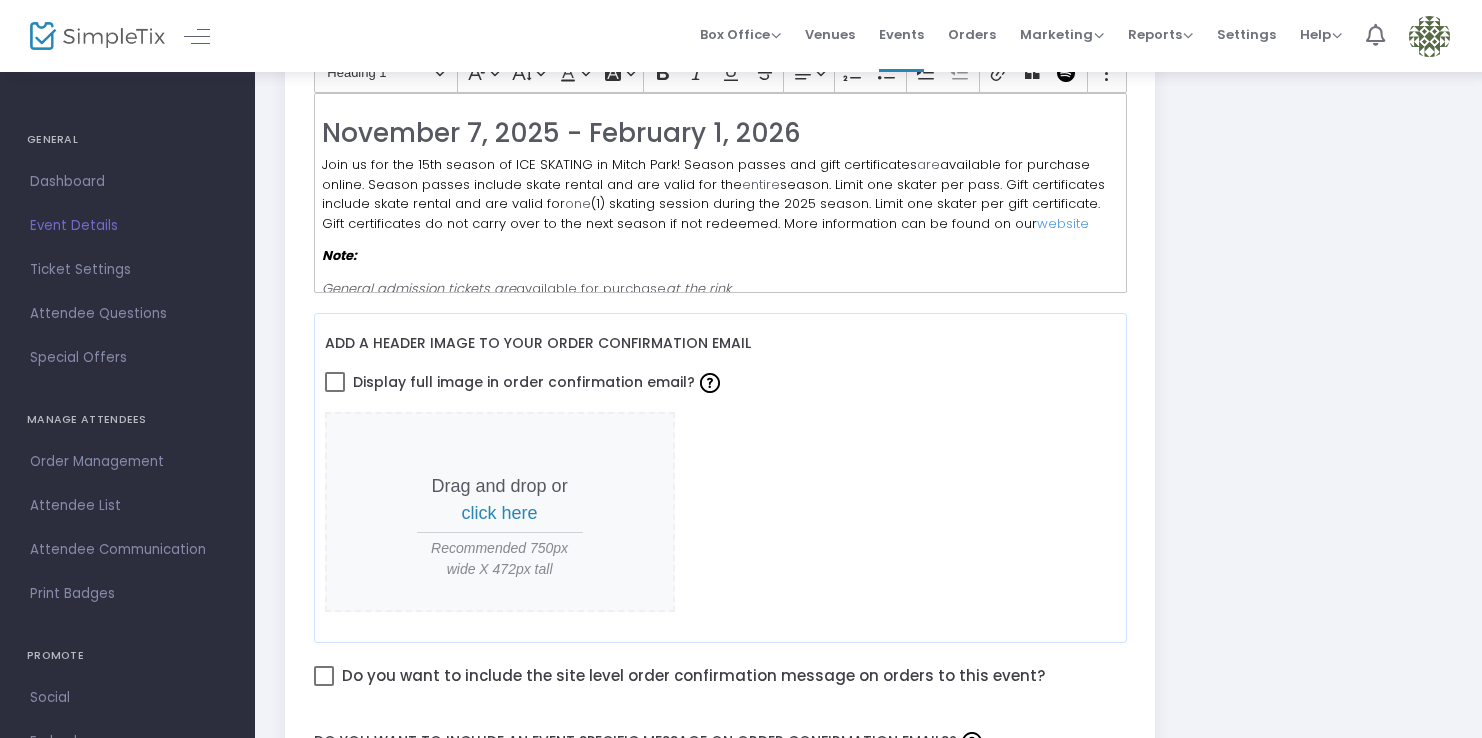 scroll, scrollTop: 626, scrollLeft: 0, axis: vertical 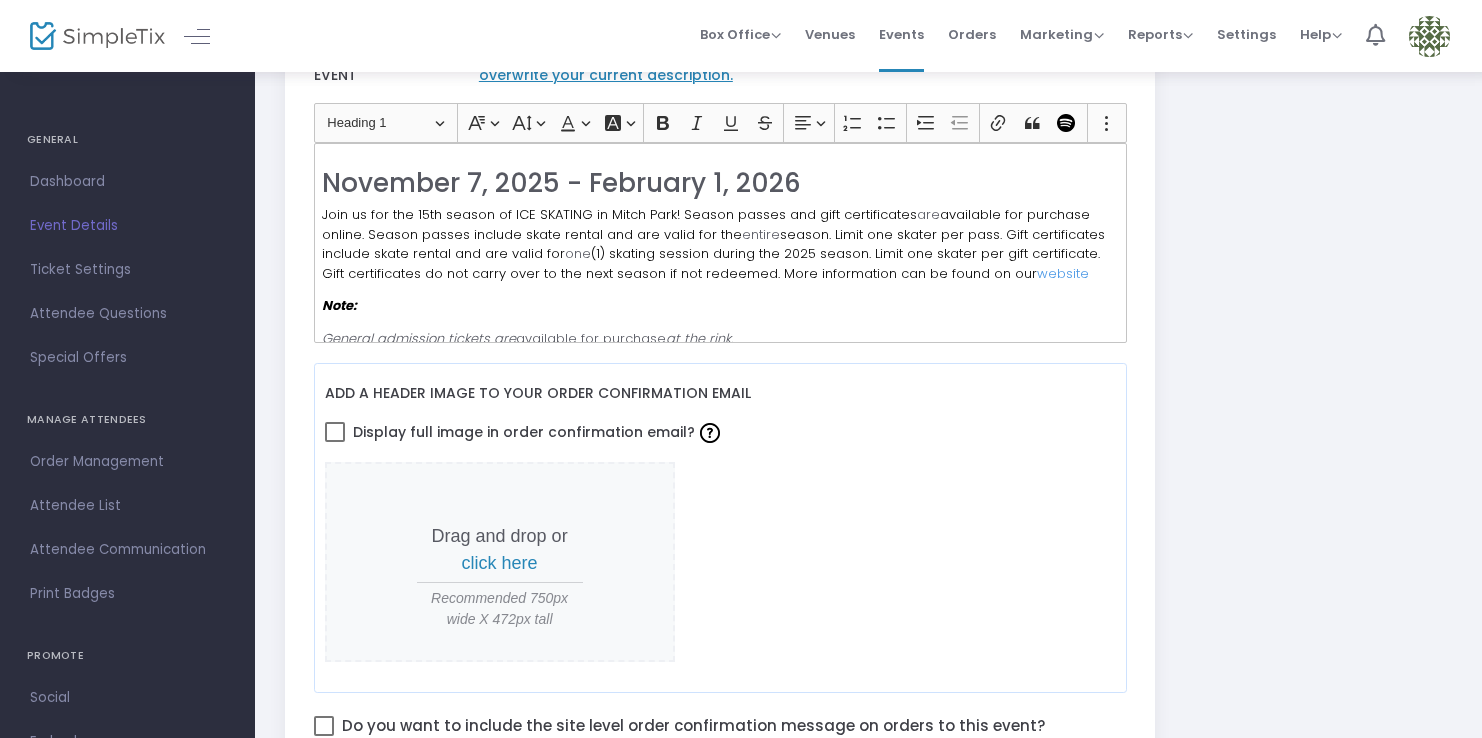 click on "website" 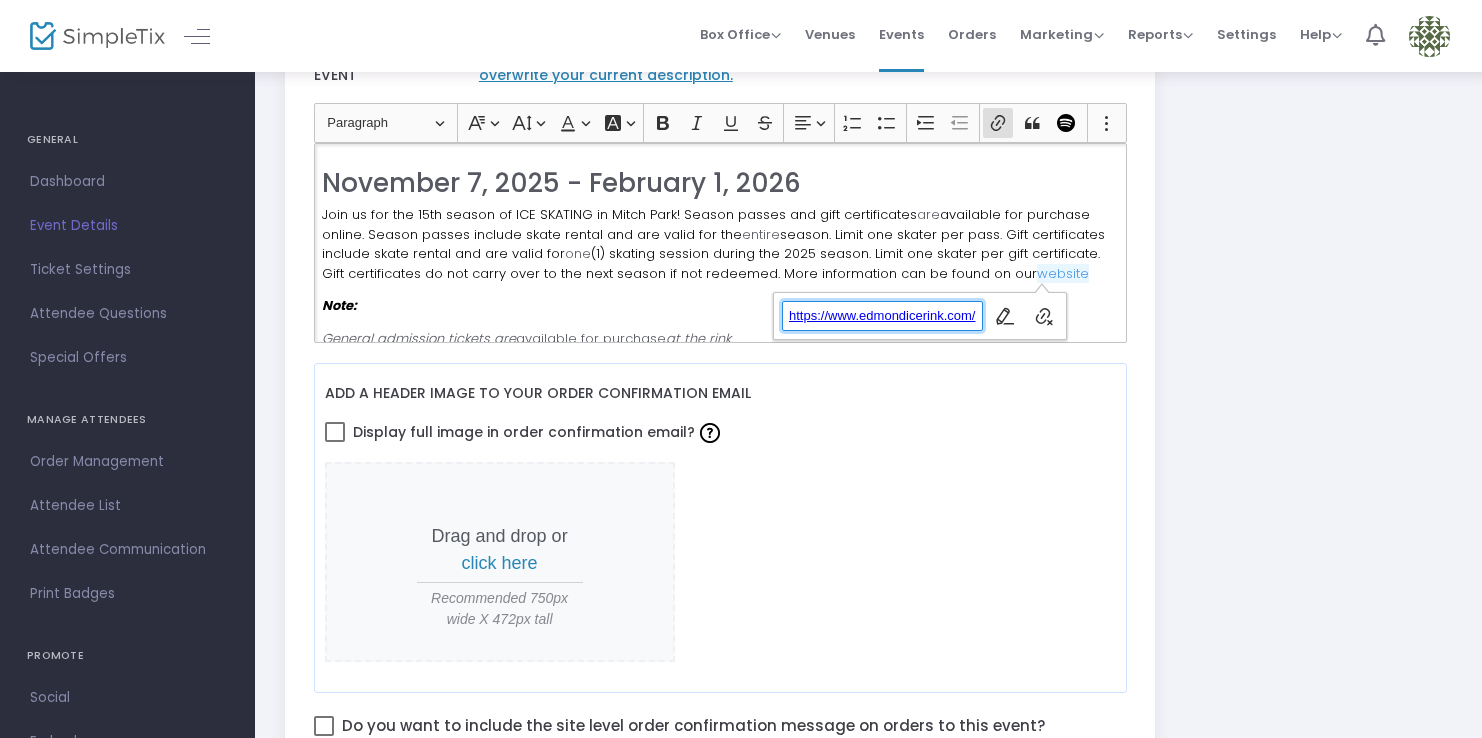 click on "https://www.edmondicerink.com/" at bounding box center [882, 316] 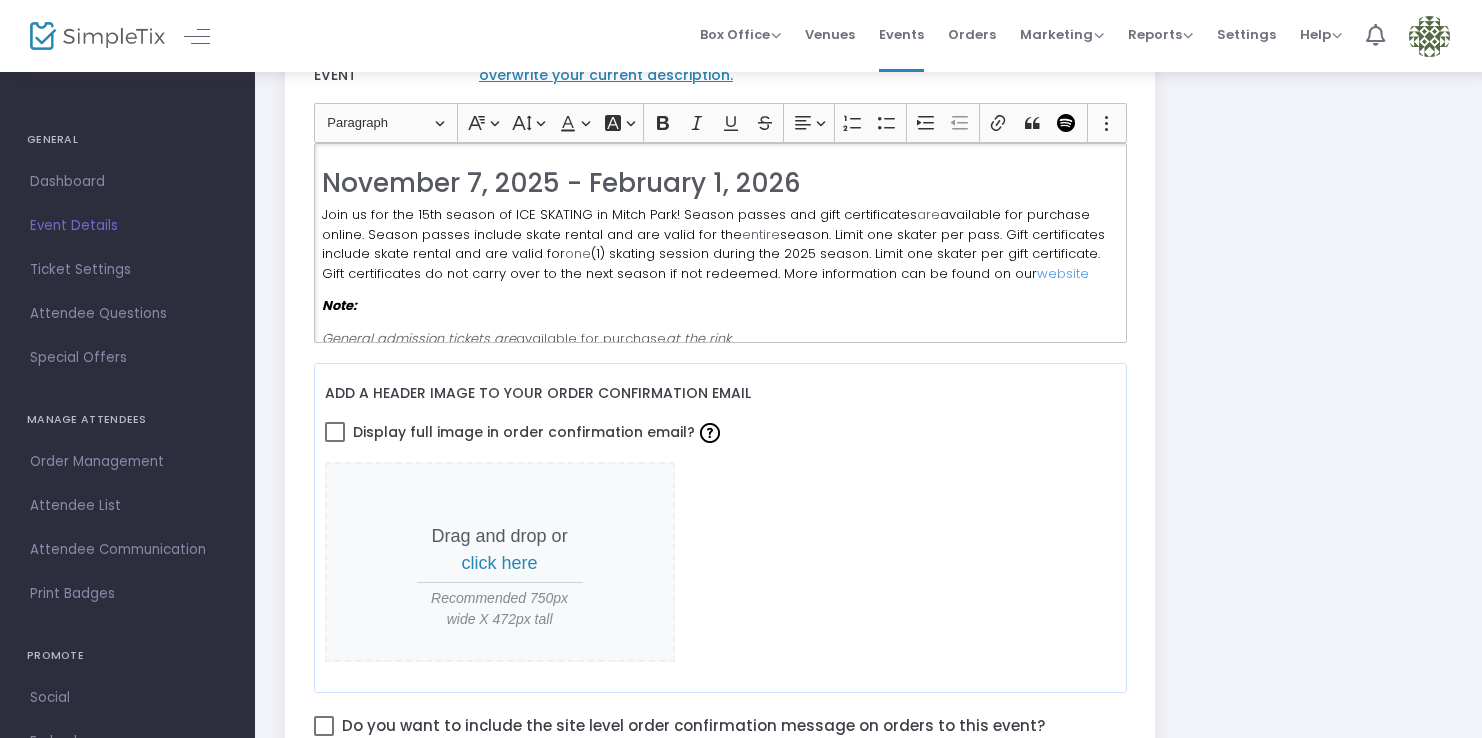 click on "(1) skating session during the 2025 season. Limit one skater per gift certificate. Gift certificates do not carry over to the next season if not redeemed. More information can be found on our" 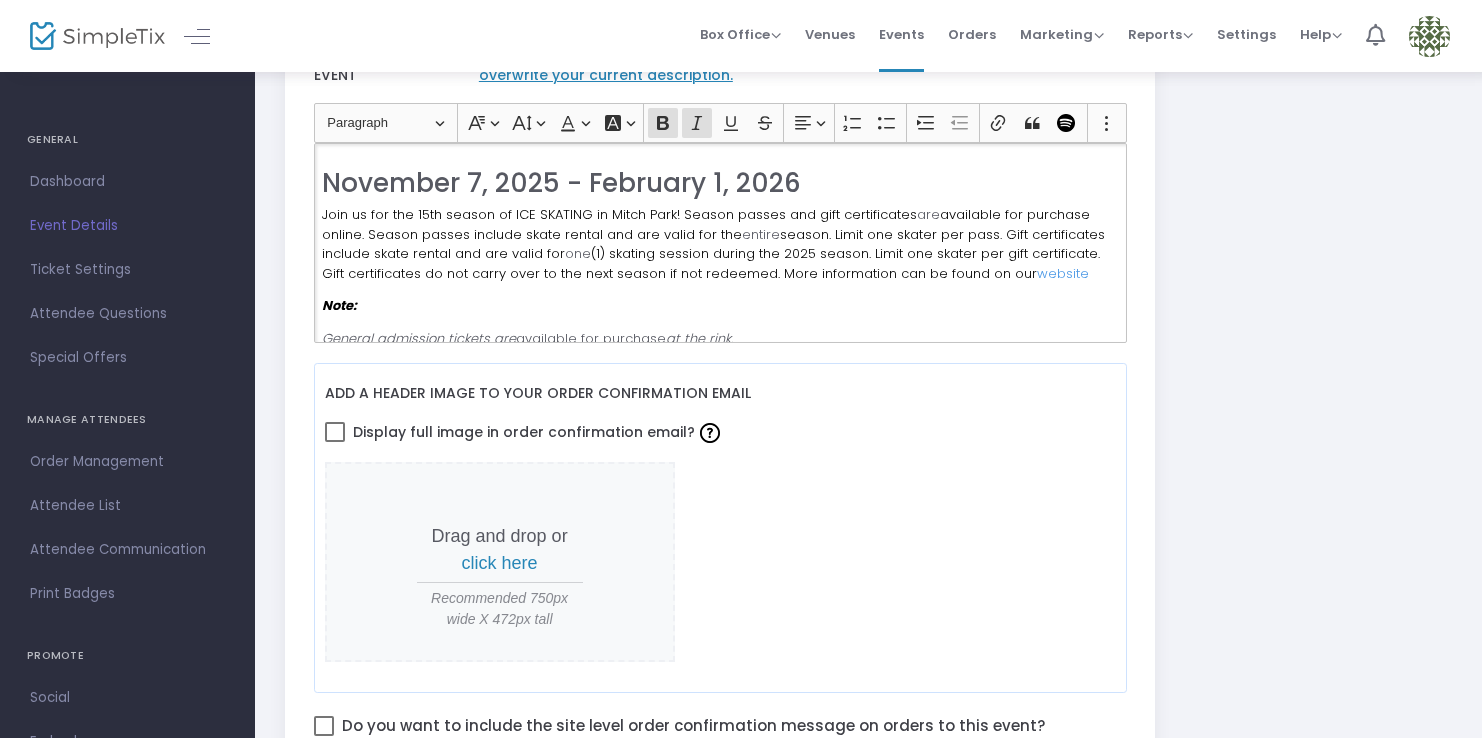 click on "November [DATE] - February [DATE] Join us for the 15th season of ICE SKATING in Mitch Park! Season passes and gift certificates are available for purchase online. Season passes include skate rental and are valid for the entire season. Limit one skater per pass. Gift certificates include skate rental and are valid for one (1) skating session during the [YEAR] season. Limit one skater per gift certificate. Gift certificates do not carry over to the next season if not redeemed. More information can be found on our website Note: General admission tickets are available for purchase at the rink. To inquire about group rates or private rink rentals, please email [EMAIL]. What is your refund policy? All sales are final. We do not offer refunds on gift certificates and season passes. Before making a purchase, please make sure we have your skate size. Skate sizes range from toddler size 7 to adult size 13 (subject to availability)." 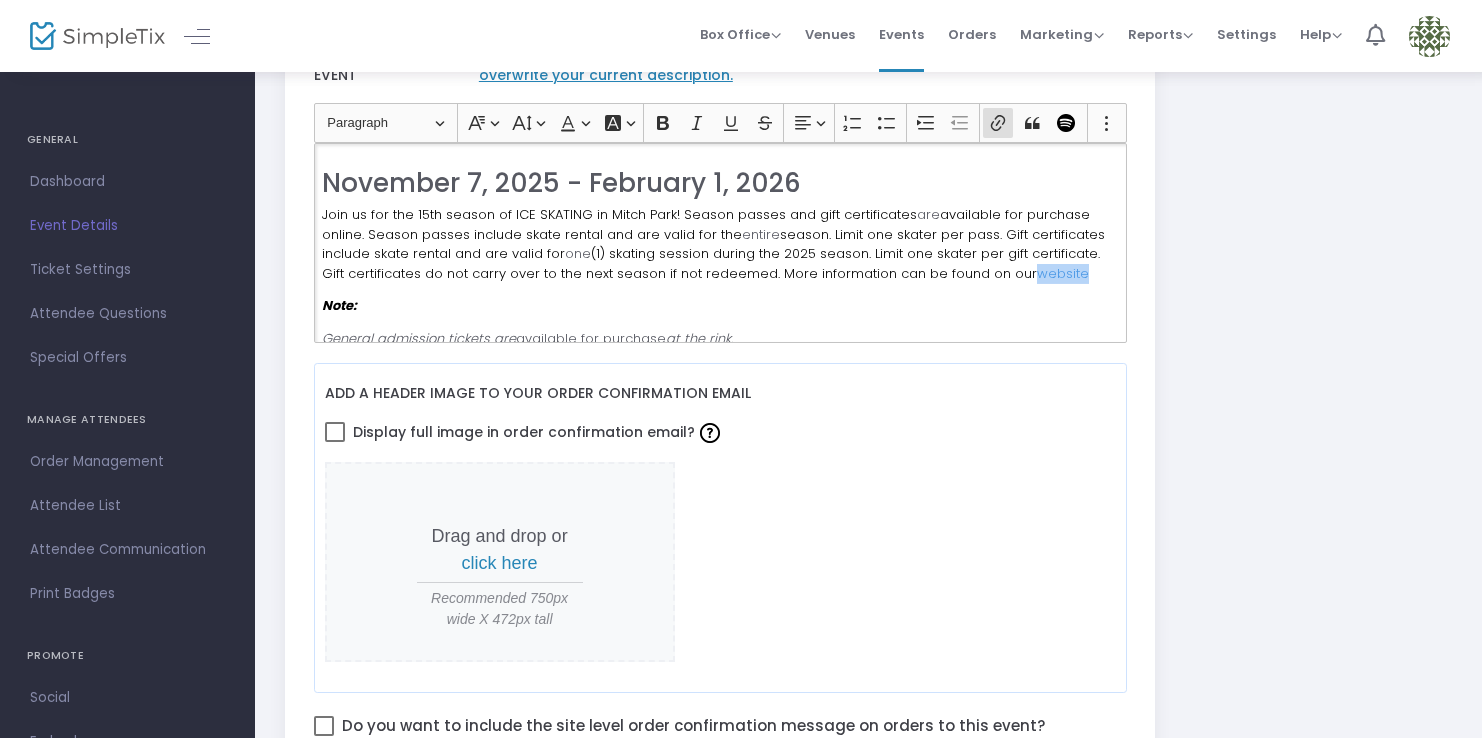 drag, startPoint x: 1072, startPoint y: 273, endPoint x: 1020, endPoint y: 277, distance: 52.153618 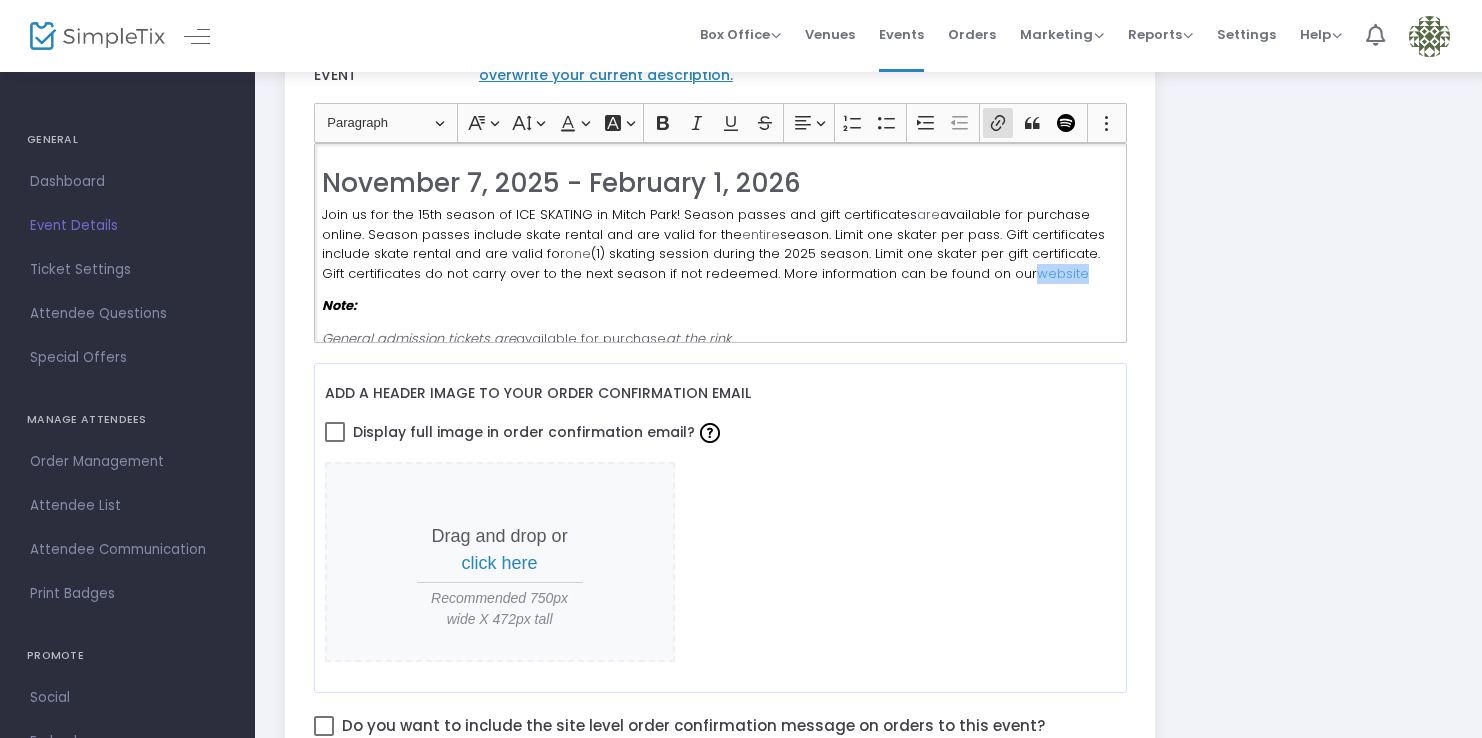 click on "Join us for the 15th season of ICE SKATING in Mitch Park! Season passes and gift certificates are available for purchase online. Season passes include skate rental and are valid for the entire season. Limit one skater per pass. Gift certificates include skate rental and are valid for one (1) skating session during the [YEAR] season. Limit one skater per gift certificate. Gift certificates do not carry over to the next season if not redeemed. More information can be found on our website" 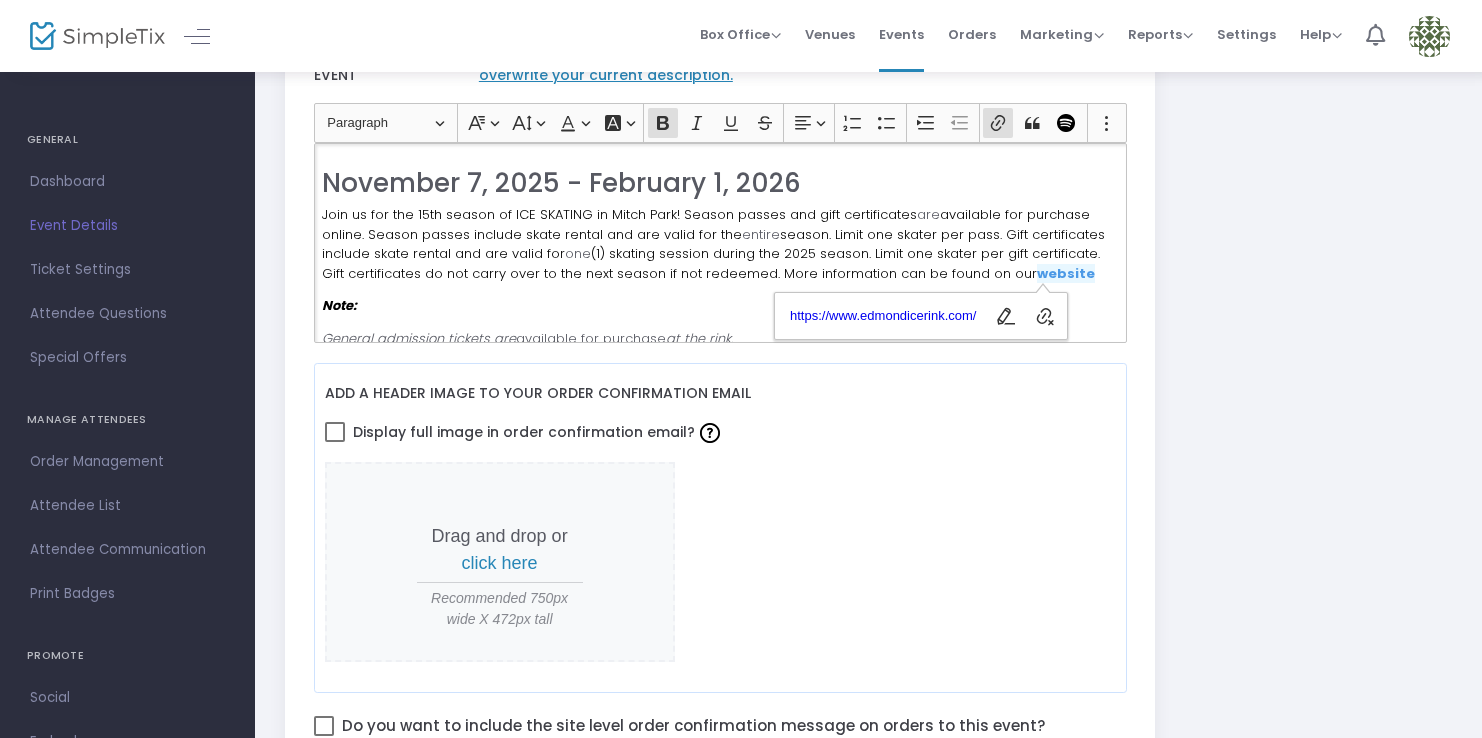 click on "(1) skating session during the 2025 season. Limit one skater per gift certificate. Gift certificates do not carry over to the next season if not redeemed. More information can be found on our" 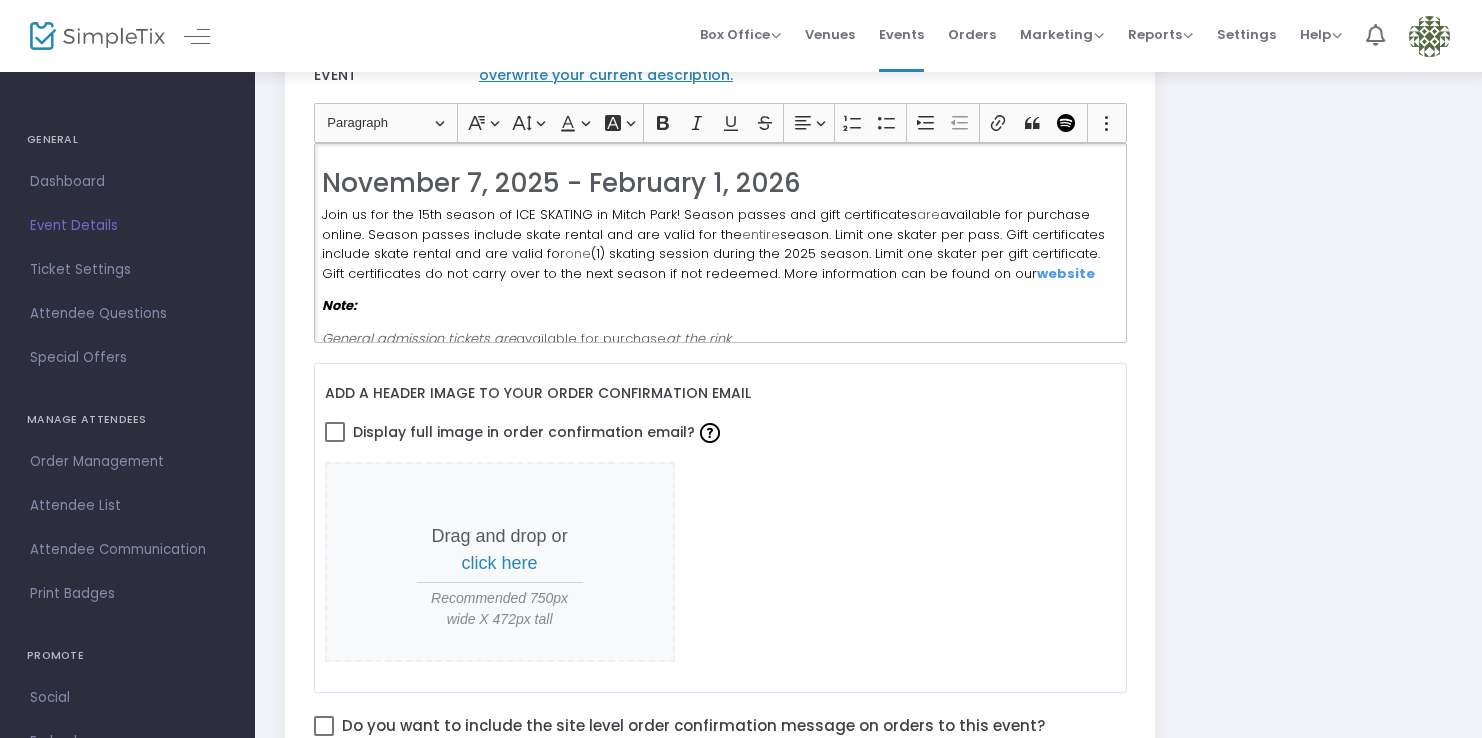 scroll, scrollTop: 0, scrollLeft: 0, axis: both 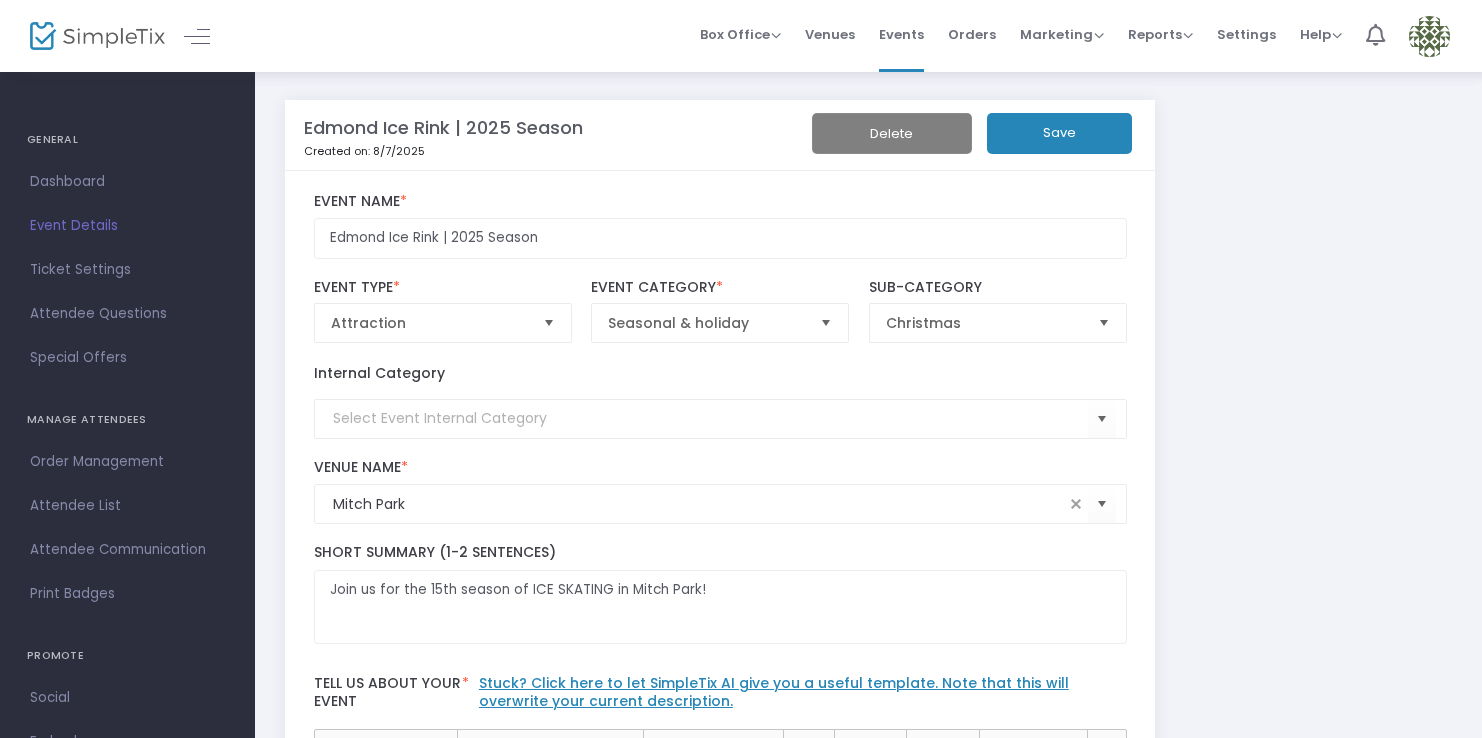click on "Save" 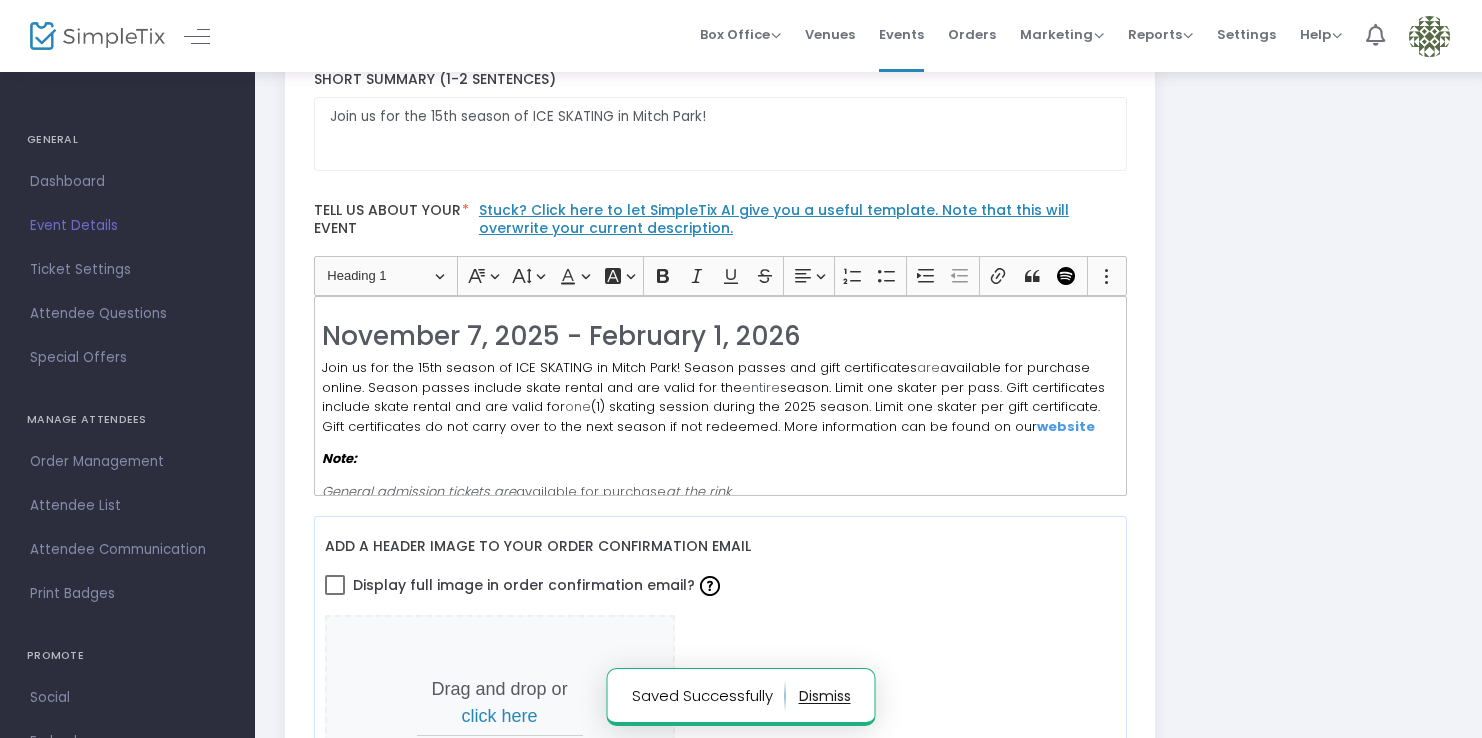 scroll, scrollTop: 546, scrollLeft: 0, axis: vertical 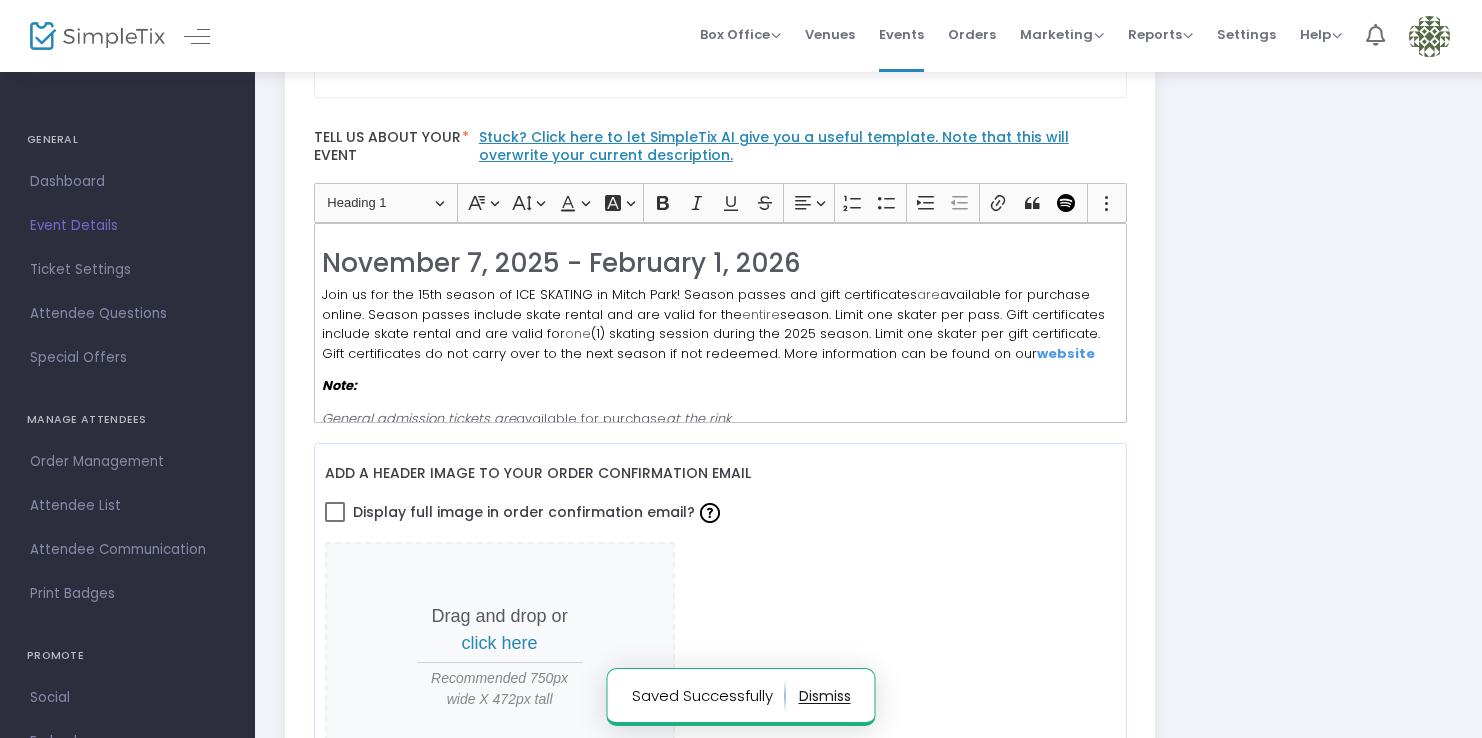 click on "Join us for the 15th season of ICE SKATING in Mitch Park! Season passes and gift certificates are available for purchase online. Season passes include skate rental and are valid for the entire season. Limit one skater per pass. Gift certificates include skate rental and are valid for one (1) skating session during the [YEAR] season. Limit one skater per gift certificate. Gift certificates do not carry over to the next season if not redeemed. More information can be found on our website" 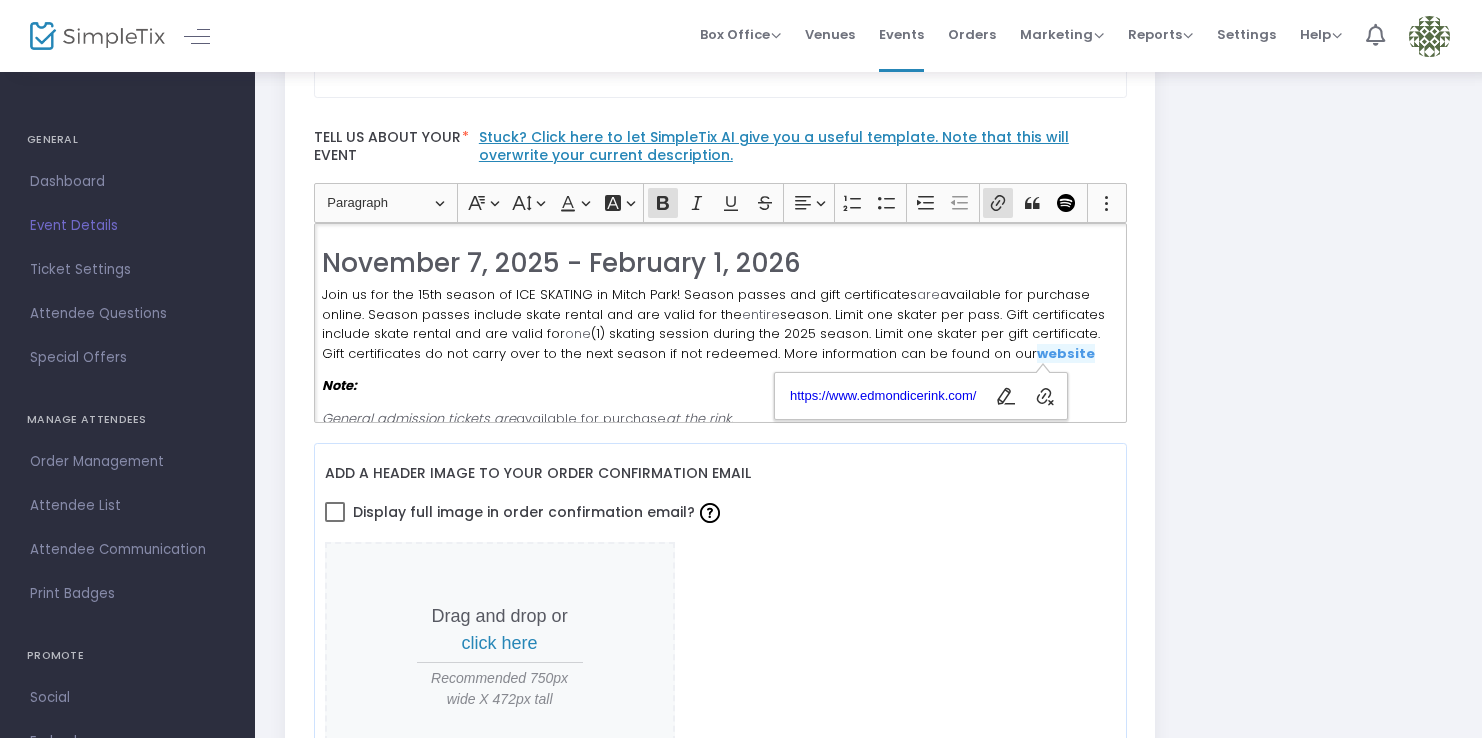type 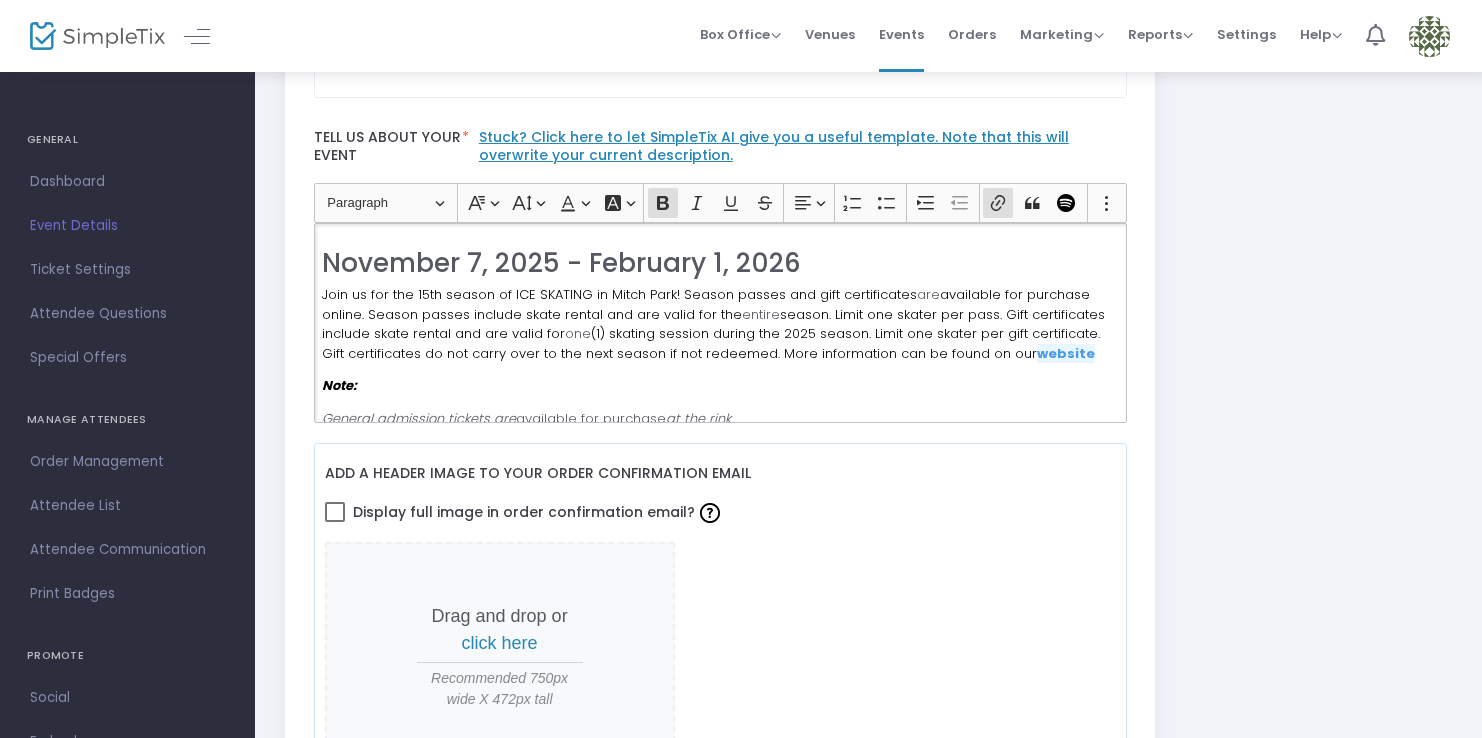 click on "Join us for the 15th season of ICE SKATING in Mitch Park! Season passes and gift certificates are available for purchase online. Season passes include skate rental and are valid for the entire season. Limit one skater per pass. Gift certificates include skate rental and are valid for one (1) skating session during the [YEAR] season. Limit one skater per gift certificate. Gift certificates do not carry over to the next season if not redeemed. More information can be found on our website" 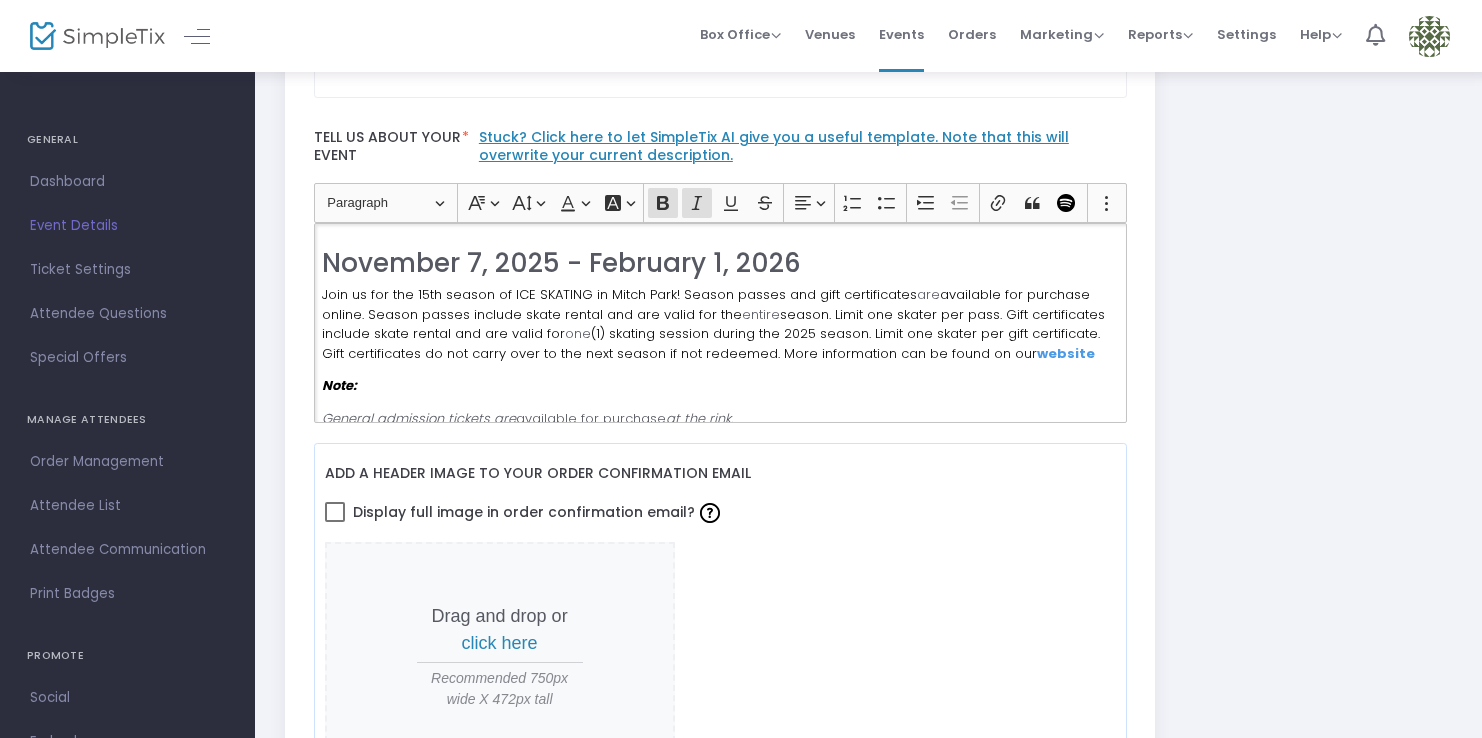 click on "Note:" 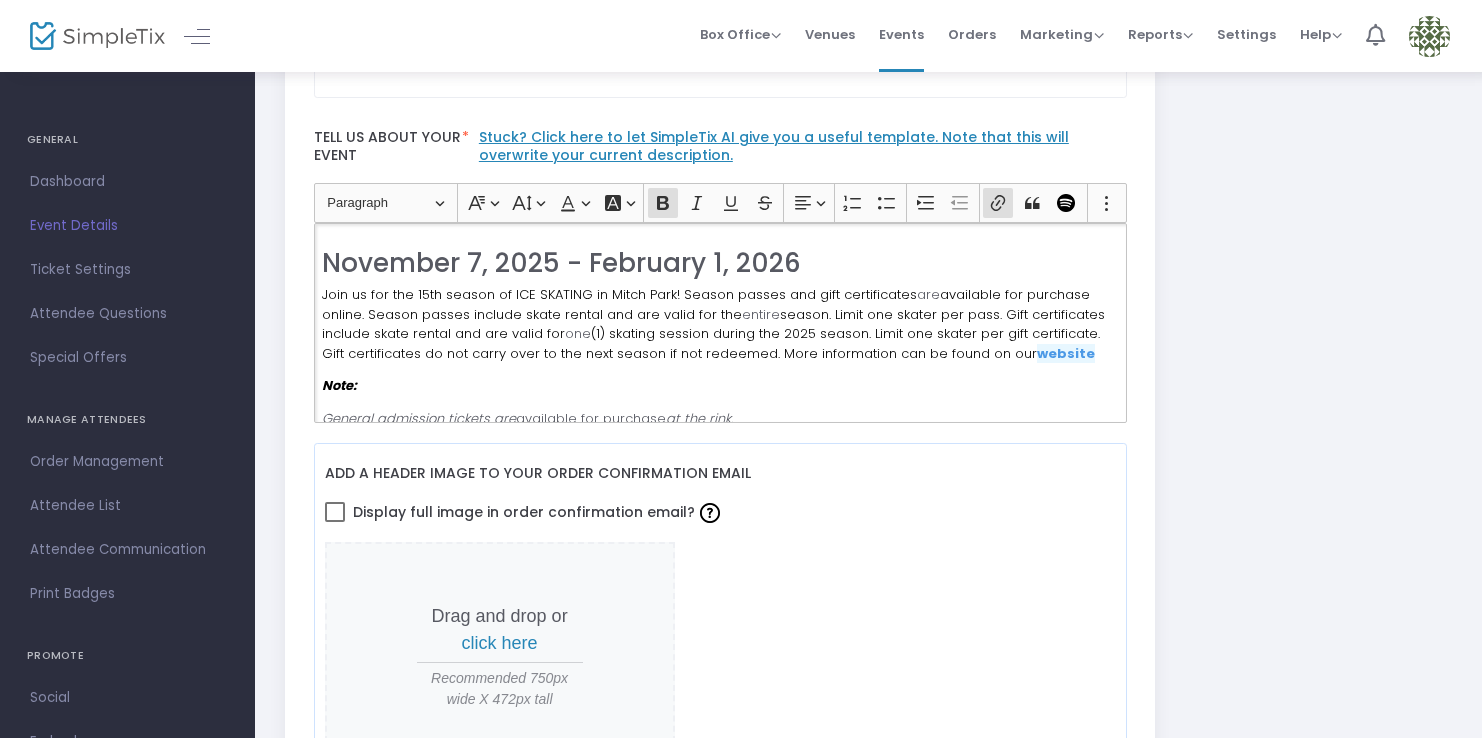 click on "Join us for the 15th season of ICE SKATING in Mitch Park! Season passes and gift certificates are available for purchase online. Season passes include skate rental and are valid for the entire season. Limit one skater per pass. Gift certificates include skate rental and are valid for one (1) skating session during the [YEAR] season. Limit one skater per gift certificate. Gift certificates do not carry over to the next season if not redeemed. More information can be found on our website" 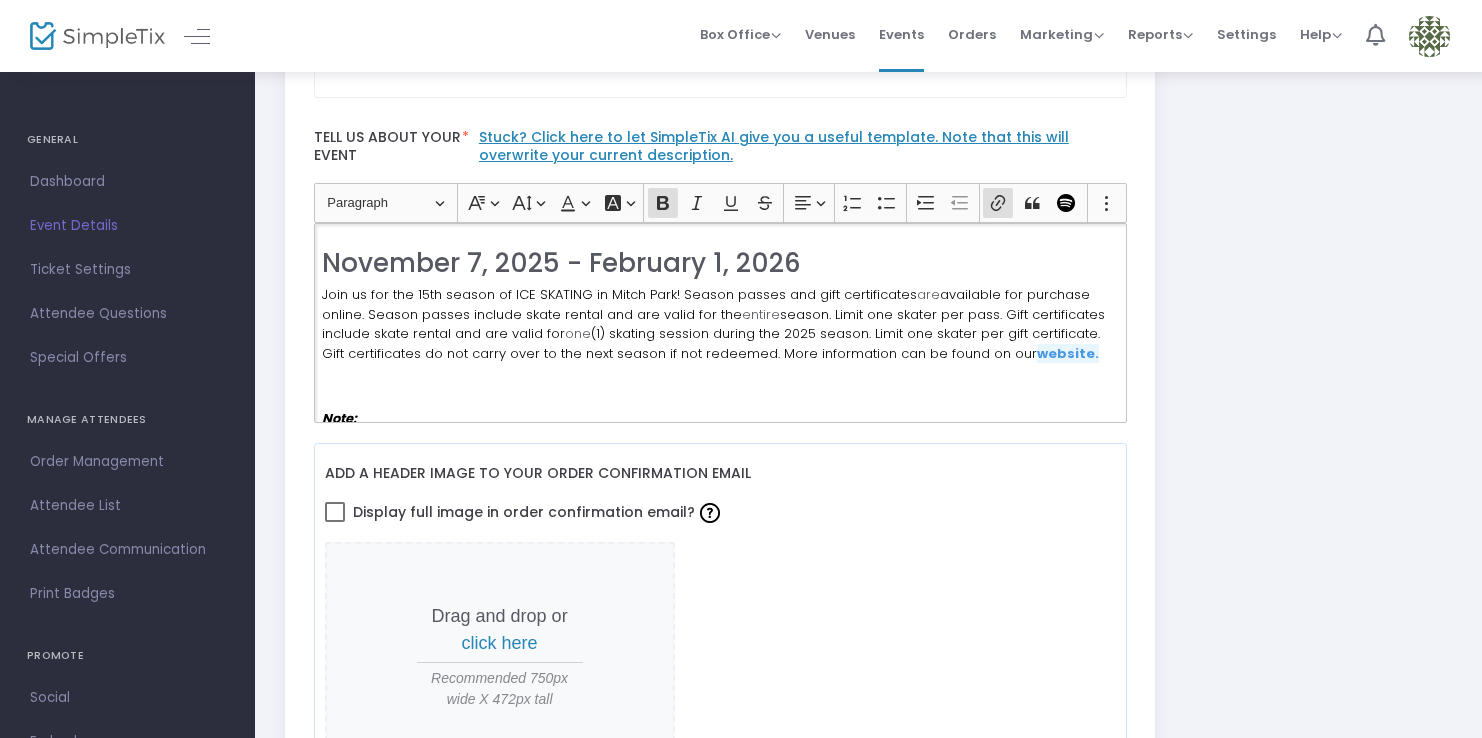 click on "November [DATE] - February [DATE] Join us for the 15th season of ICE SKATING in Mitch Park! Season passes and gift certificates are available for purchase online. Season passes include skate rental and are valid for the entire season. Limit one skater per pass. Gift certificates include skate rental and are valid for one (1) skating session during the [YEAR] season. Limit one skater per gift certificate. Gift certificates do not carry over to the next season if not redeemed. More information can be found on our website. Note: General admission tickets are available for purchase at the rink. To inquire about group rates or private rink rentals, please email [EMAIL]. What is your refund policy? All sales are final. We do not offer refunds on gift certificates and season passes. Before making a purchase, please make sure we have your skate size. Skate sizes range from toddler size 7 to adult size 13 (subject to availability)." 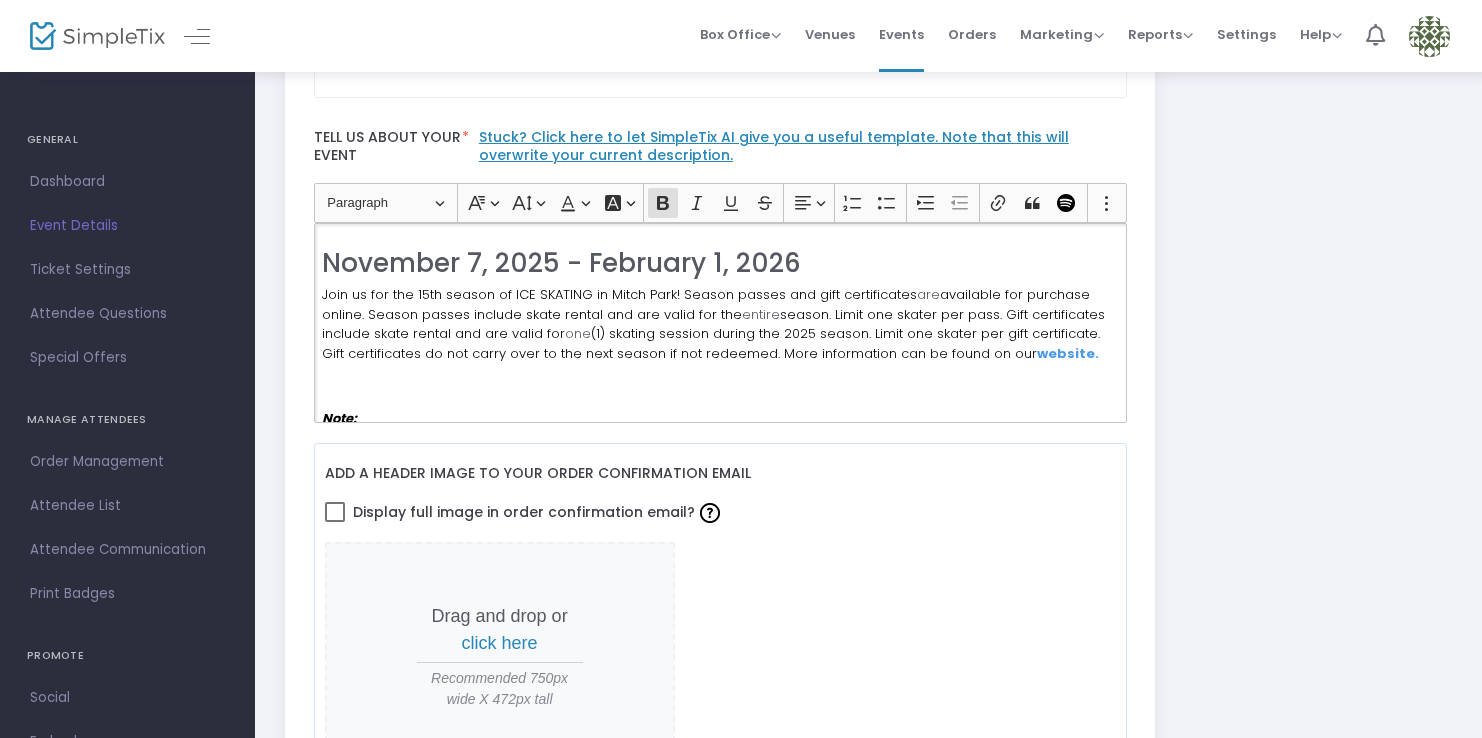 click on "website." 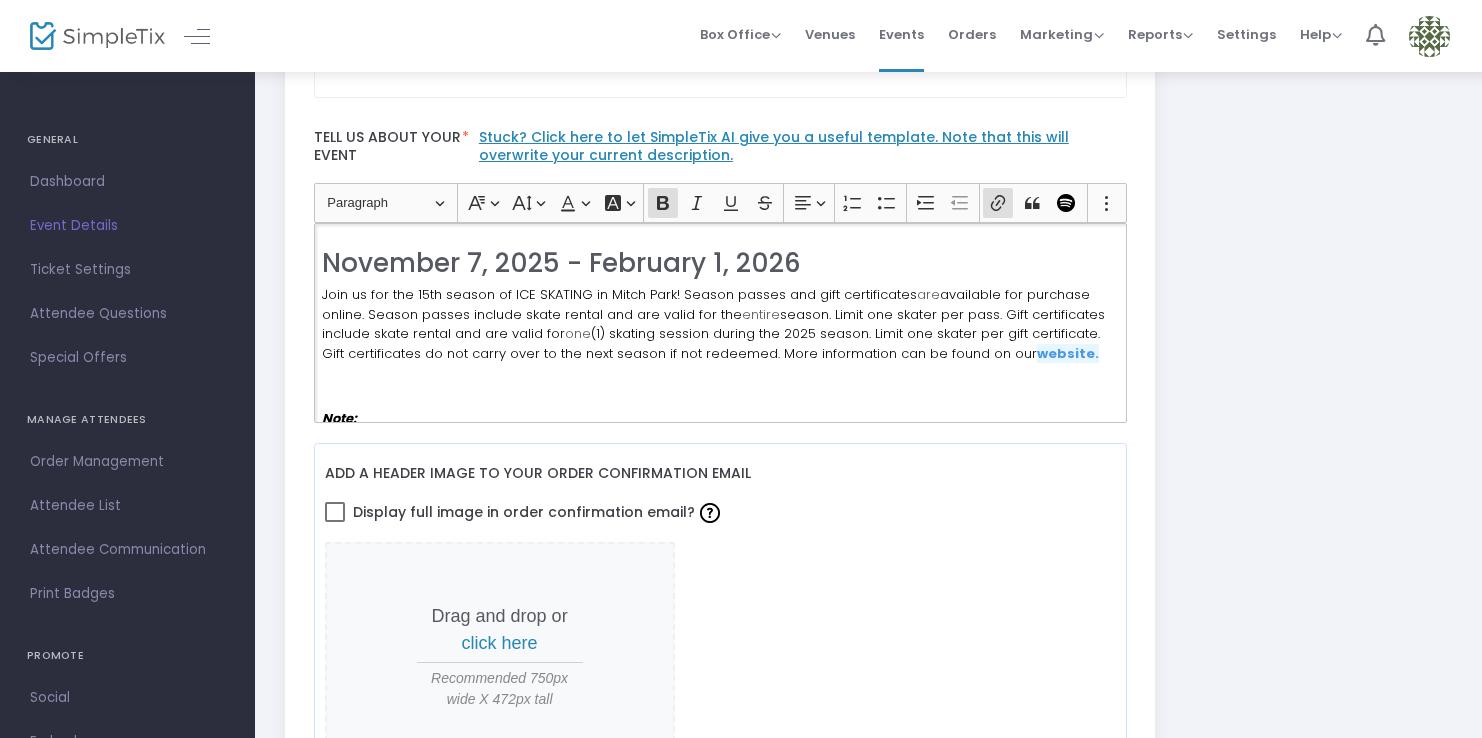 click on "Join us for the 15th season of ICE SKATING in Mitch Park! Season passes and gift certificates are available for purchase online. Season passes include skate rental and are valid for the entire season. Limit one skater per pass. Gift certificates include skate rental and are valid for one (1) skating session during the [YEAR] season. Limit one skater per gift certificate. Gift certificates do not carry over to the next season if not redeemed. More information can be found on our website." 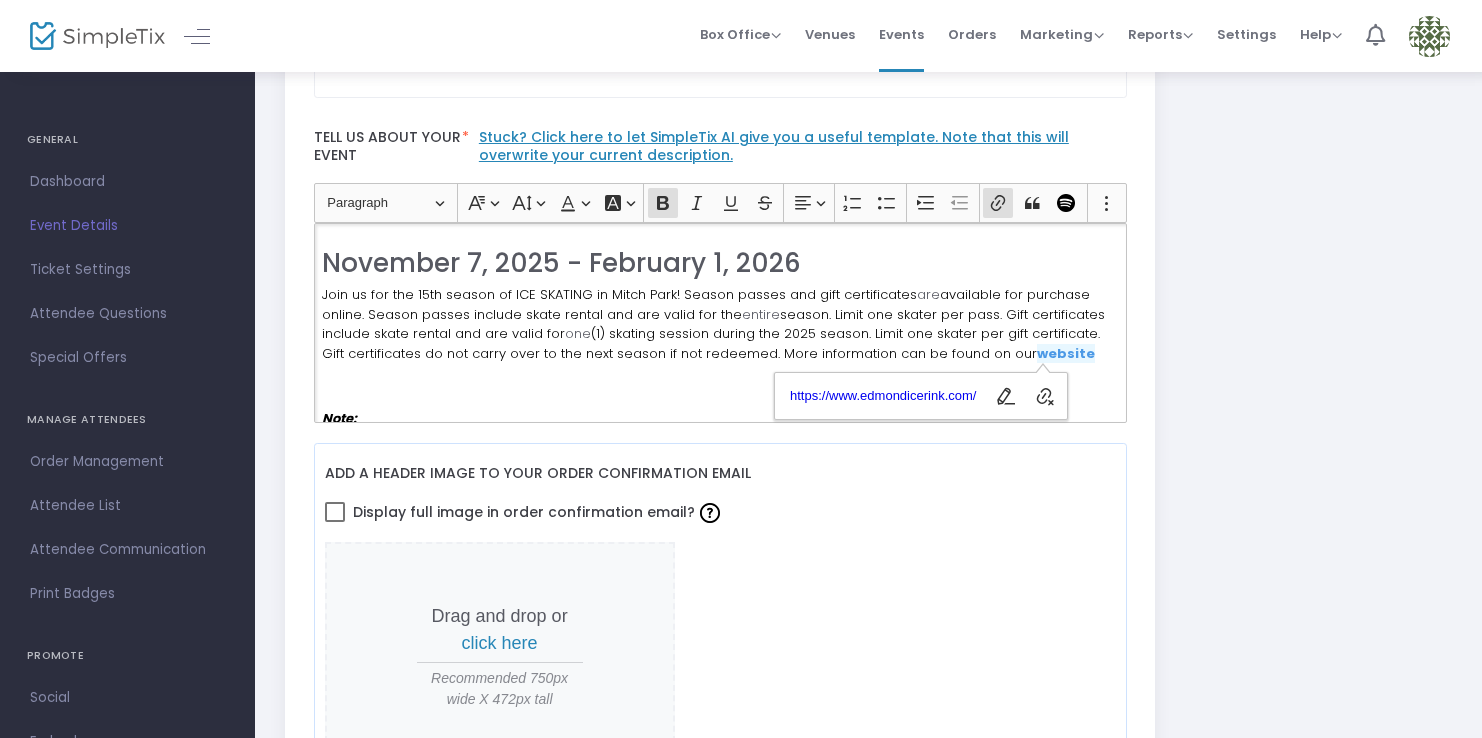 click on "November [DATE] - February [DATE] Join us for the 15th season of ICE SKATING in Mitch Park! Season passes and gift certificates are available for purchase online. Season passes include skate rental and are valid for the entire season. Limit one skater per pass. Gift certificates include skate rental and are valid for one (1) skating session during the [YEAR] season. Limit one skater per gift certificate. Gift certificates do not carry over to the next season if not redeemed. More information can be found on our website Note: General admission tickets are available for purchase at the rink. To inquire about group rates or private rink rentals, please email [EMAIL]. What is your refund policy? All sales are final. We do not offer refunds on gift certificates and season passes. Before making a purchase, please make sure we have your skate size. Skate sizes range from toddler size 7 to adult size 13 (subject to availability)." 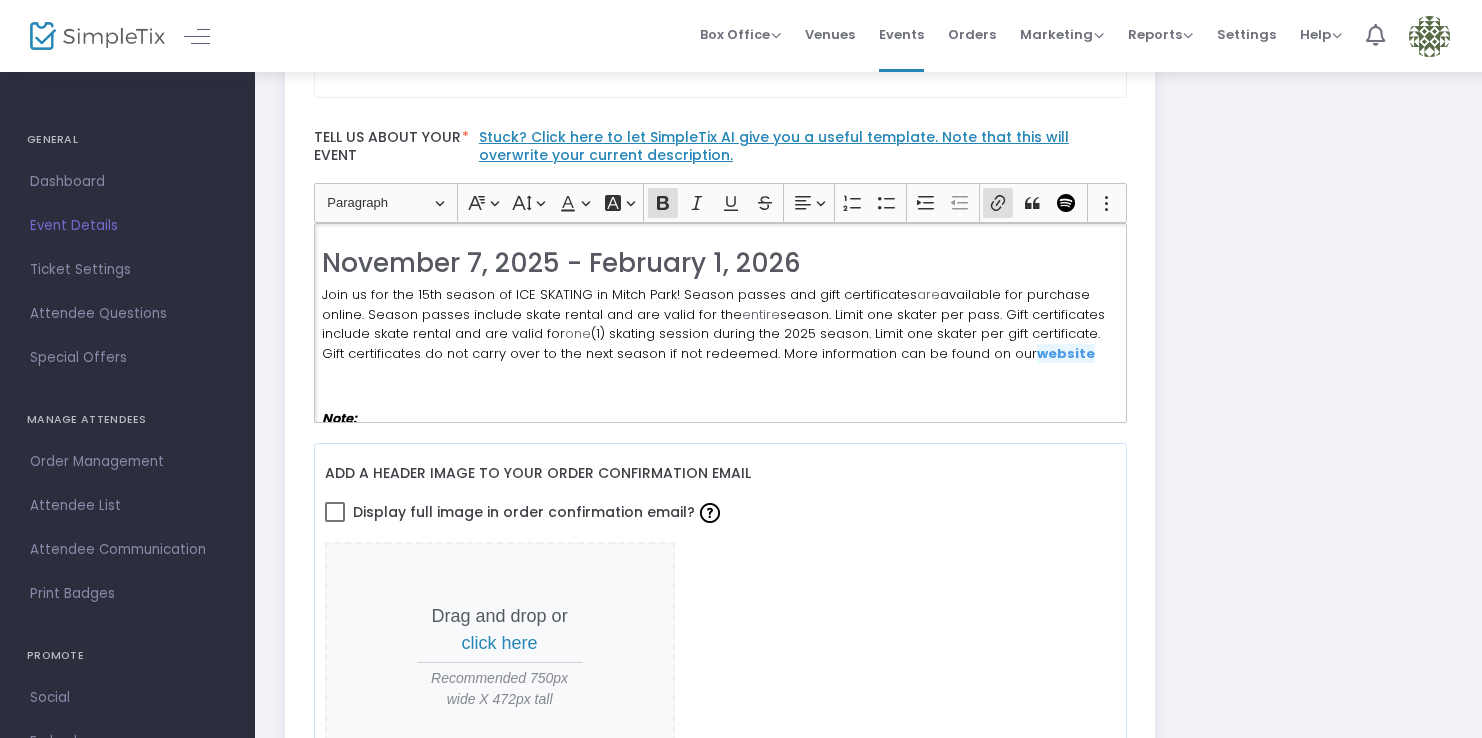 click on "website" 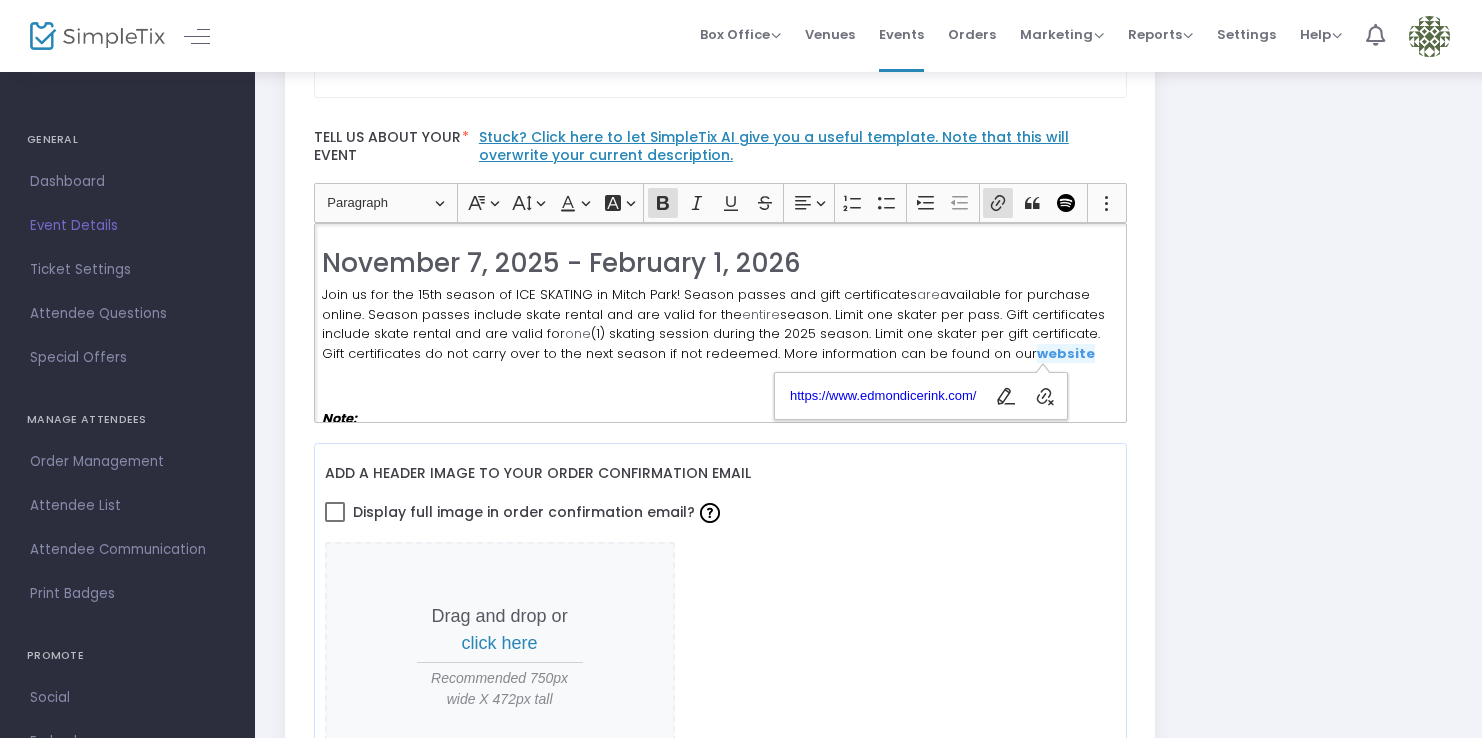 scroll, scrollTop: 0, scrollLeft: 0, axis: both 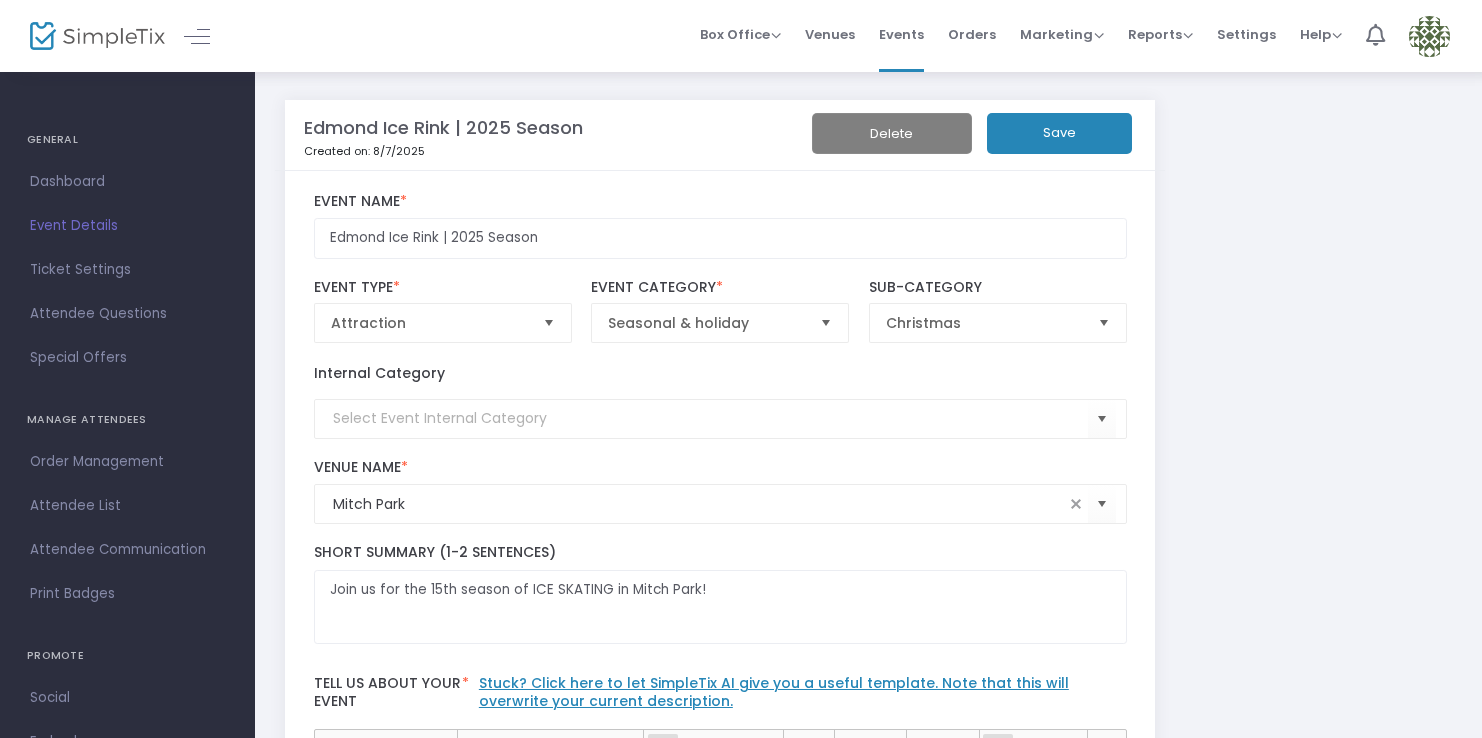 click on "Save" 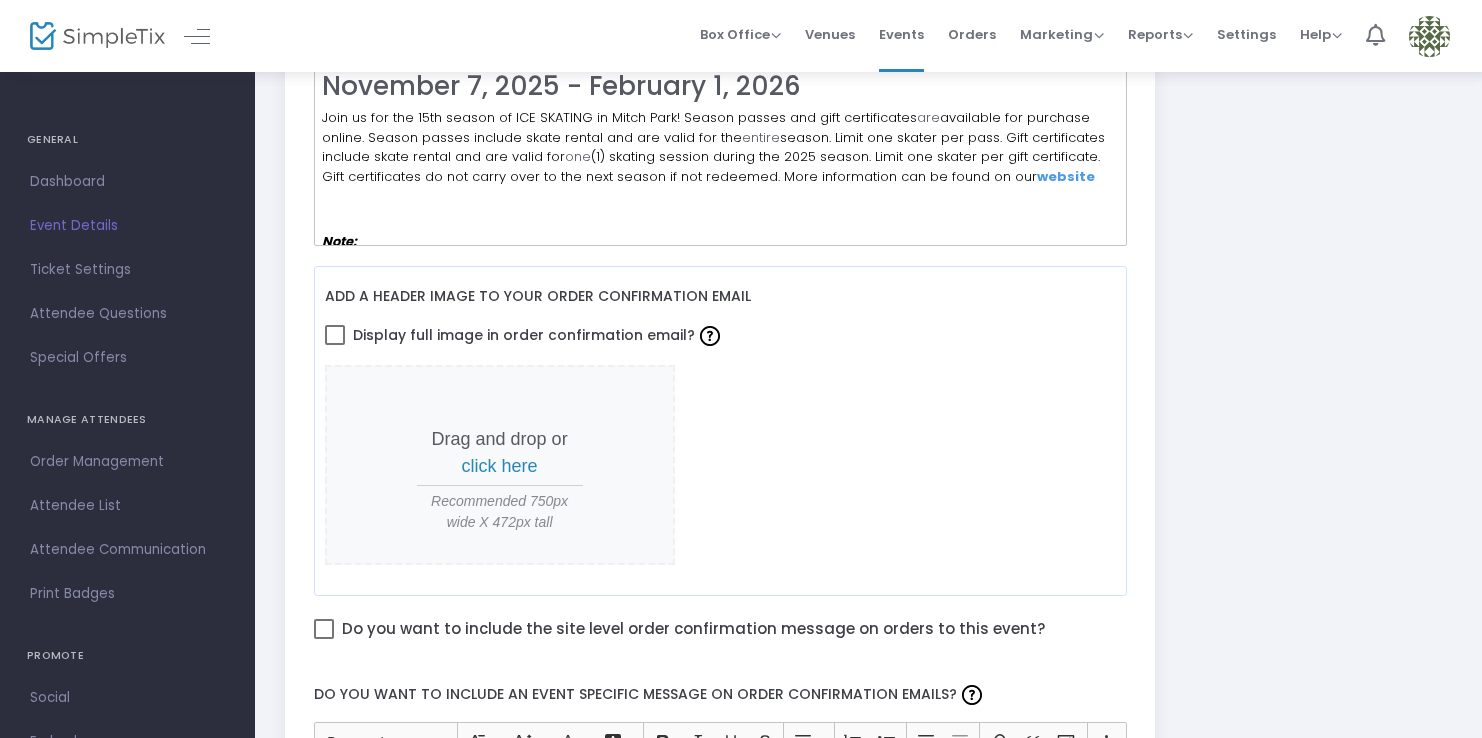scroll, scrollTop: 583, scrollLeft: 0, axis: vertical 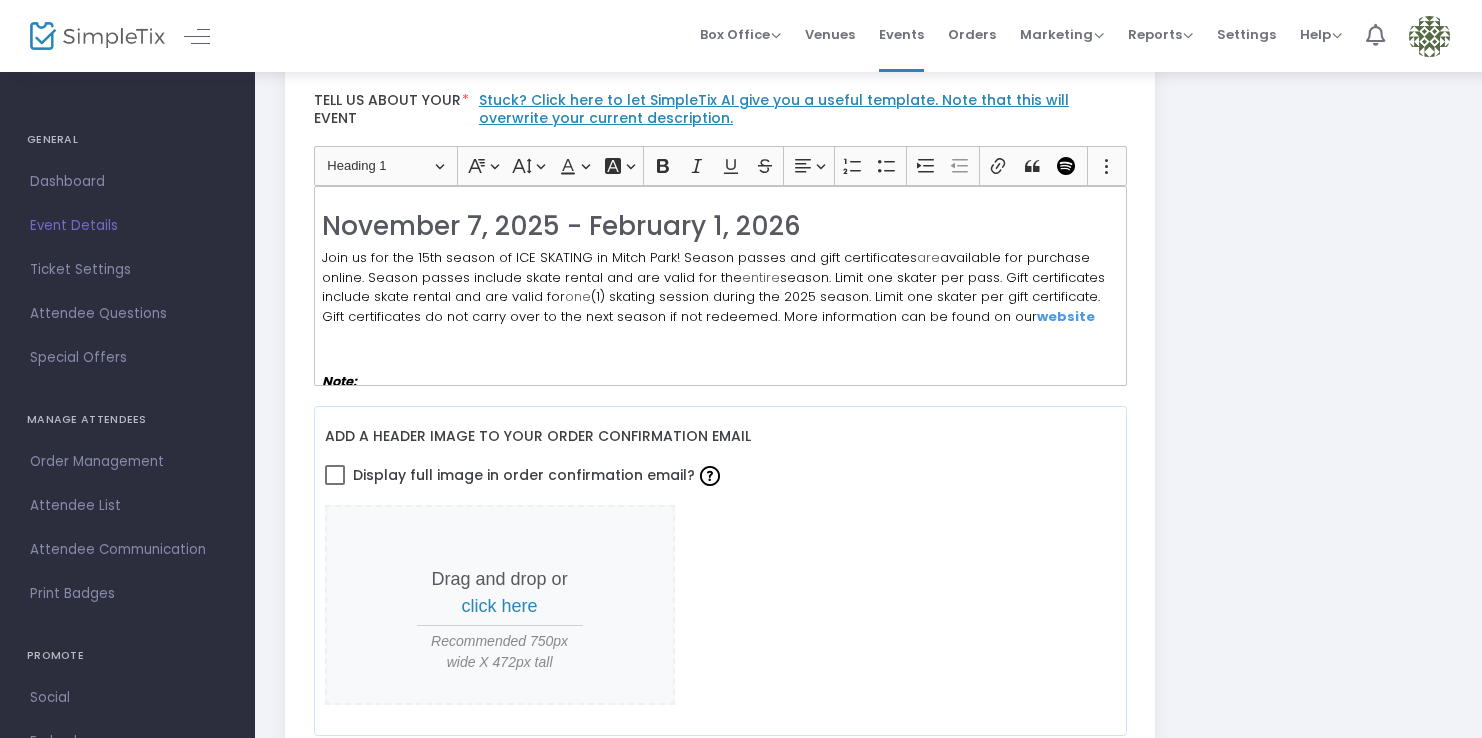 click on "website" 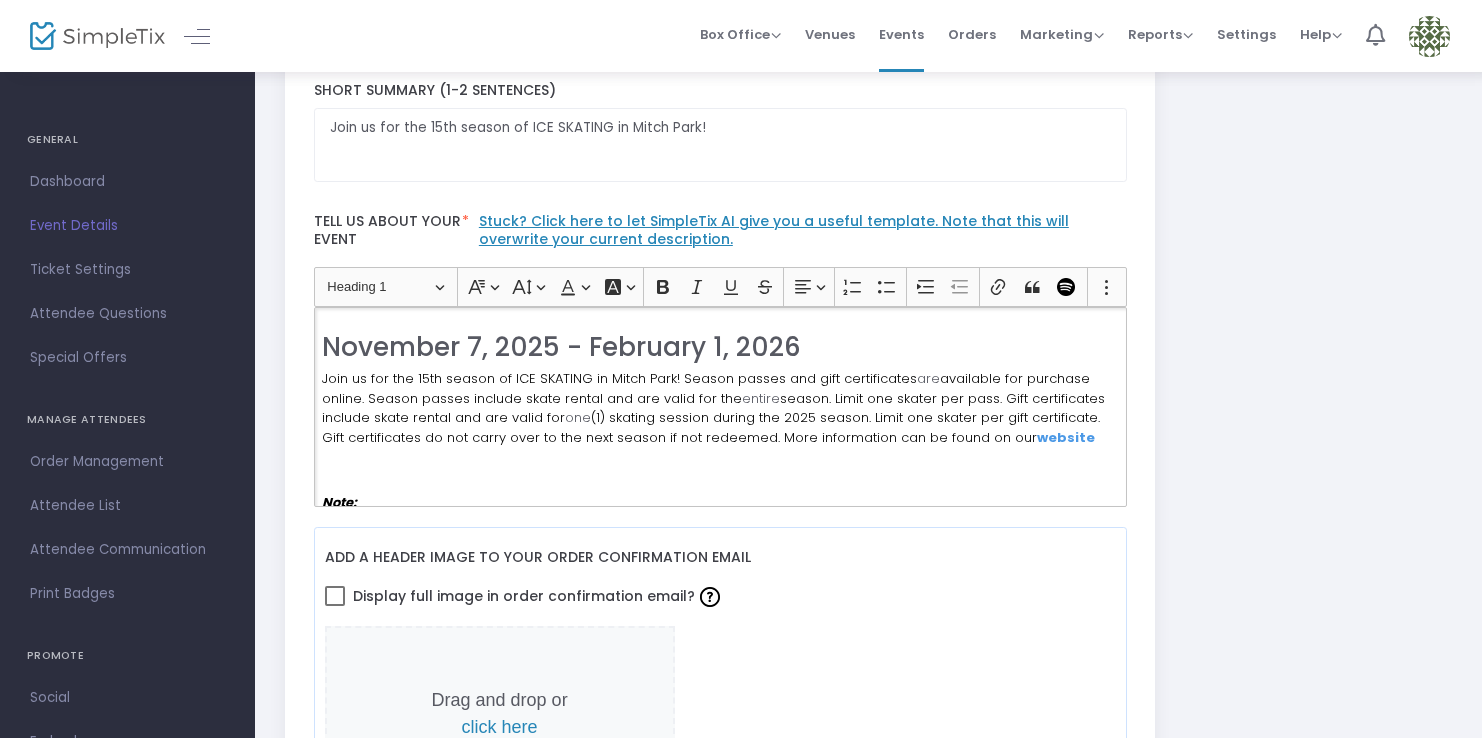 scroll, scrollTop: 456, scrollLeft: 0, axis: vertical 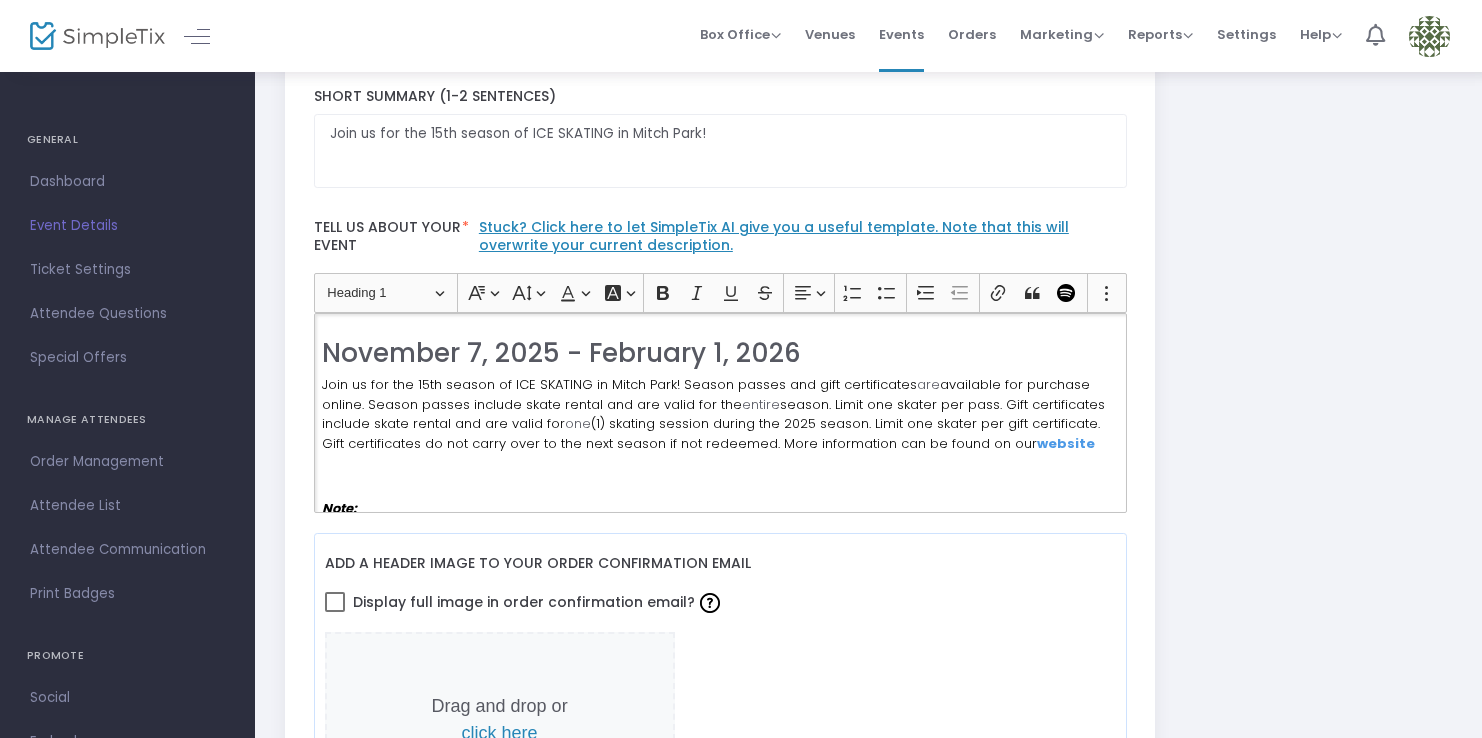 click on "website" 